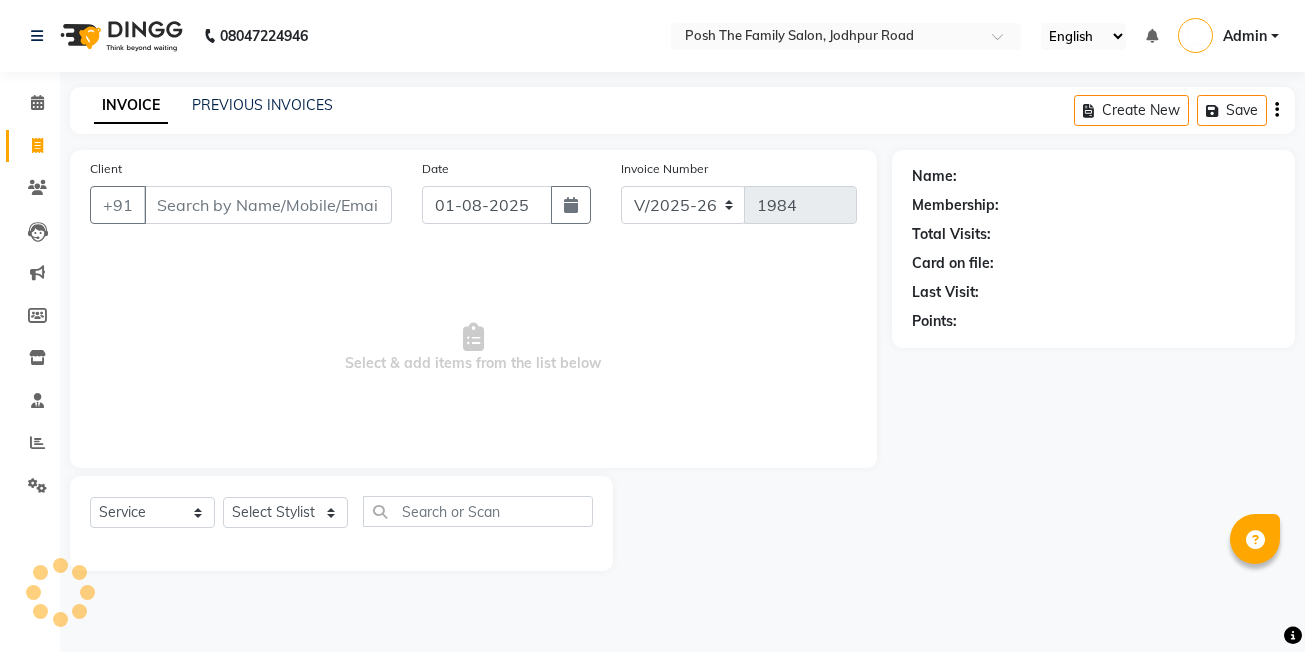 select on "6199" 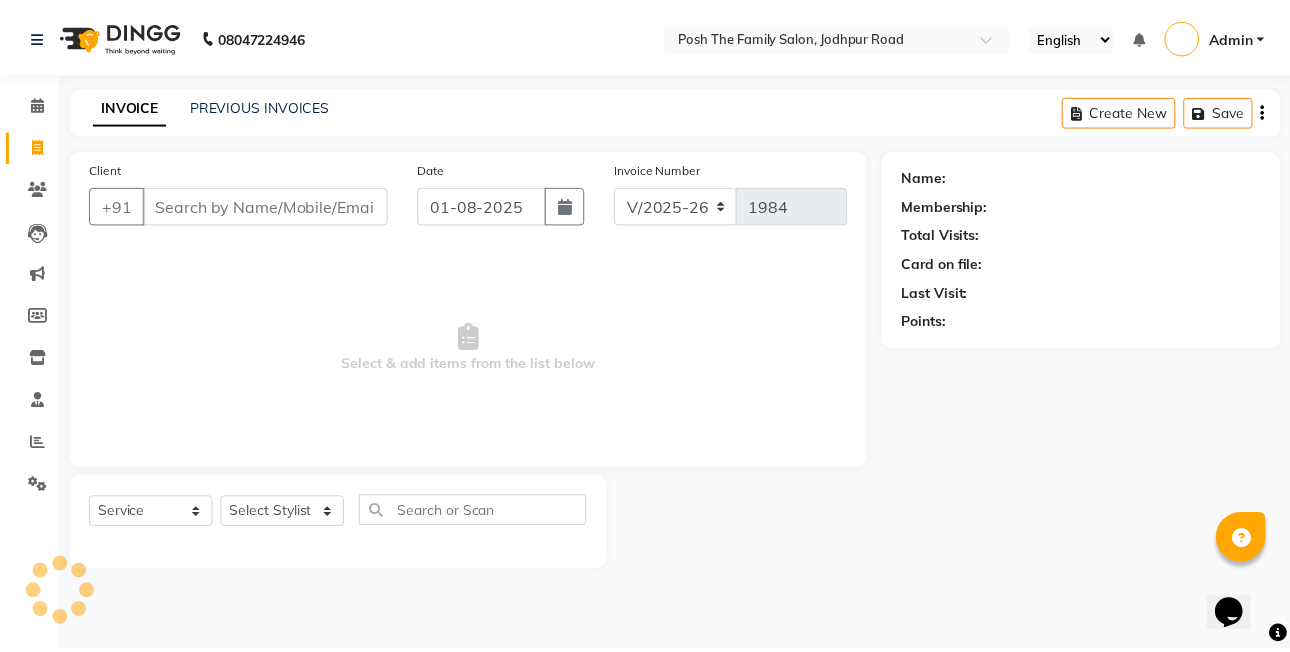 scroll, scrollTop: 0, scrollLeft: 0, axis: both 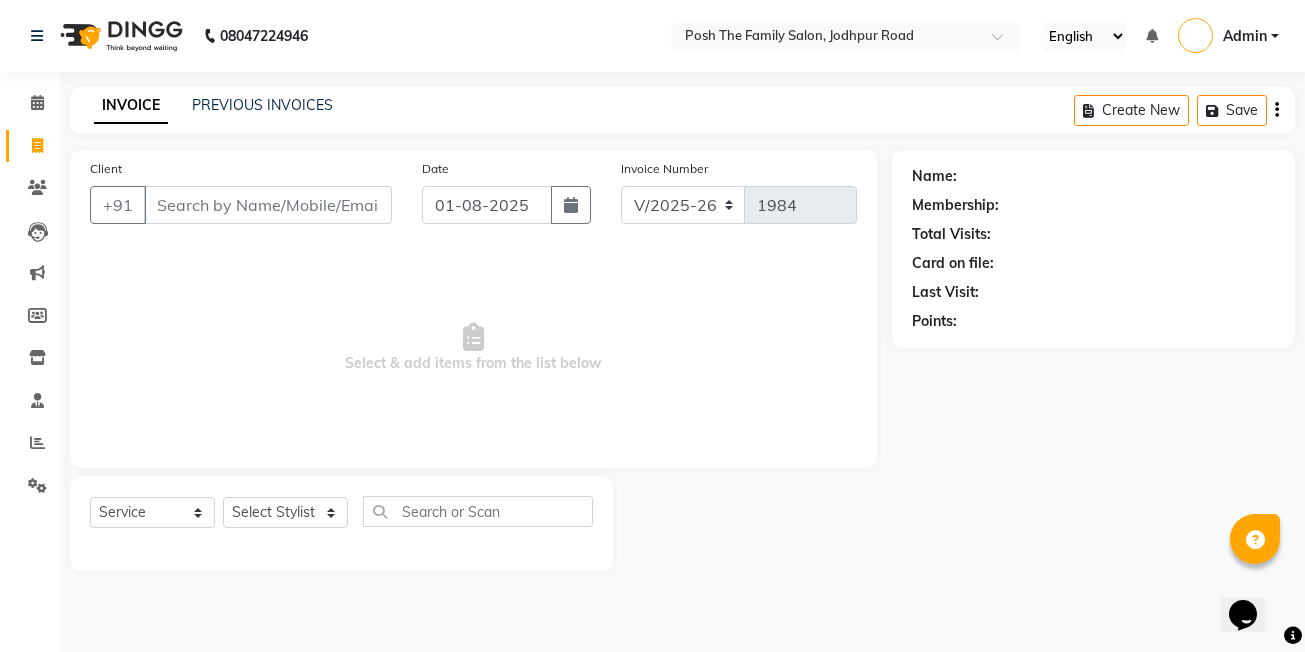 click on "Client" at bounding box center [268, 205] 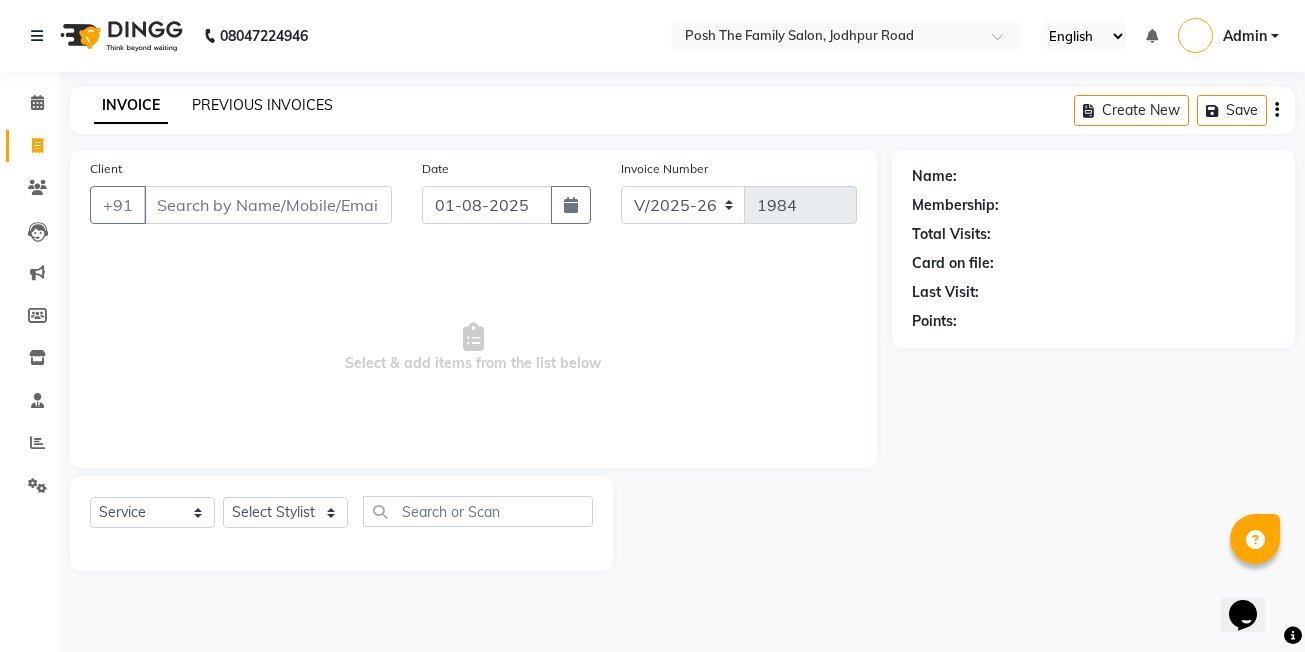 click on "PREVIOUS INVOICES" 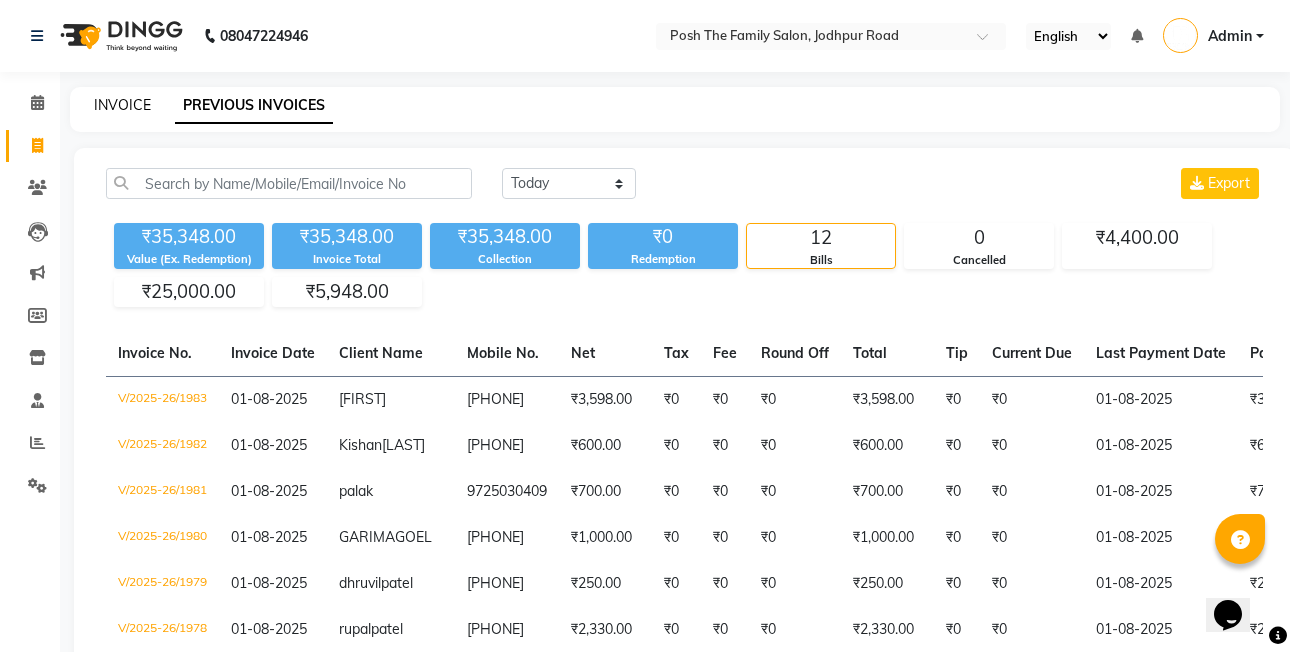 click on "INVOICE" 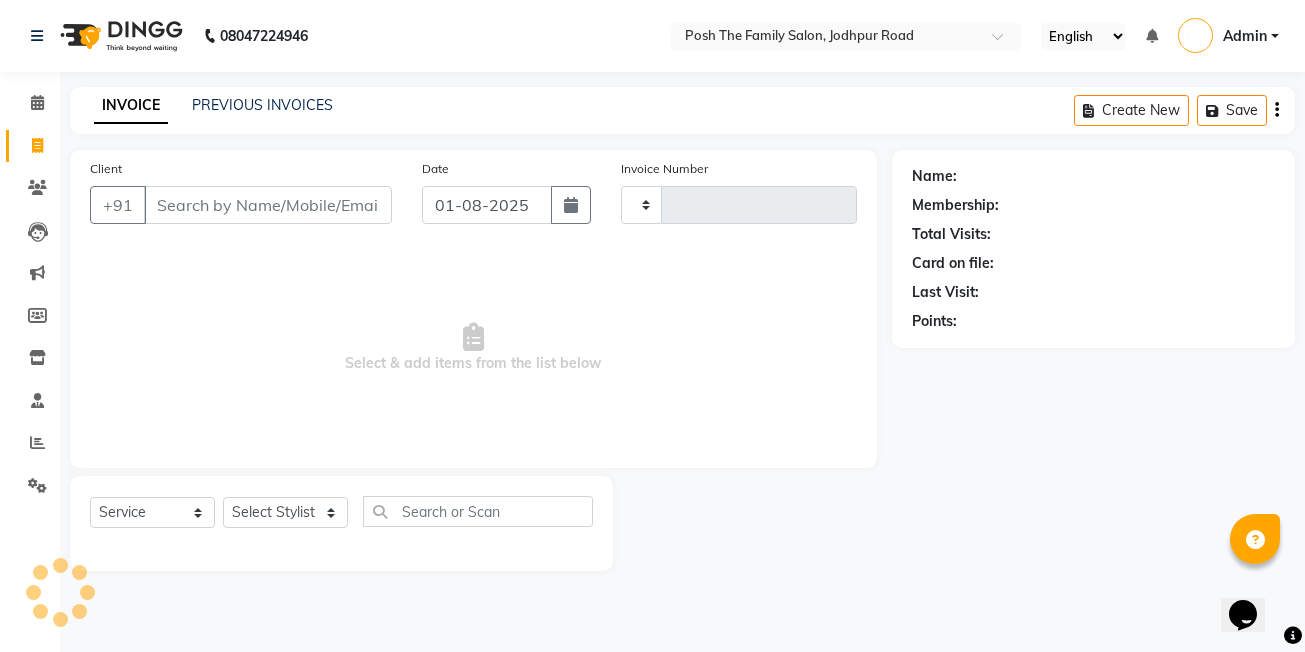 type on "1984" 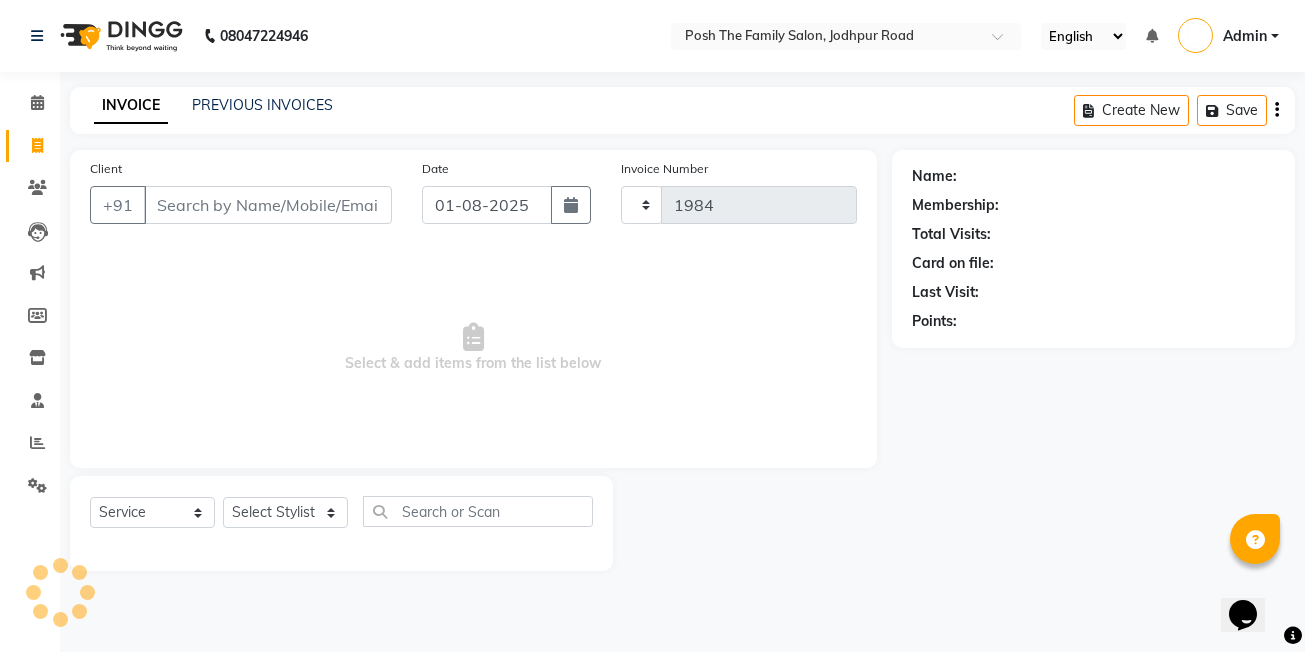 select on "6199" 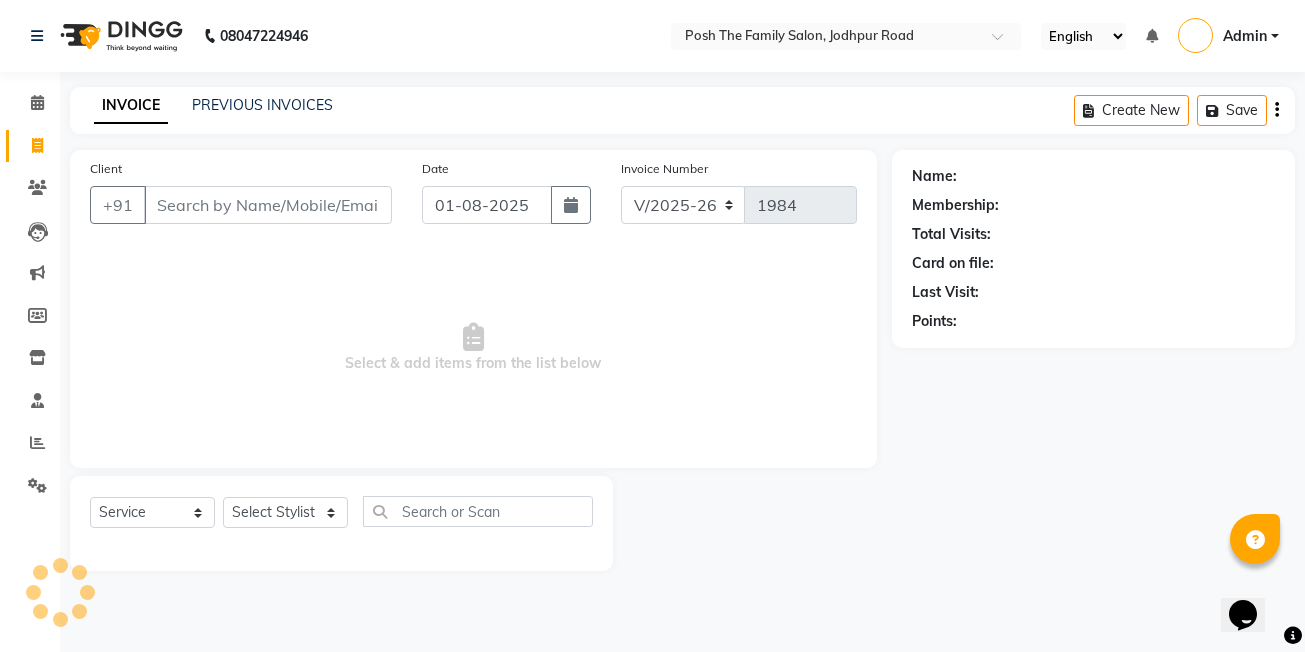 click on "Client" at bounding box center (268, 205) 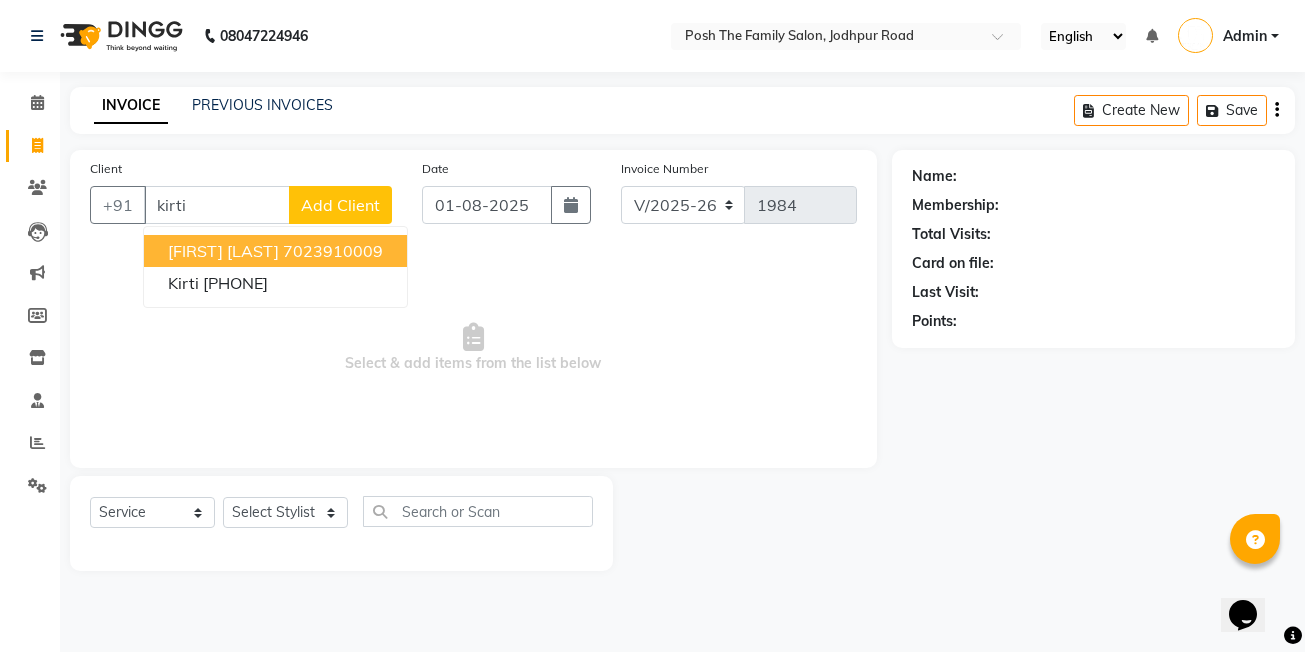 click on "kirti" at bounding box center (217, 205) 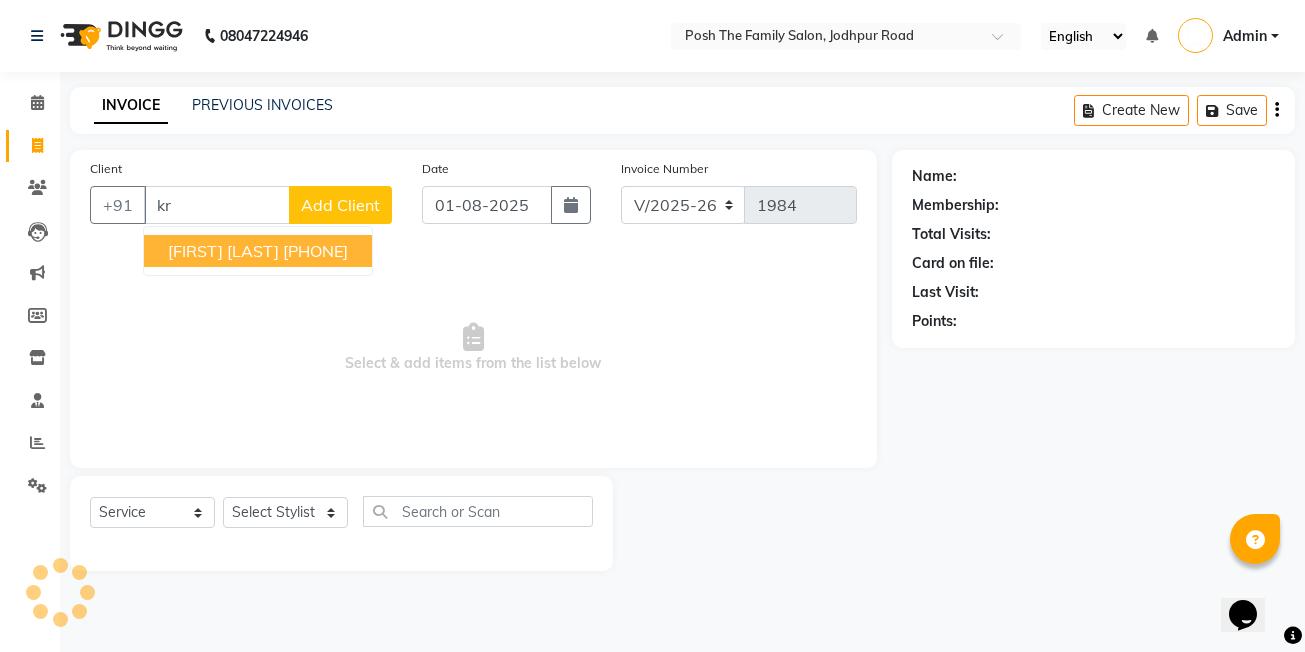 type on "k" 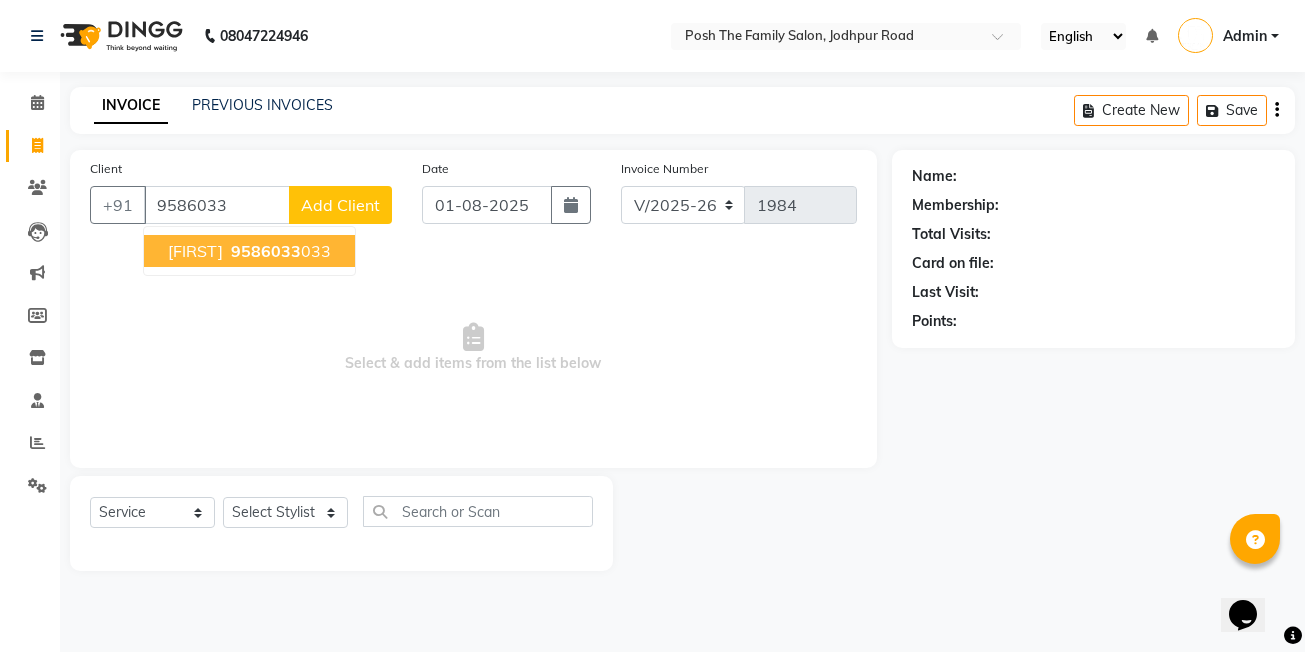 click on "[PHONE]" at bounding box center (279, 251) 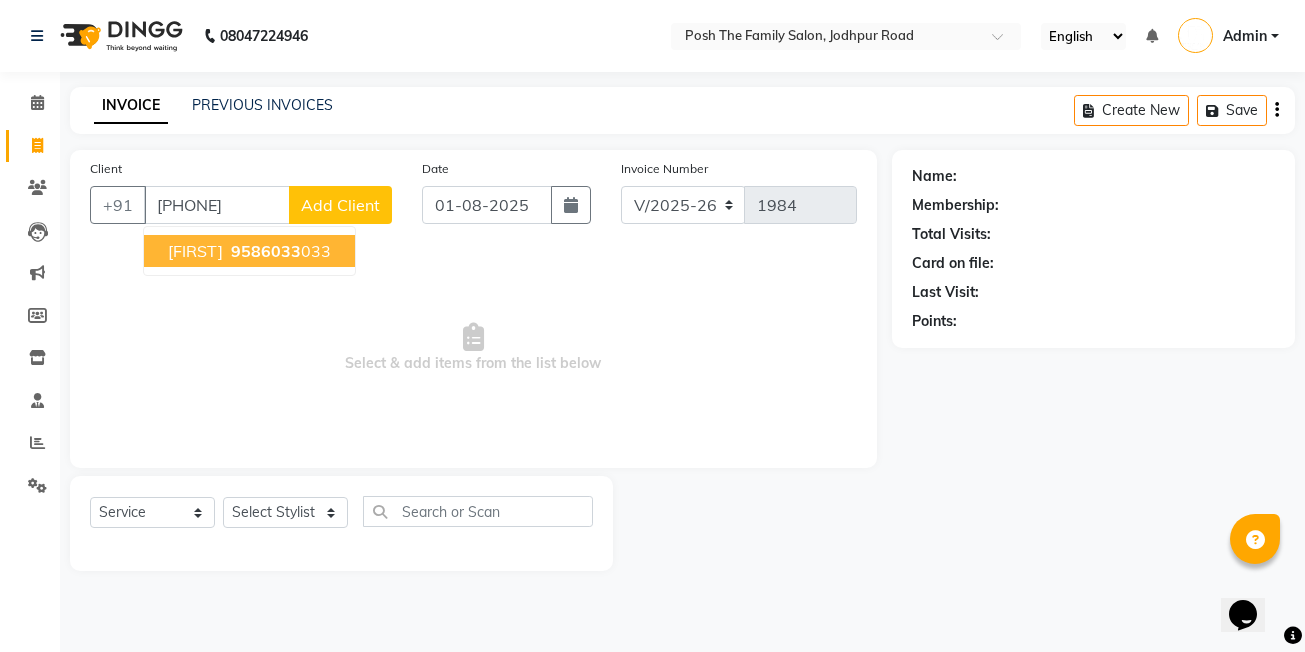 type on "[PHONE]" 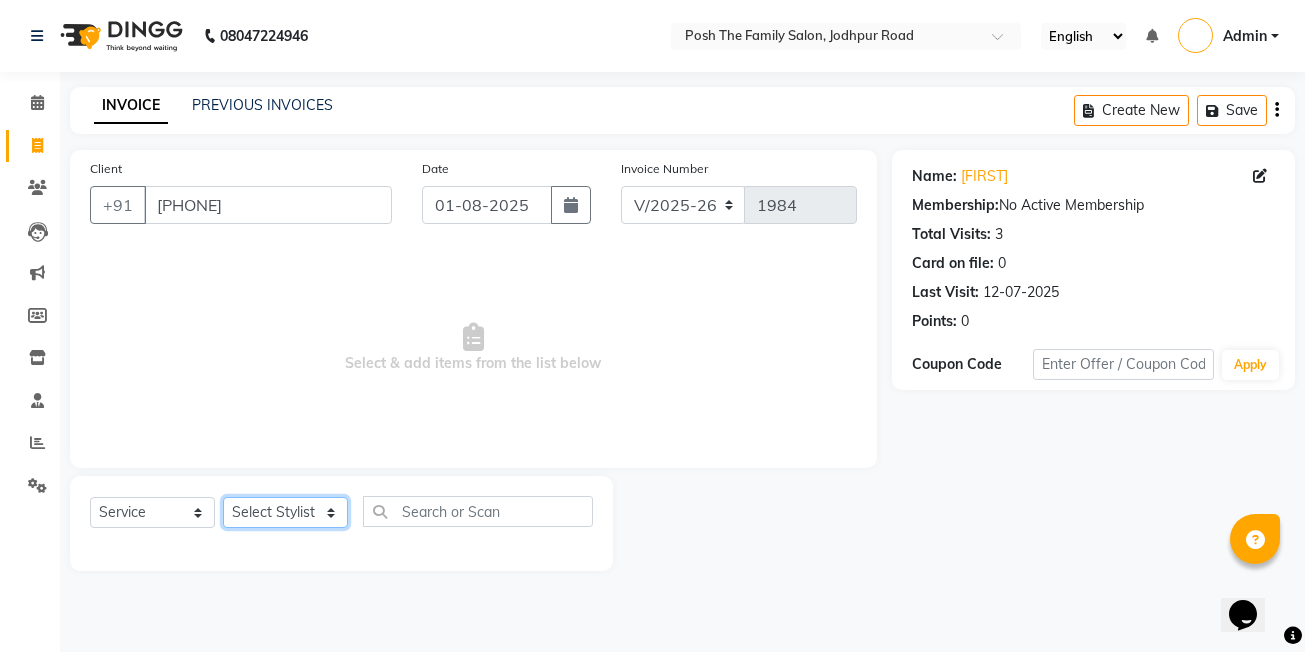 click on "Select Stylist [FIRST] [LAST] [FIRST] [LAST] [FIRST] [LAST] [FIRST] [LAST] [FIRST] [LAST] [FIRST] [LAST] [FIRST] [LAST] [FIRST] [LAST] [FIRST] [LAST] [FIRST] [LAST] [FIRST] [LAST] [FIRST] [LAST] [FIRST] [LAST] [FIRST] [LAST] [FIRST] [LAST]" 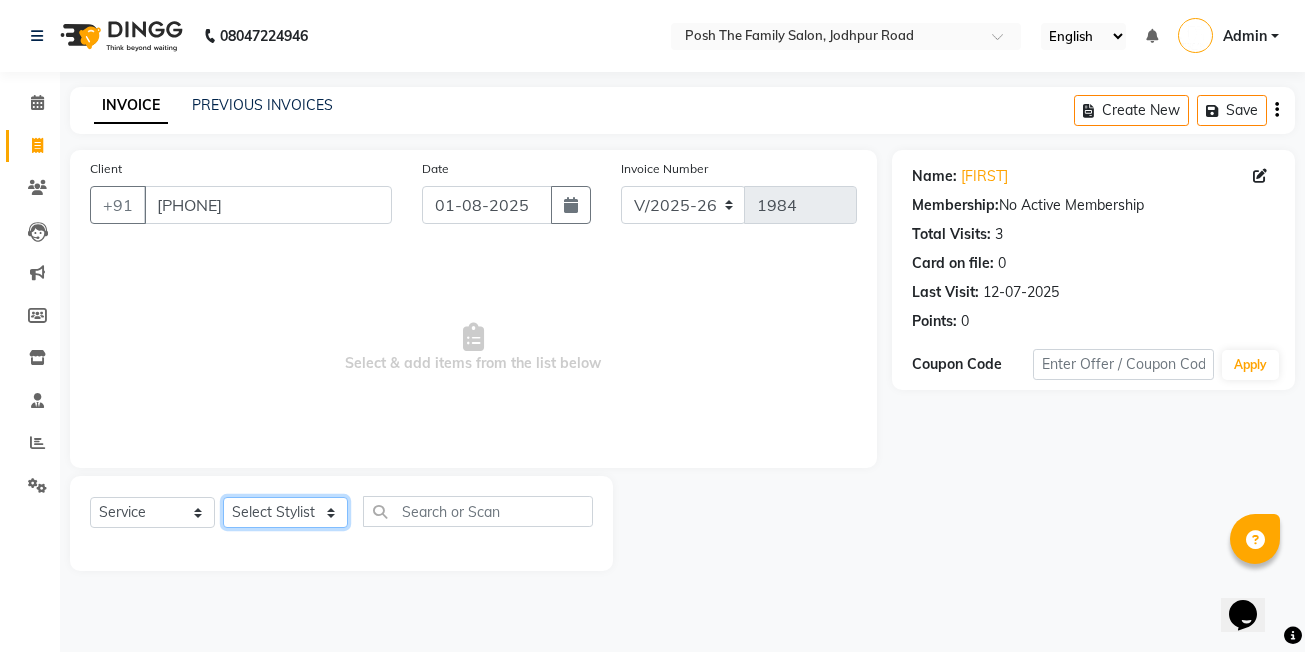 select on "75951" 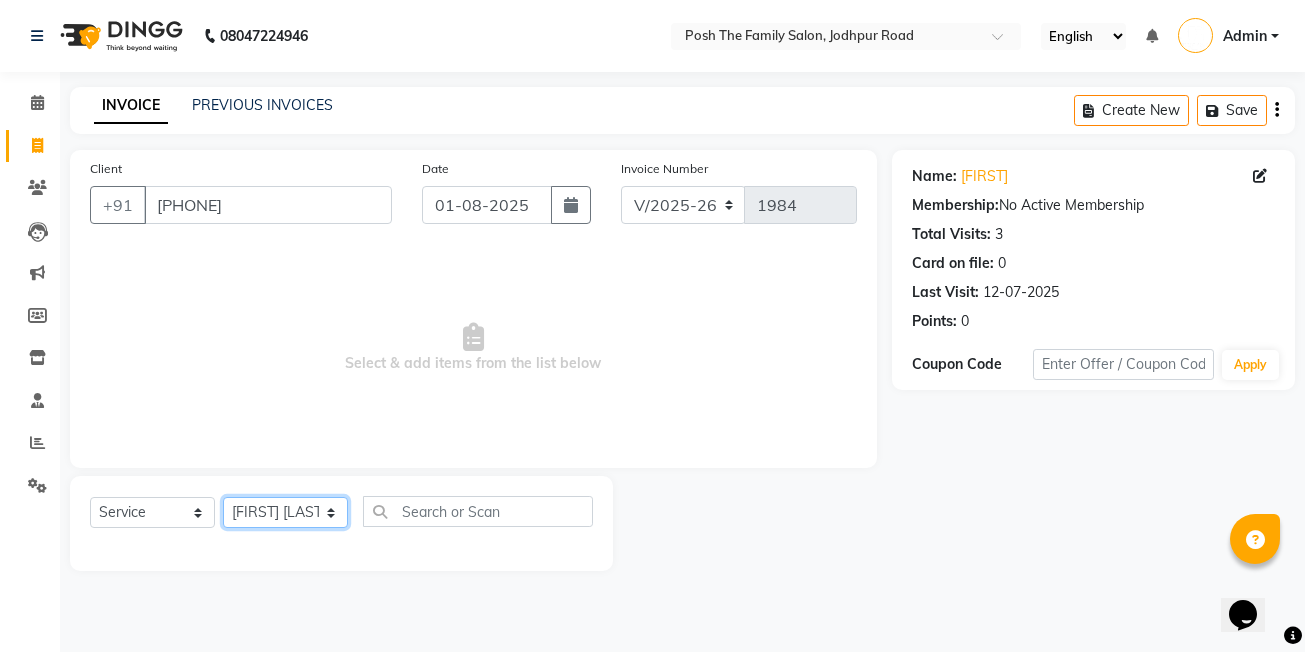 click on "Select Stylist [FIRST] [LAST] [FIRST] [LAST] [FIRST] [LAST] [FIRST] [LAST] [FIRST] [LAST] [FIRST] [LAST] [FIRST] [LAST] [FIRST] [LAST] [FIRST] [LAST] [FIRST] [LAST] [FIRST] [LAST] [FIRST] [LAST] [FIRST] [LAST] [FIRST] [LAST] [FIRST] [LAST]" 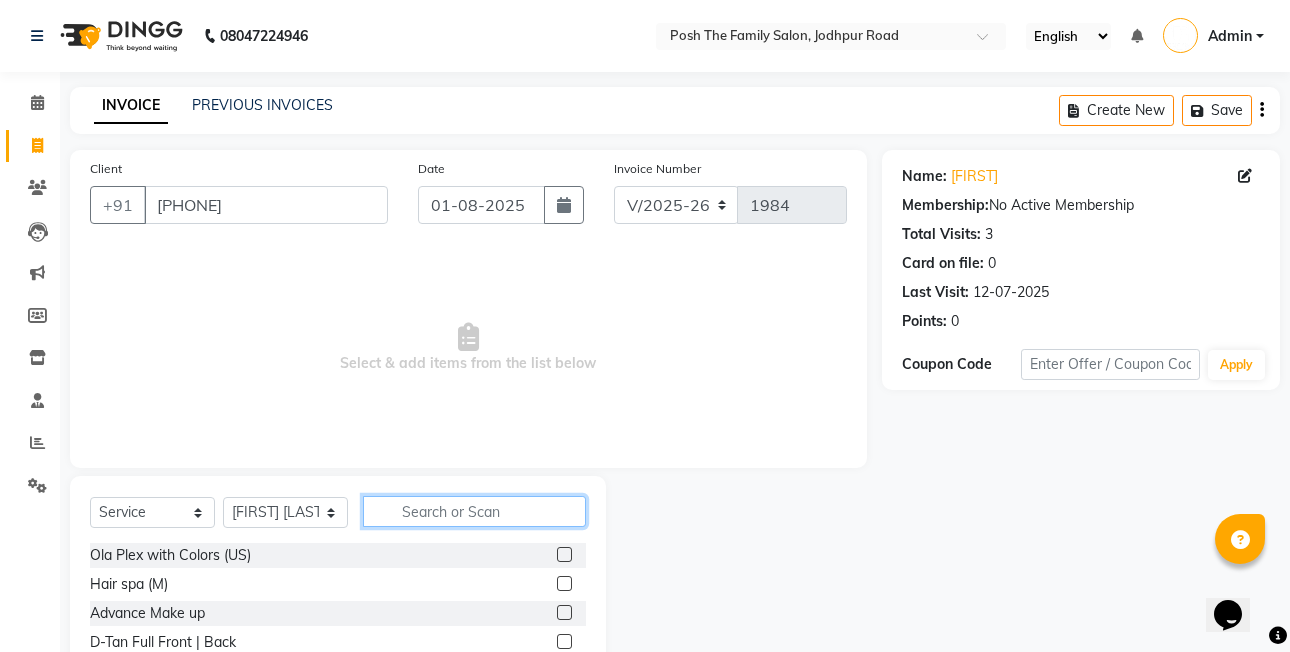 click 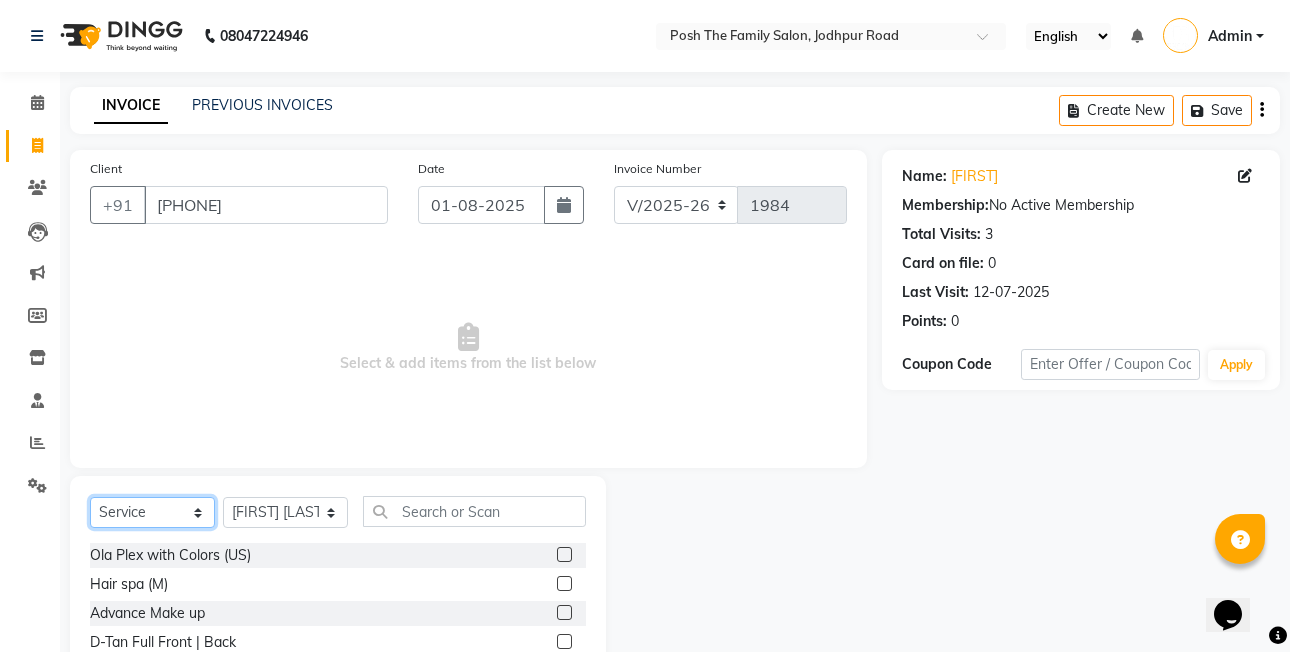click on "Select  Service  Product  Membership  Package Voucher Prepaid Gift Card" 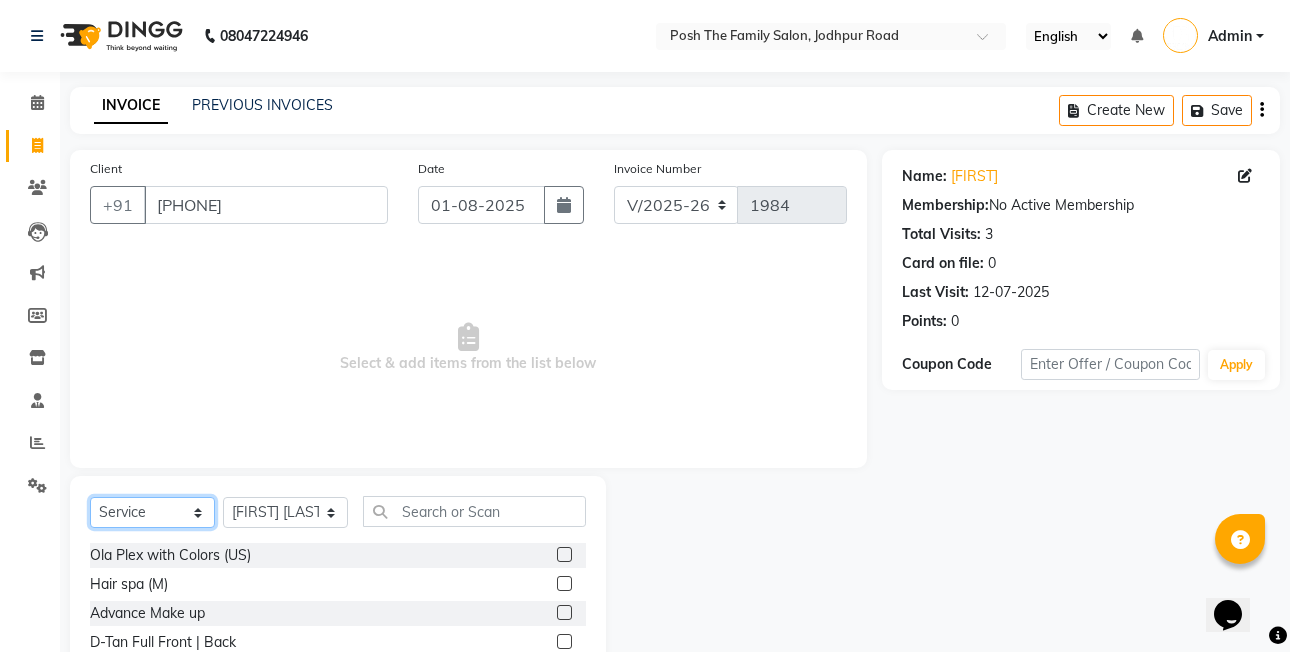 select on "product" 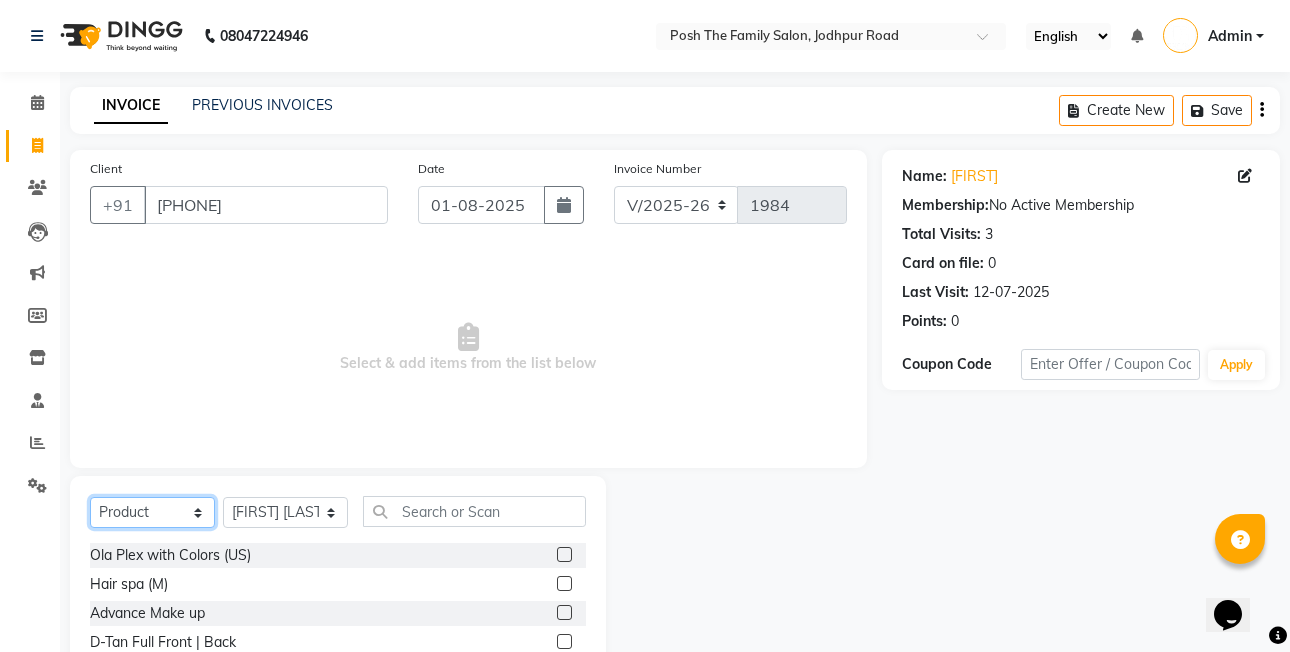 click on "Select  Service  Product  Membership  Package Voucher Prepaid Gift Card" 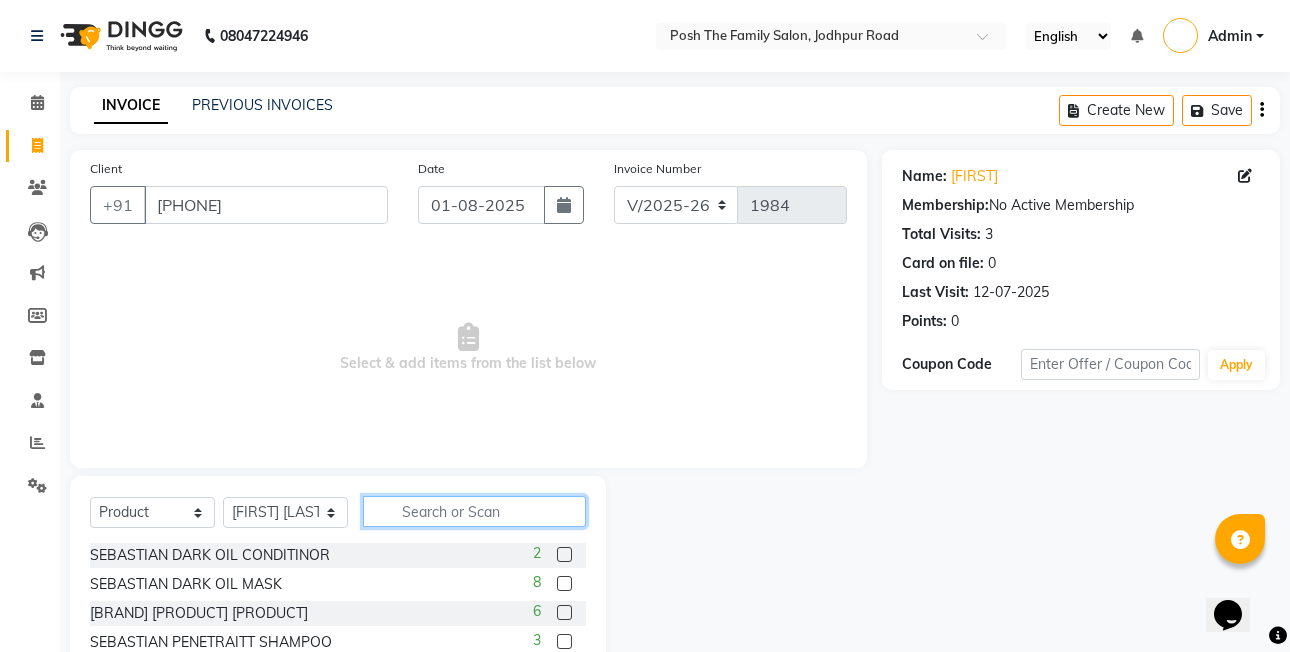 click 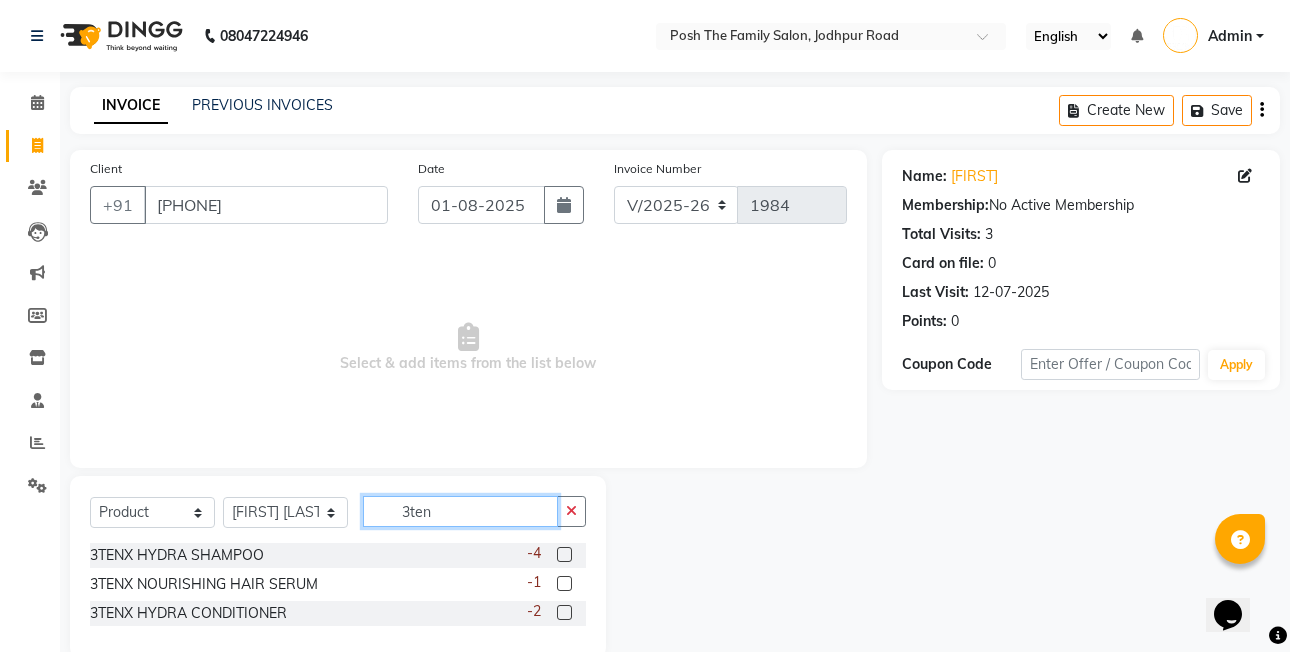 type on "3ten" 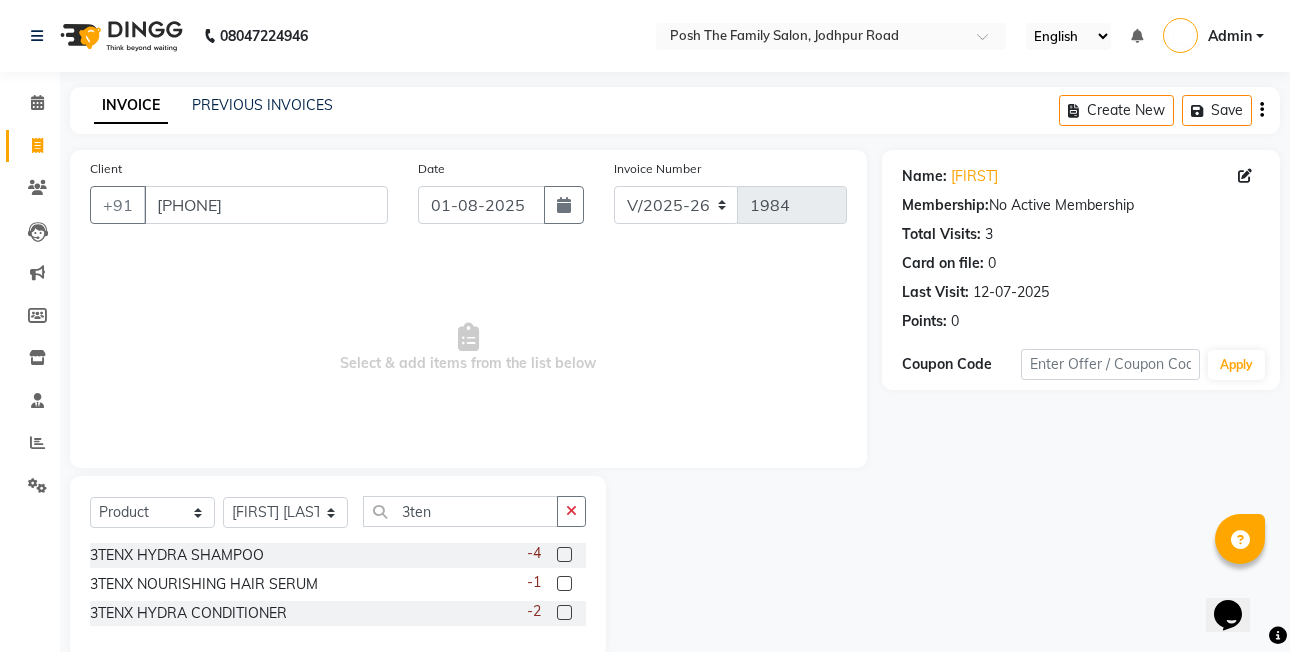 click 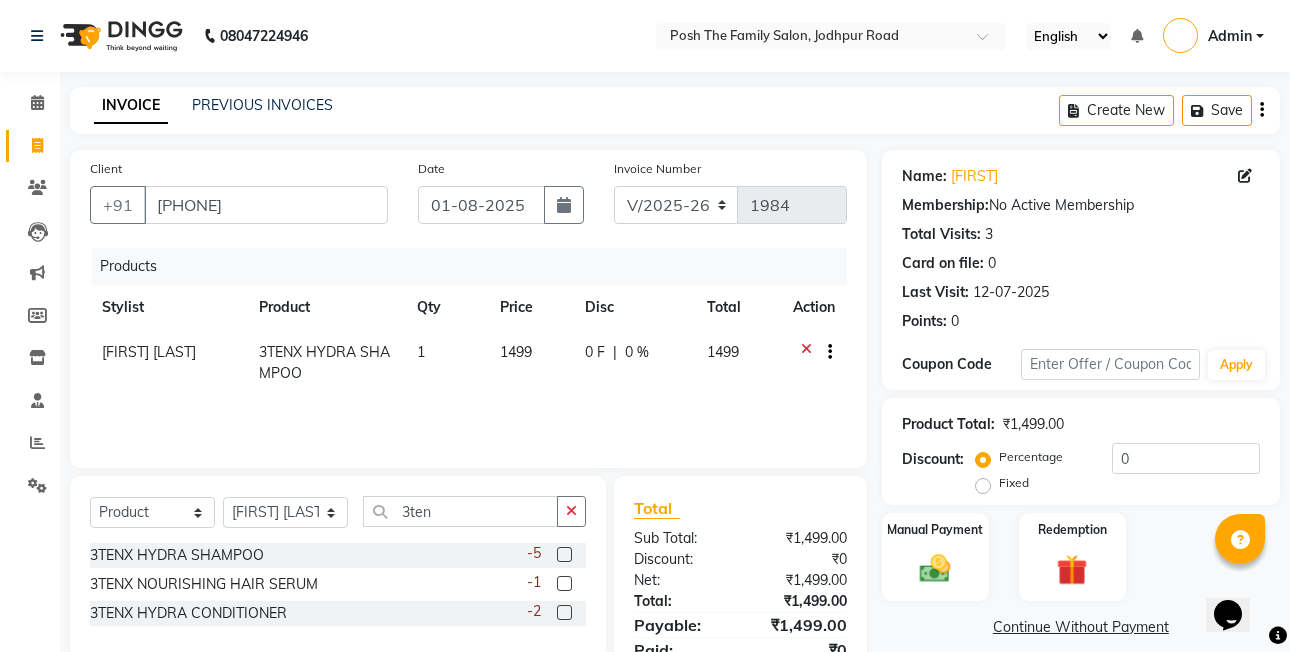 drag, startPoint x: 565, startPoint y: 551, endPoint x: 567, endPoint y: 521, distance: 30.066593 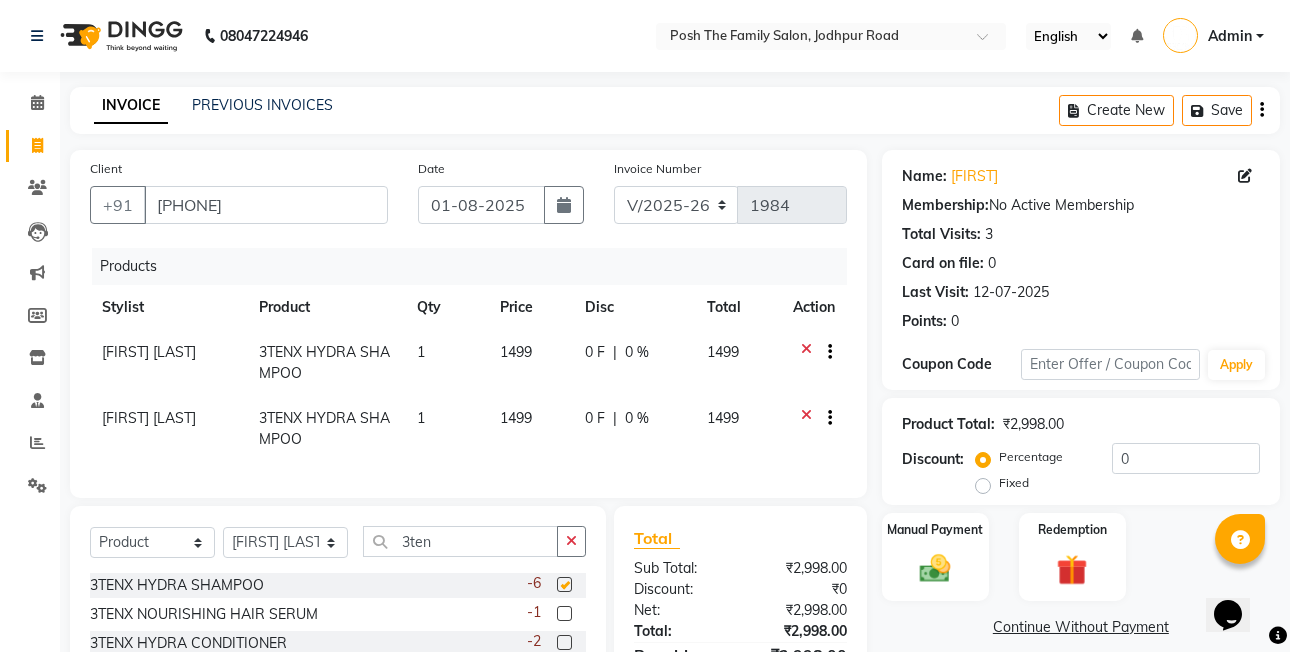checkbox on "false" 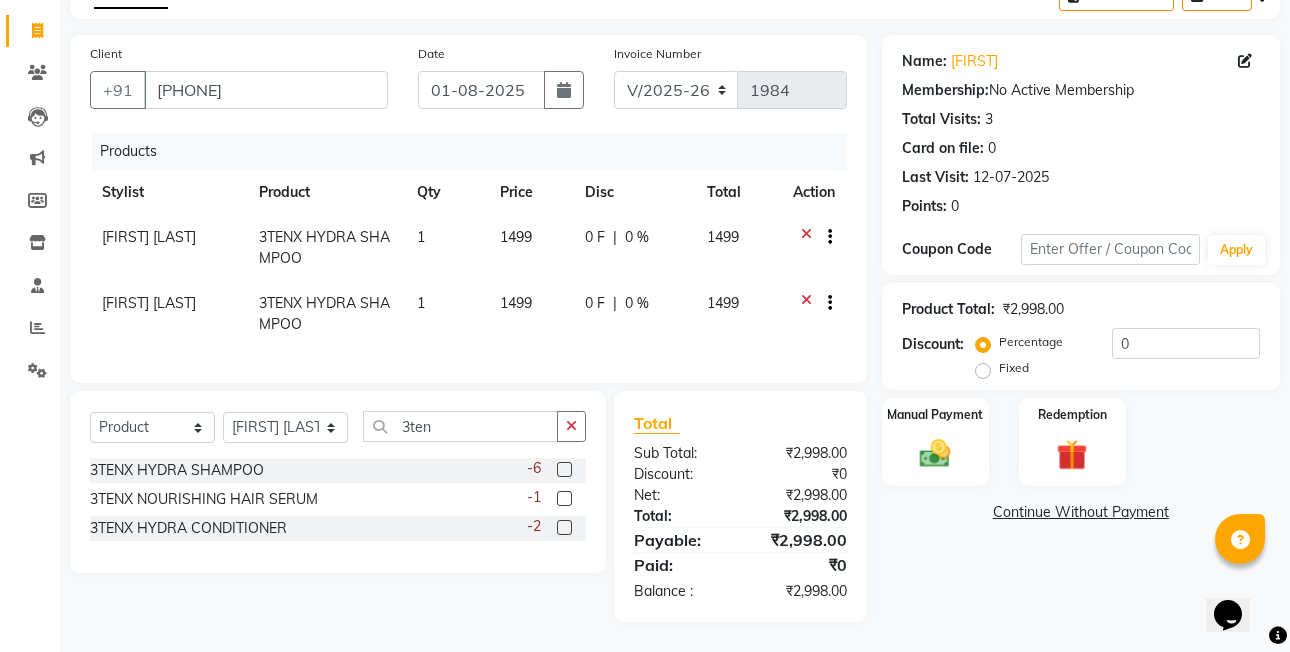 click on "1499" 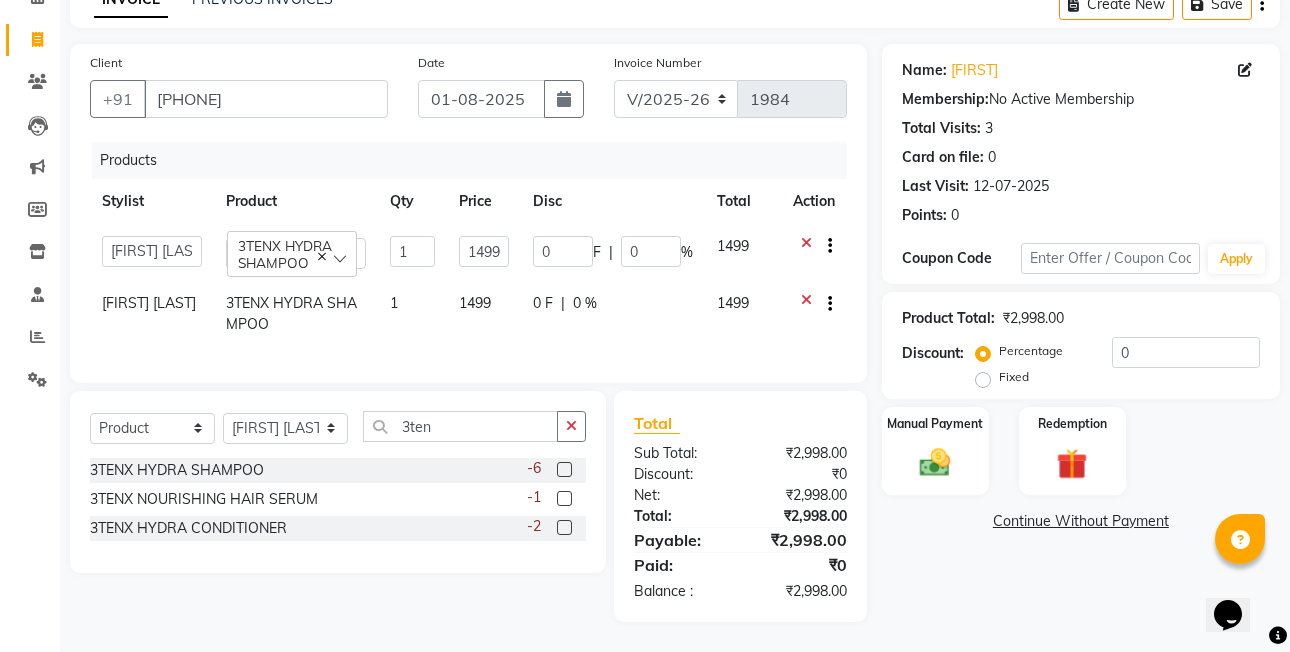 scroll, scrollTop: 121, scrollLeft: 0, axis: vertical 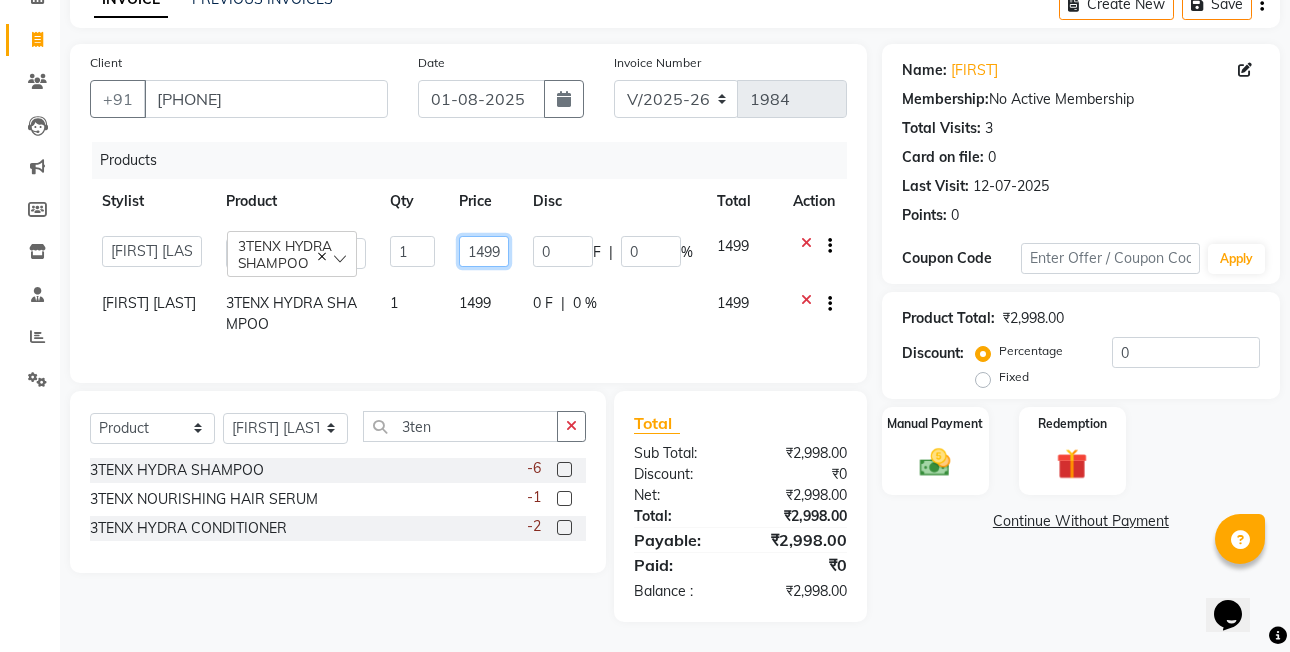 click on "1499" 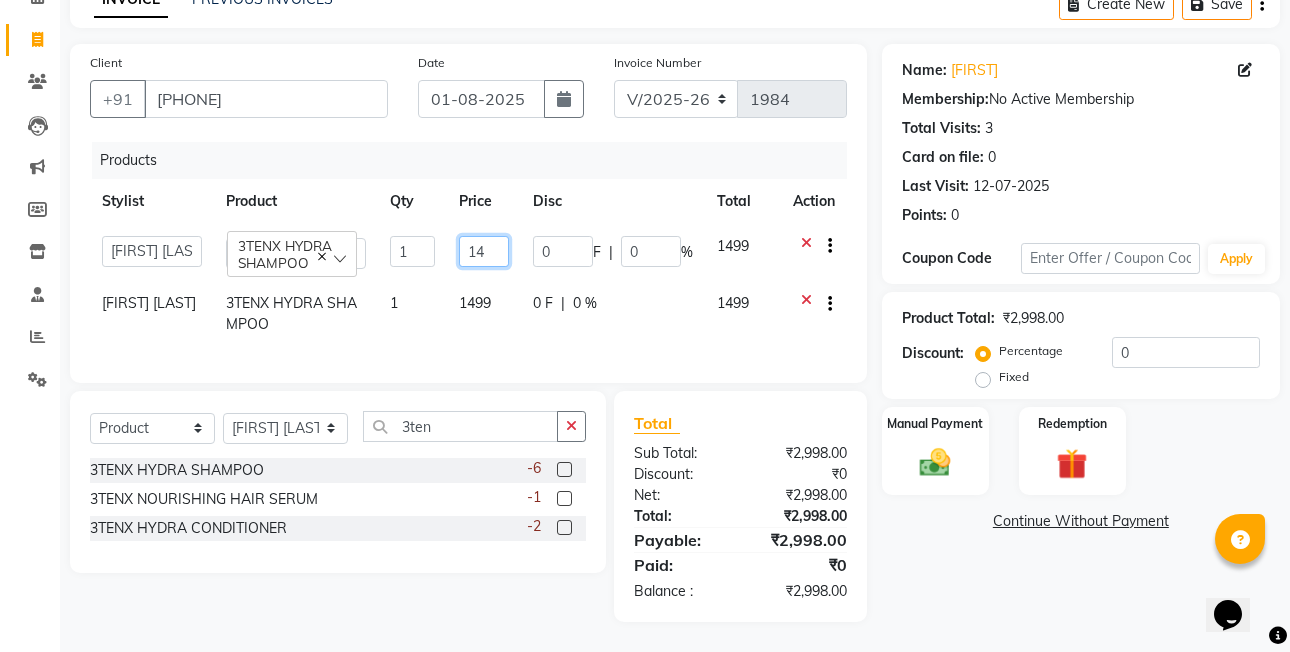 type on "1" 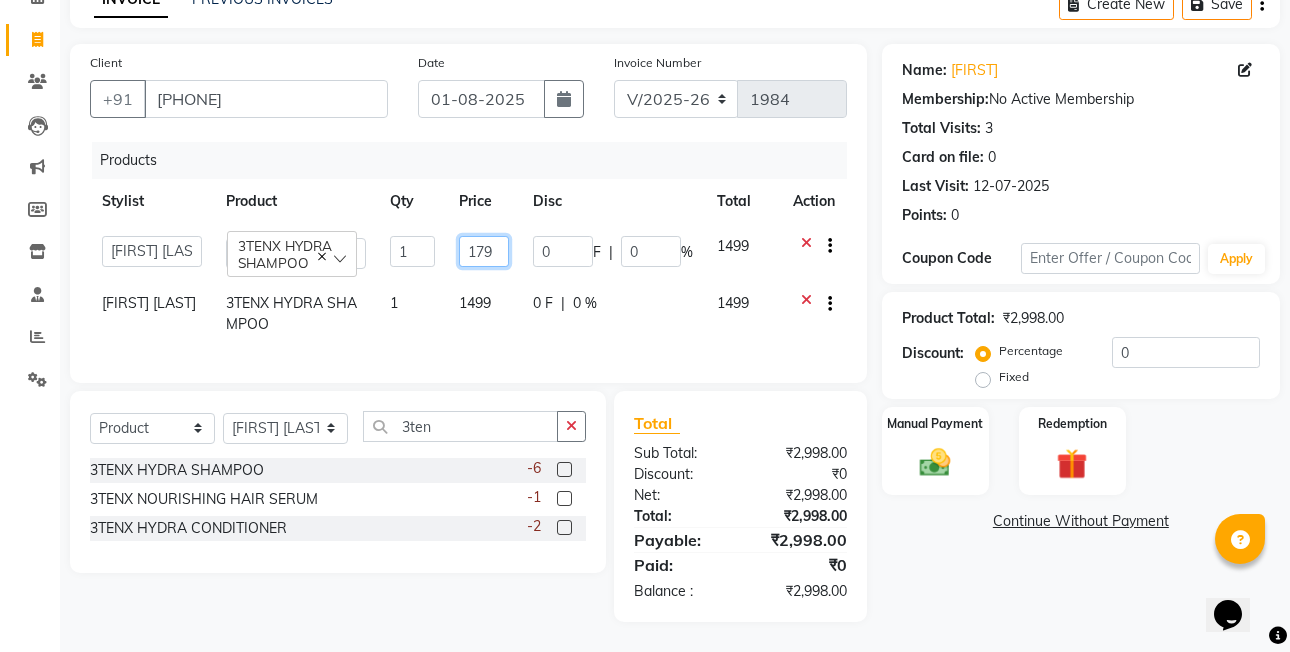 type on "1799" 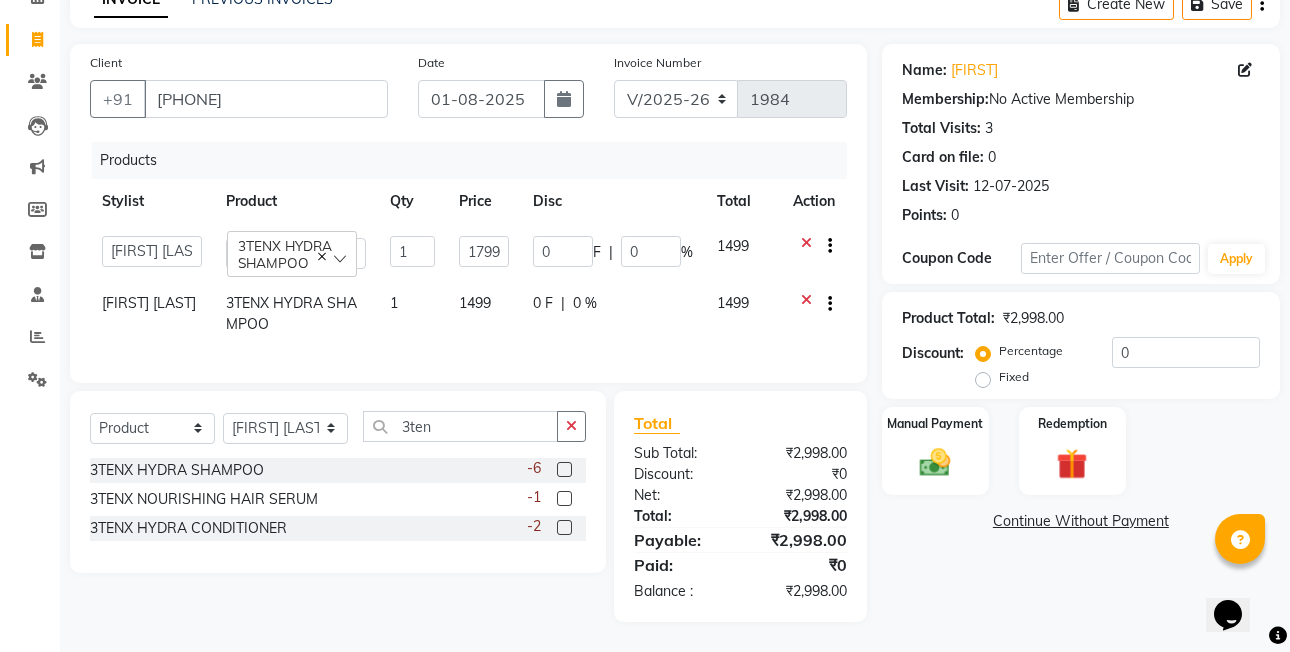 click on "[FIRST] [LAST] [FIRST] [LAST] [FIRST] [LAST] [FIRST] [LAST] [FIRST] [LAST] [FIRST] [LAST] [FIRST] [LAST] [FIRST] [LAST] [FIRST] [LAST] [FIRST] [LAST] [FIRST] [LAST] [FIRST] [LAST] [FIRST] [LAST] [FIRST] [LAST] [FIRST] [LAST] [BRAND] [PRODUCT] [NUMBER] [PRICE] [PERCENT] [PRICE] [FIRST] [LAST] [BRAND] [PRODUCT] [NUMBER] [PRICE] [PERCENT] [PRICE]" 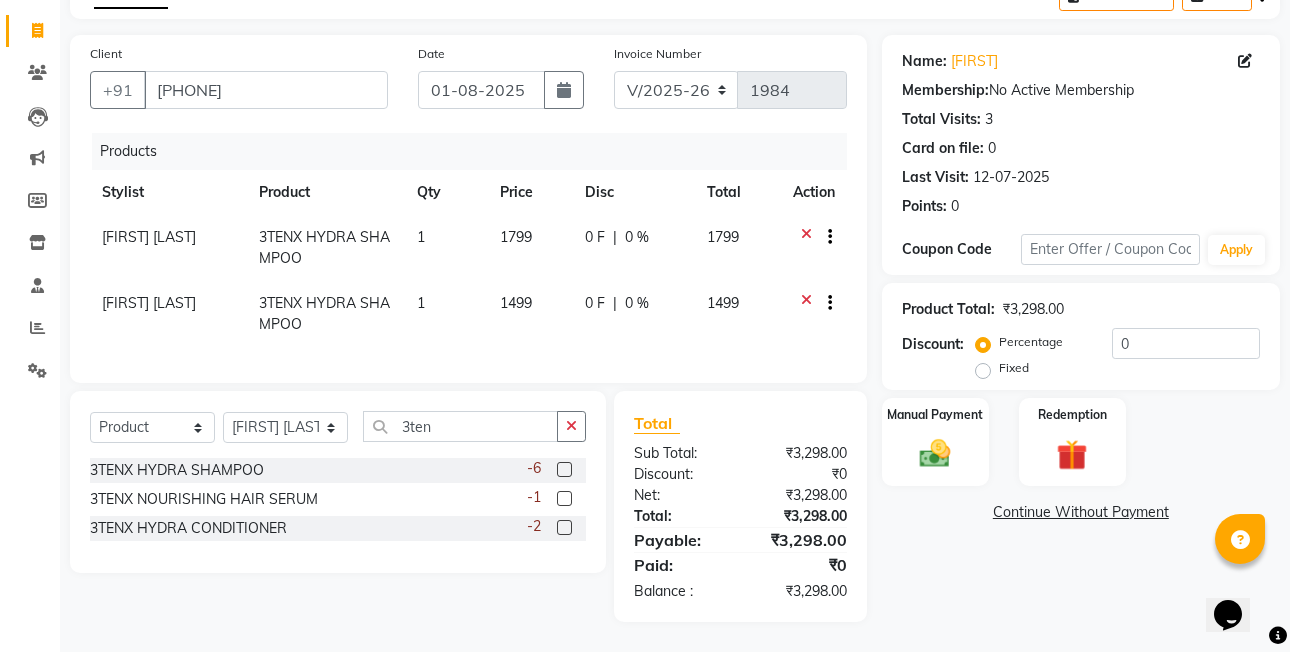 click on "1499" 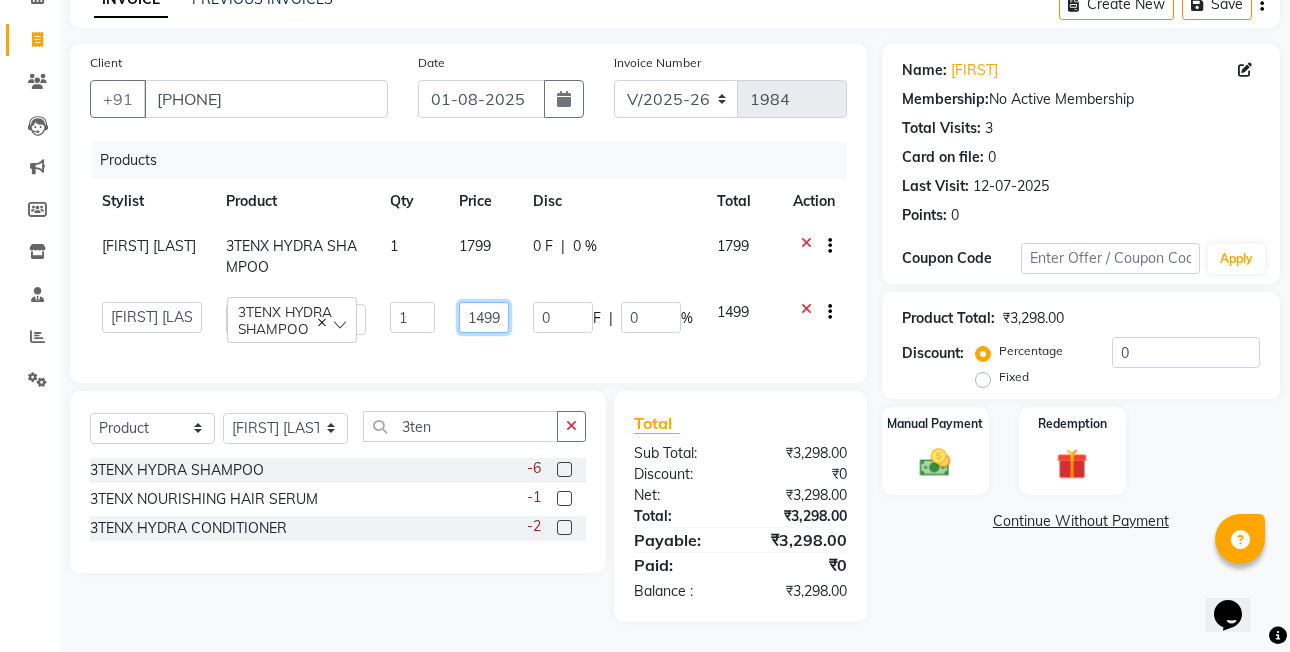click on "1499" 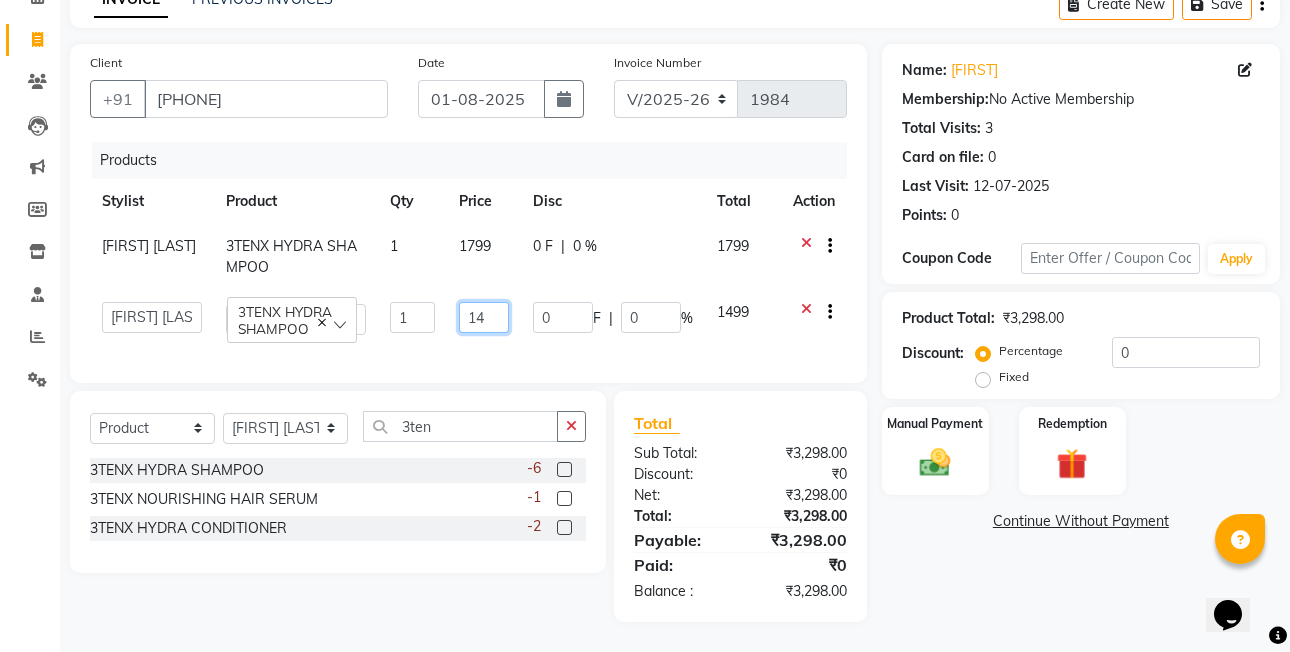type on "1" 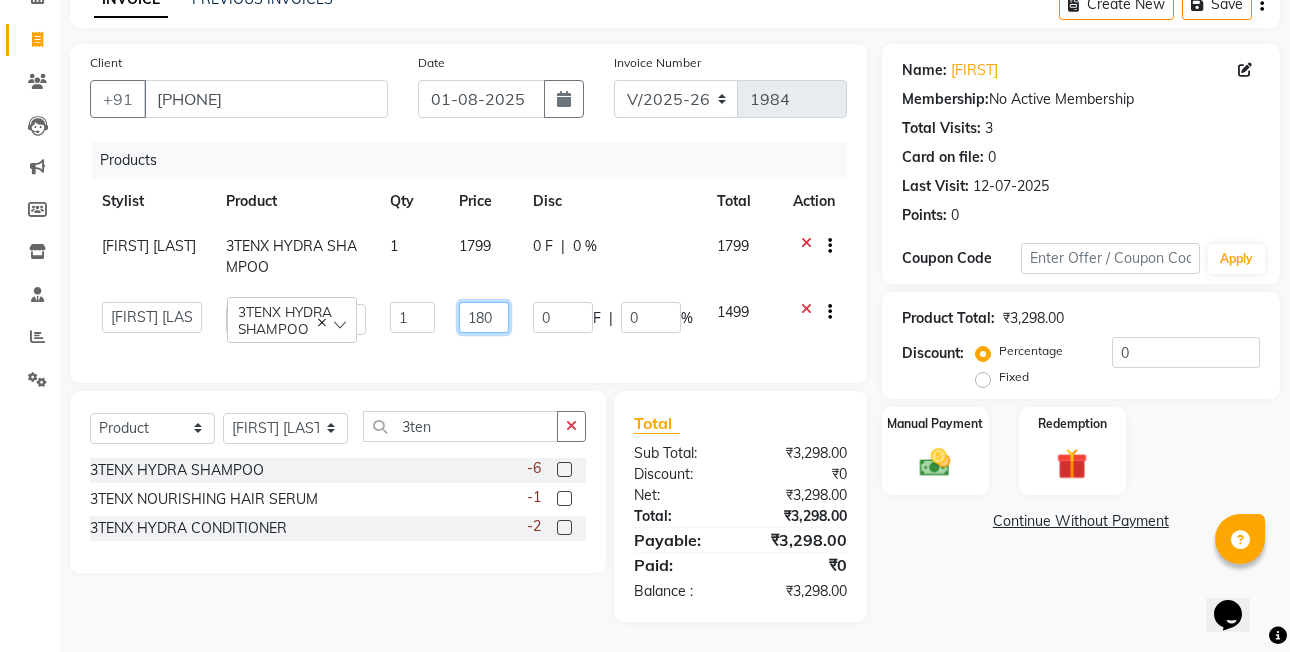 type on "1800" 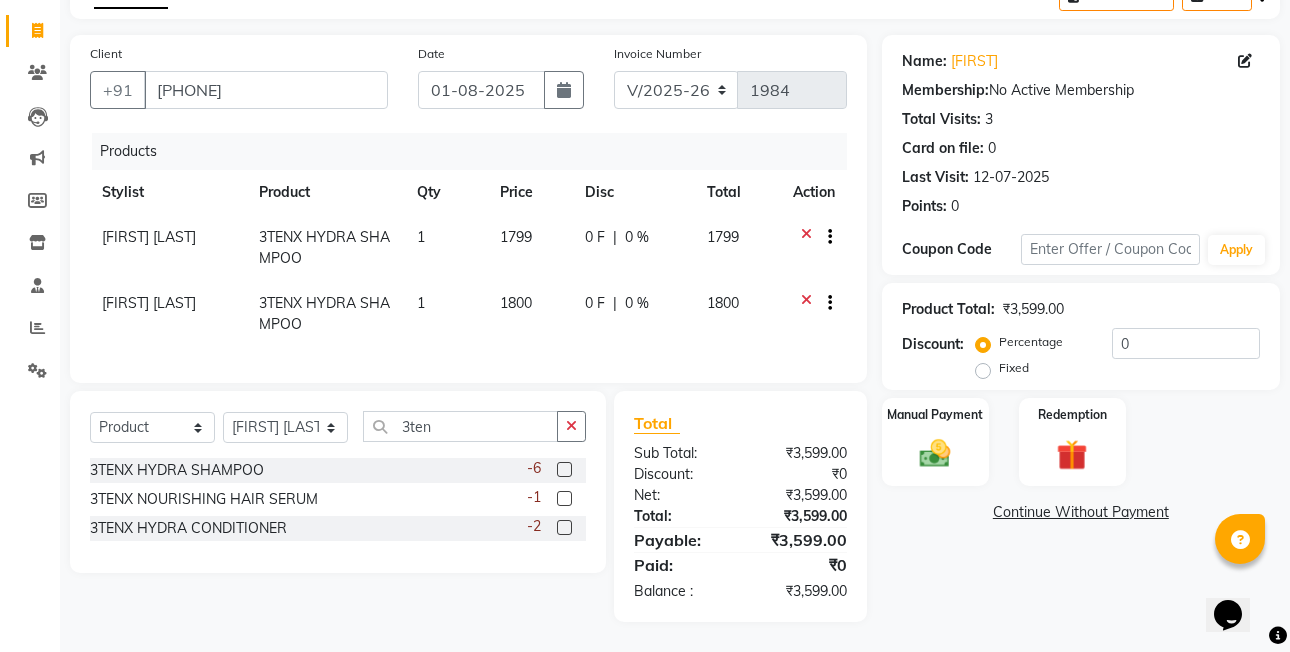 click on "1799" 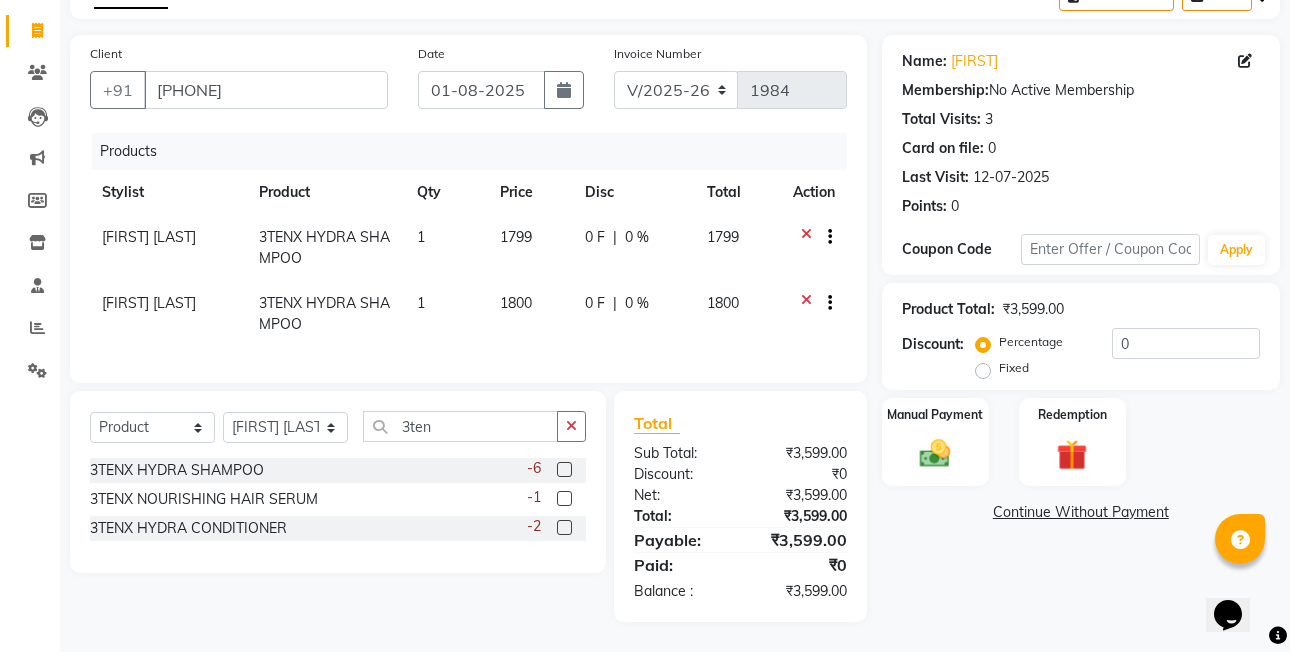 select on "75951" 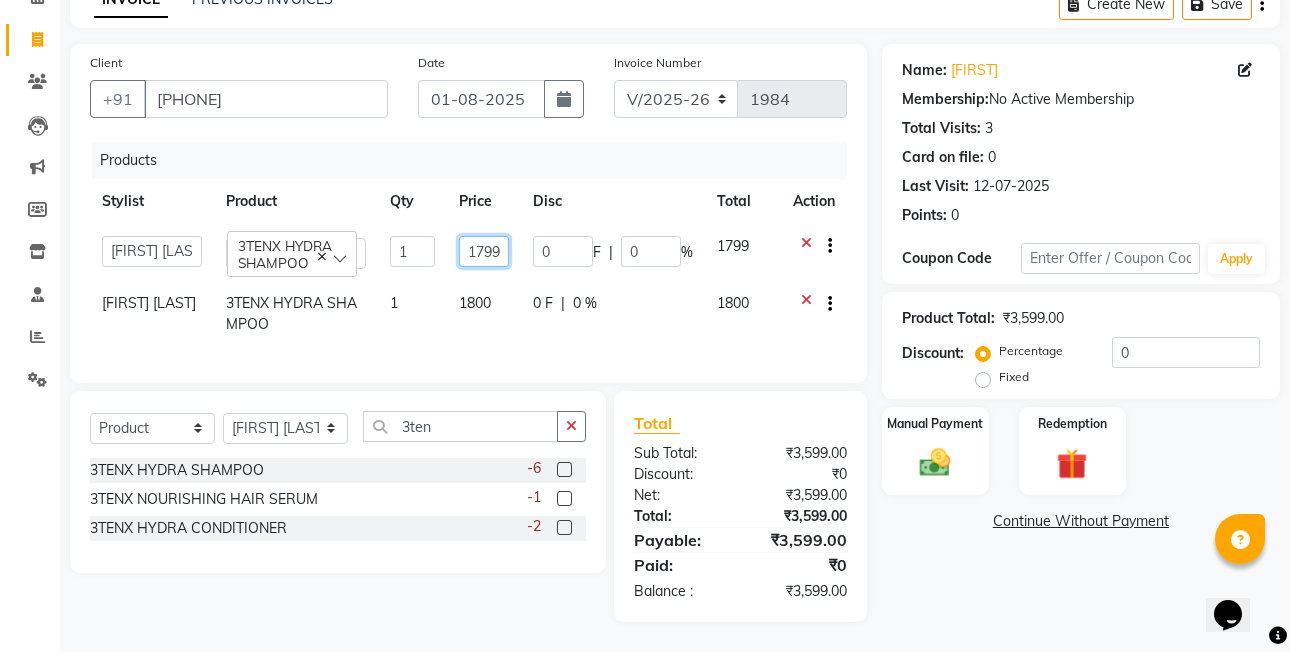 click on "1799" 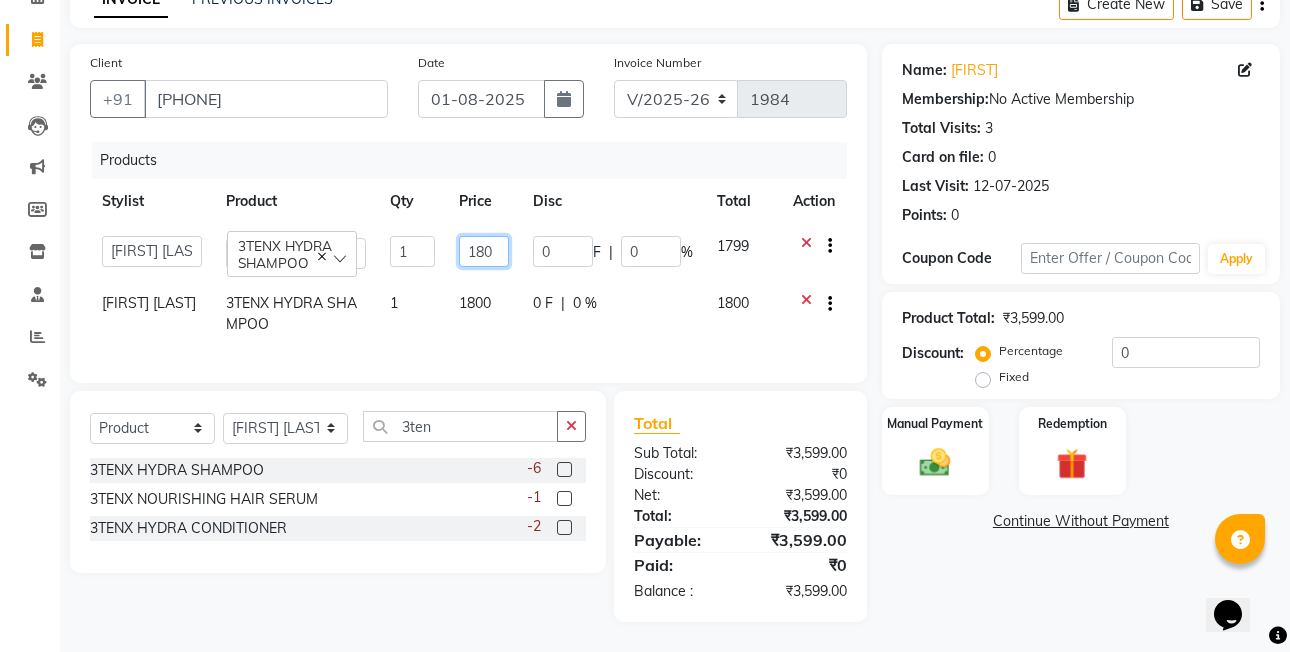 type on "1800" 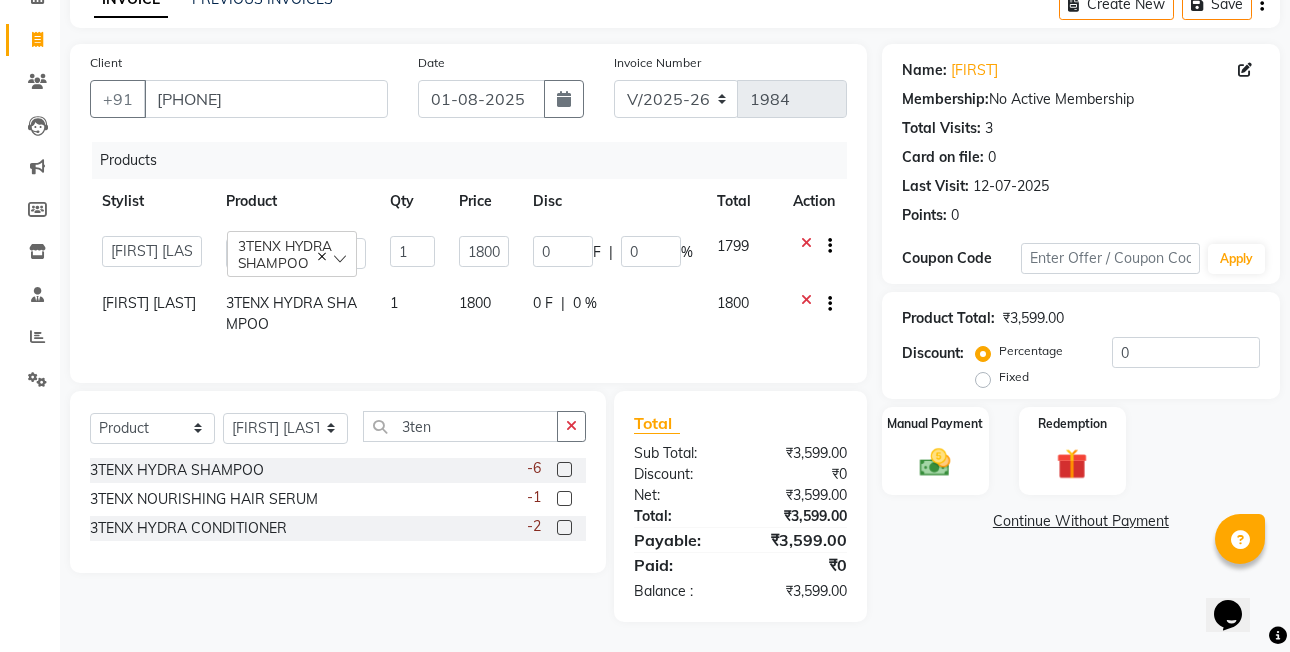 click on "Disc" 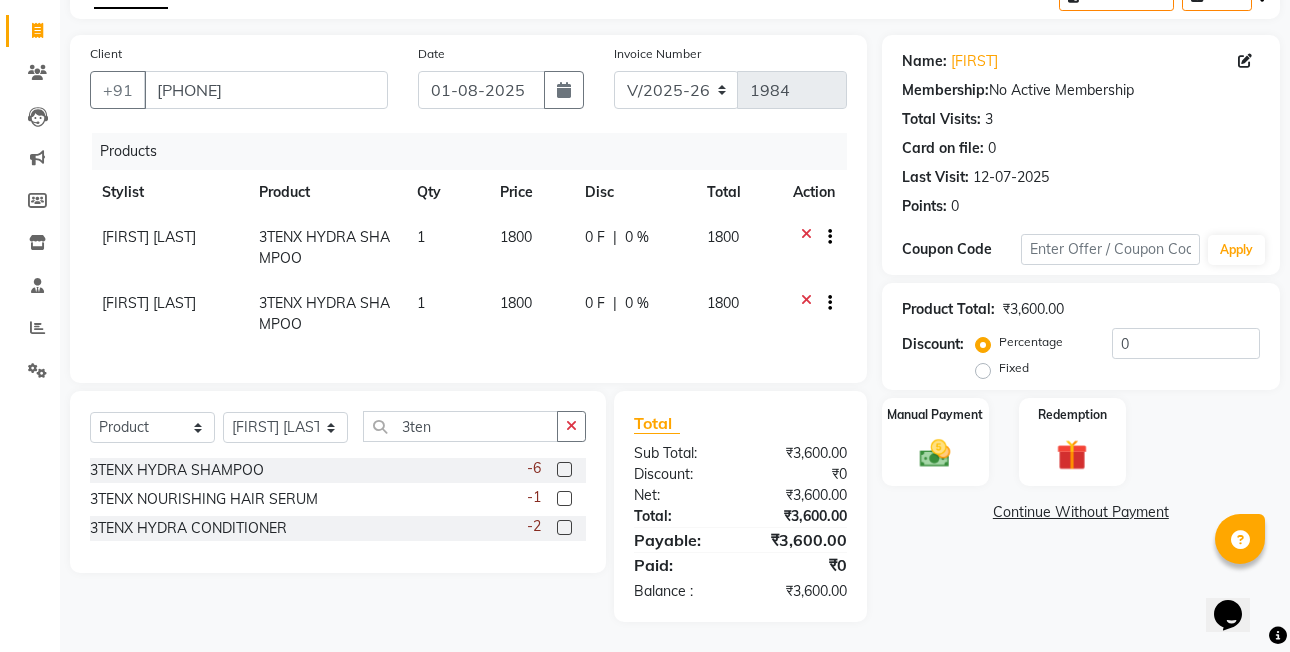 scroll, scrollTop: 130, scrollLeft: 0, axis: vertical 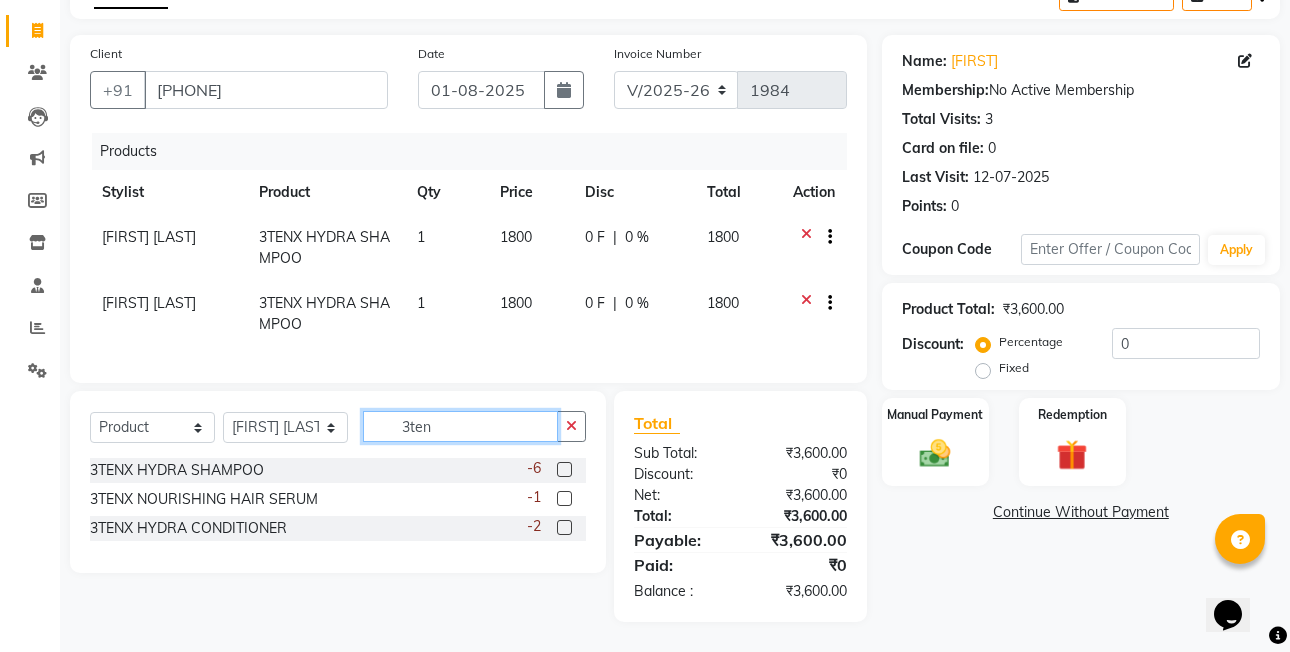 click on "3ten" 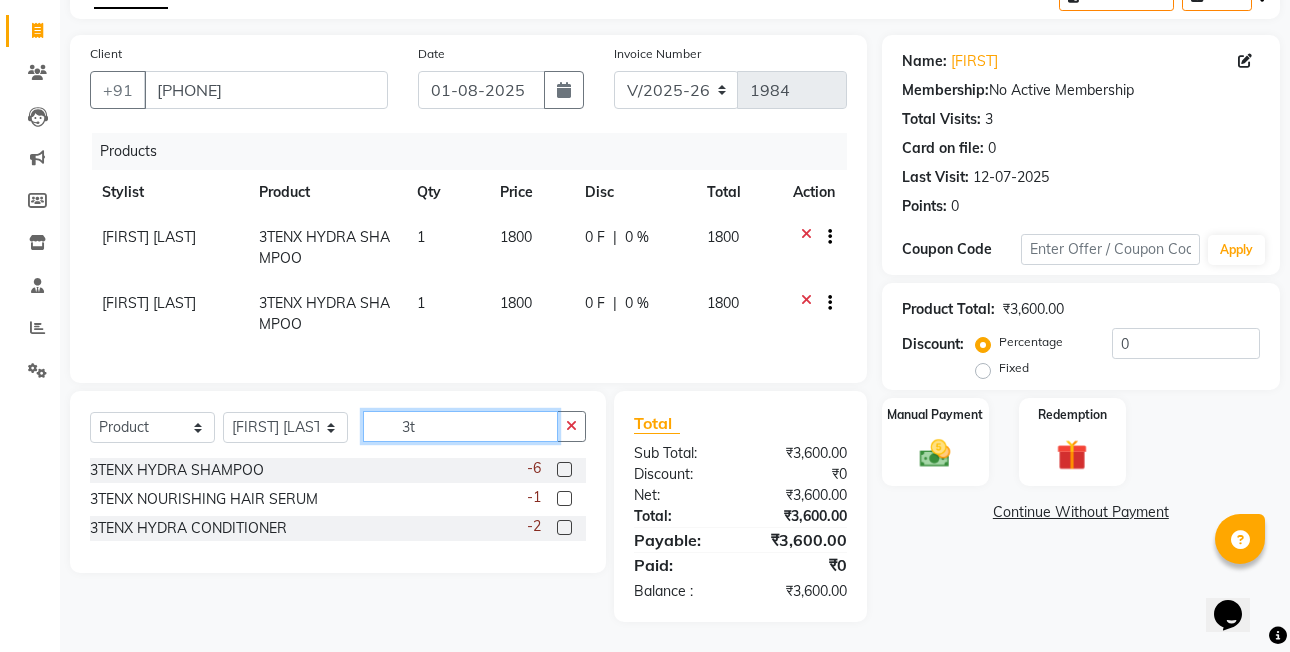 type on "3" 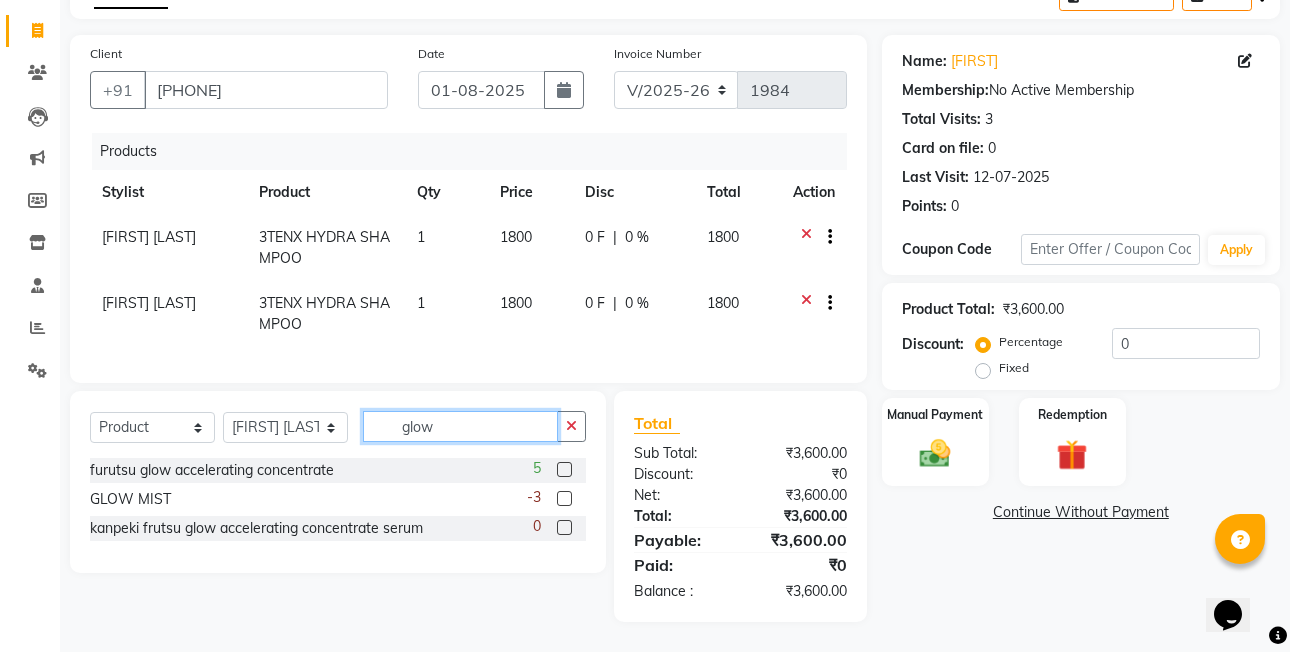 type on "glow" 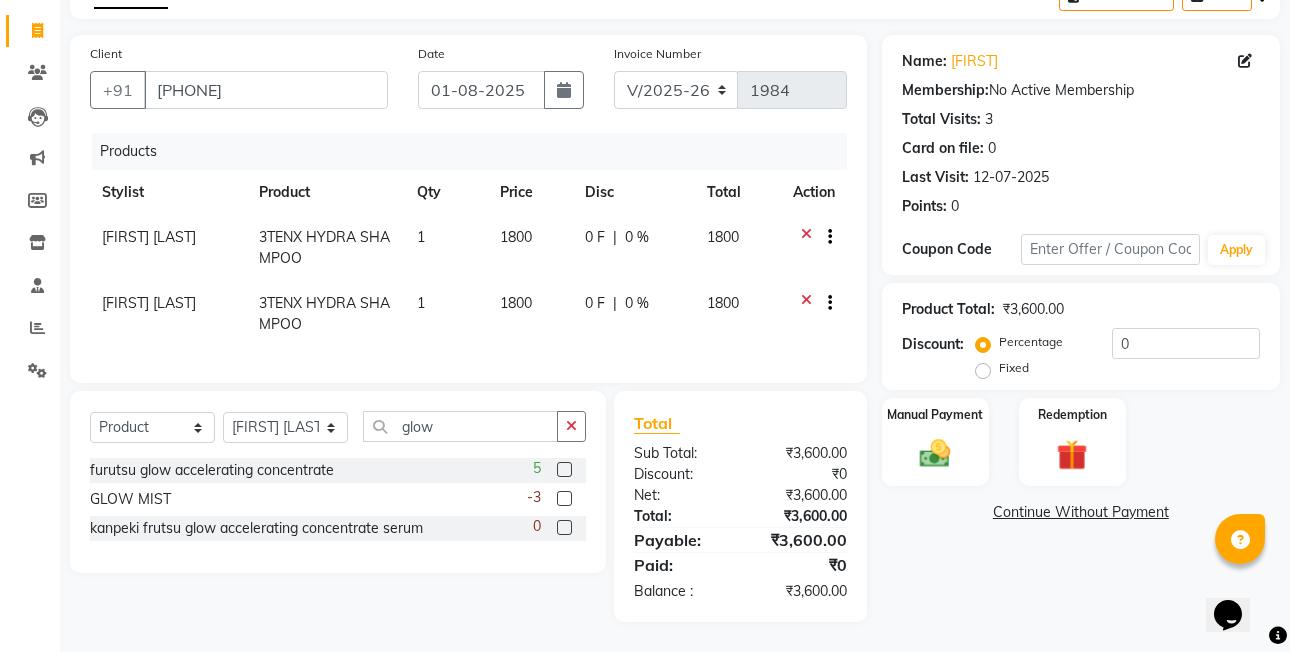click on "-3" 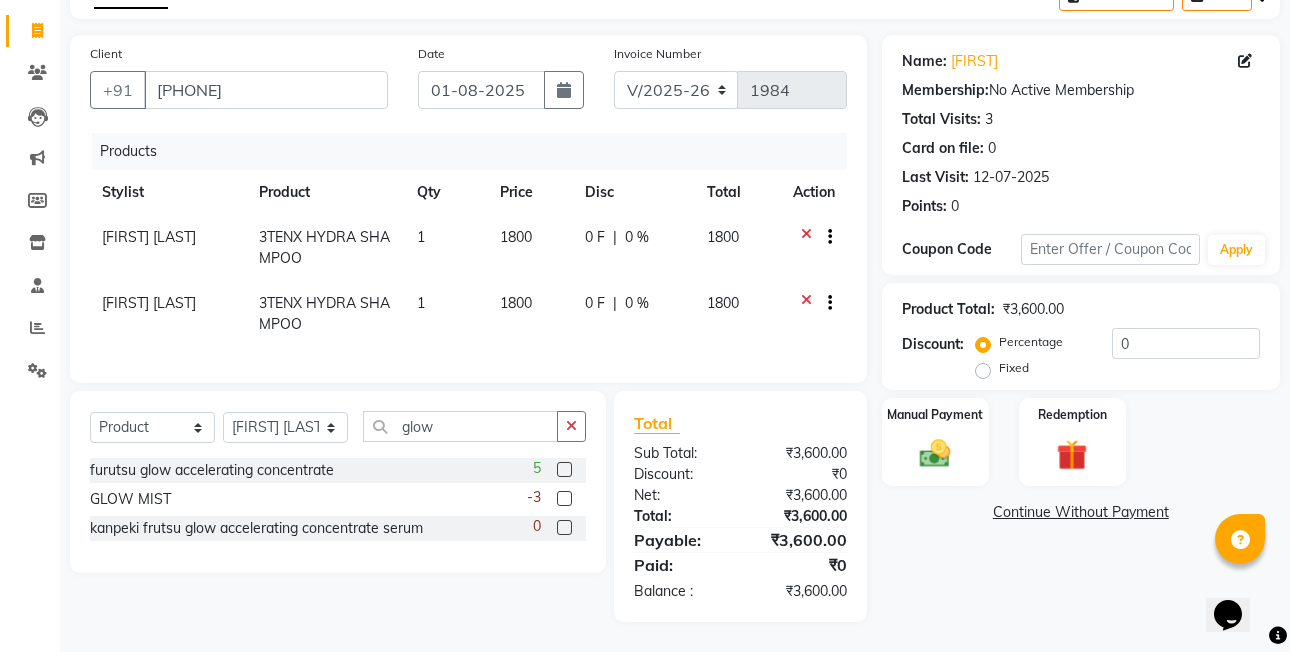 click 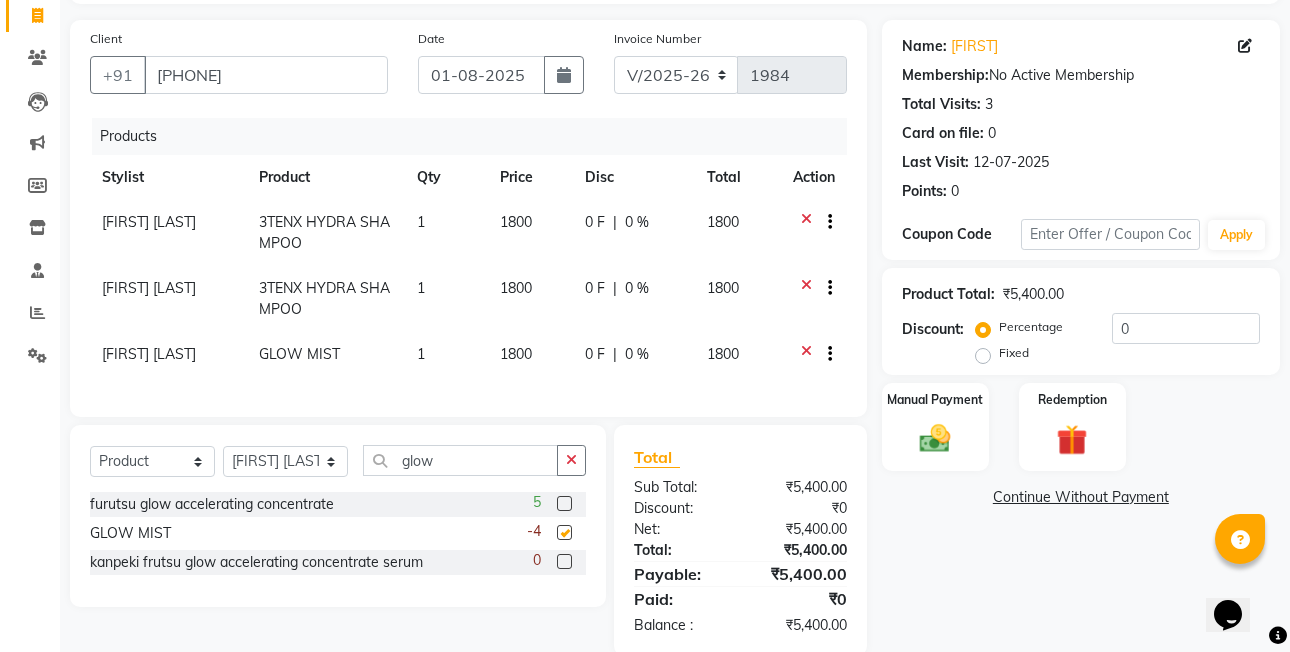 checkbox on "false" 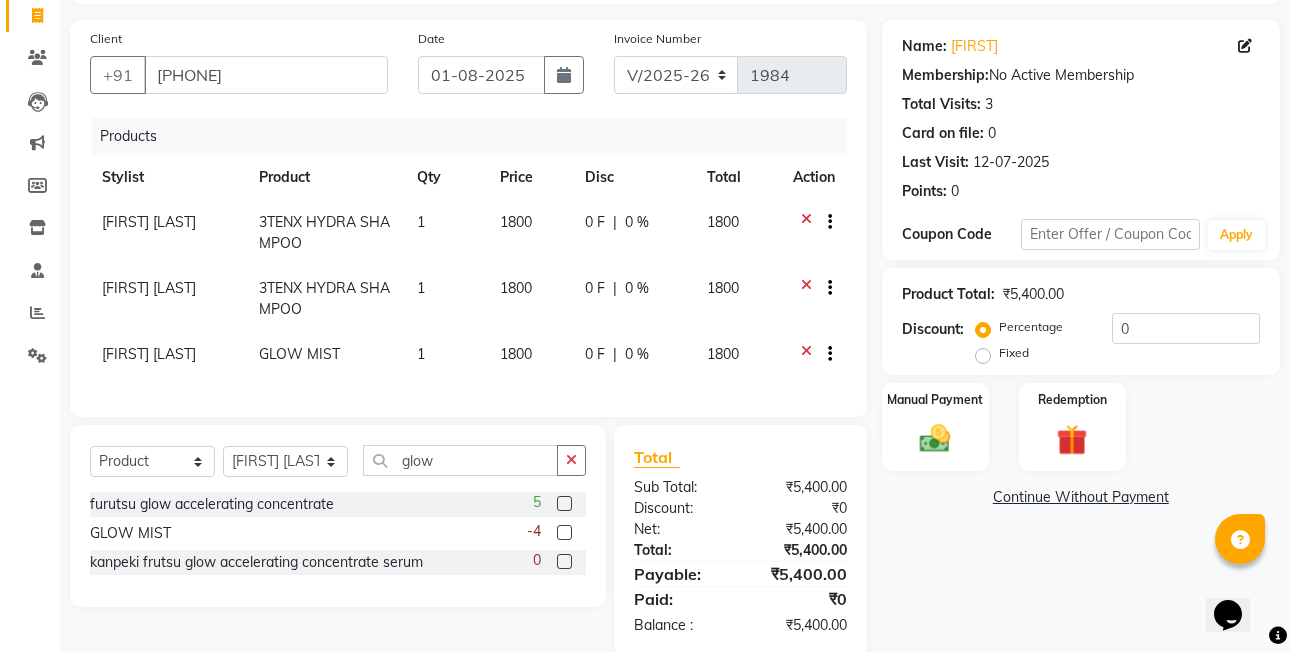 scroll, scrollTop: 179, scrollLeft: 0, axis: vertical 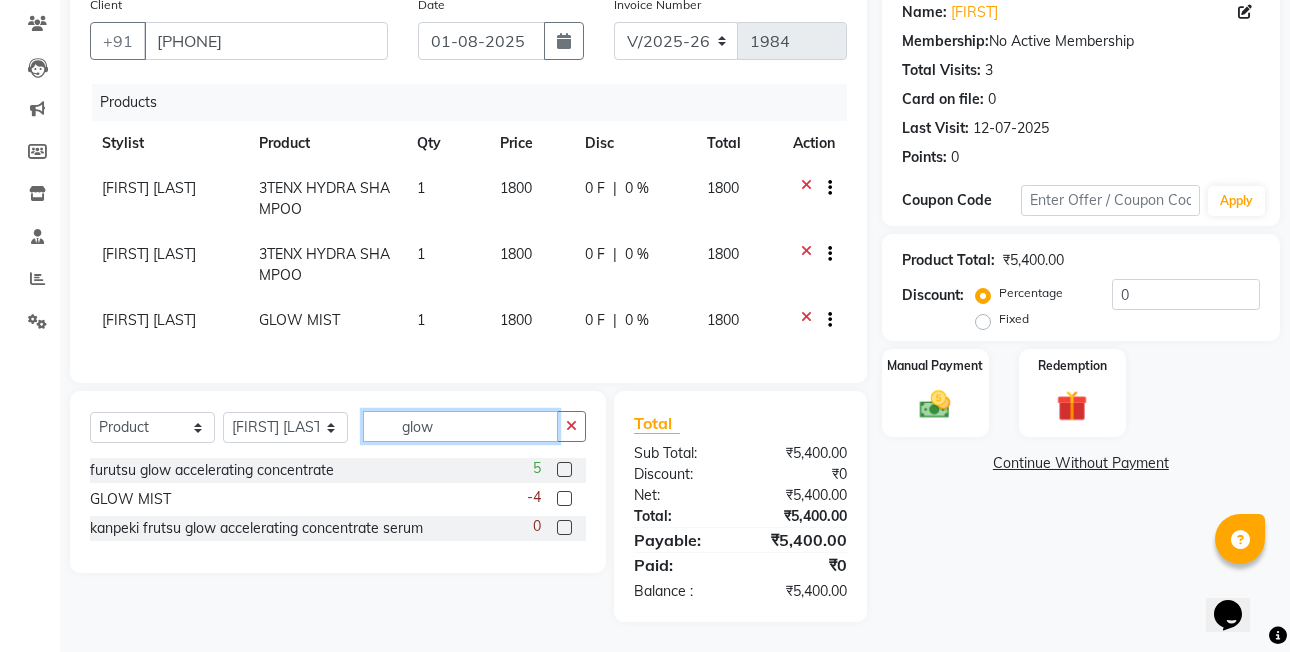 click on "glow" 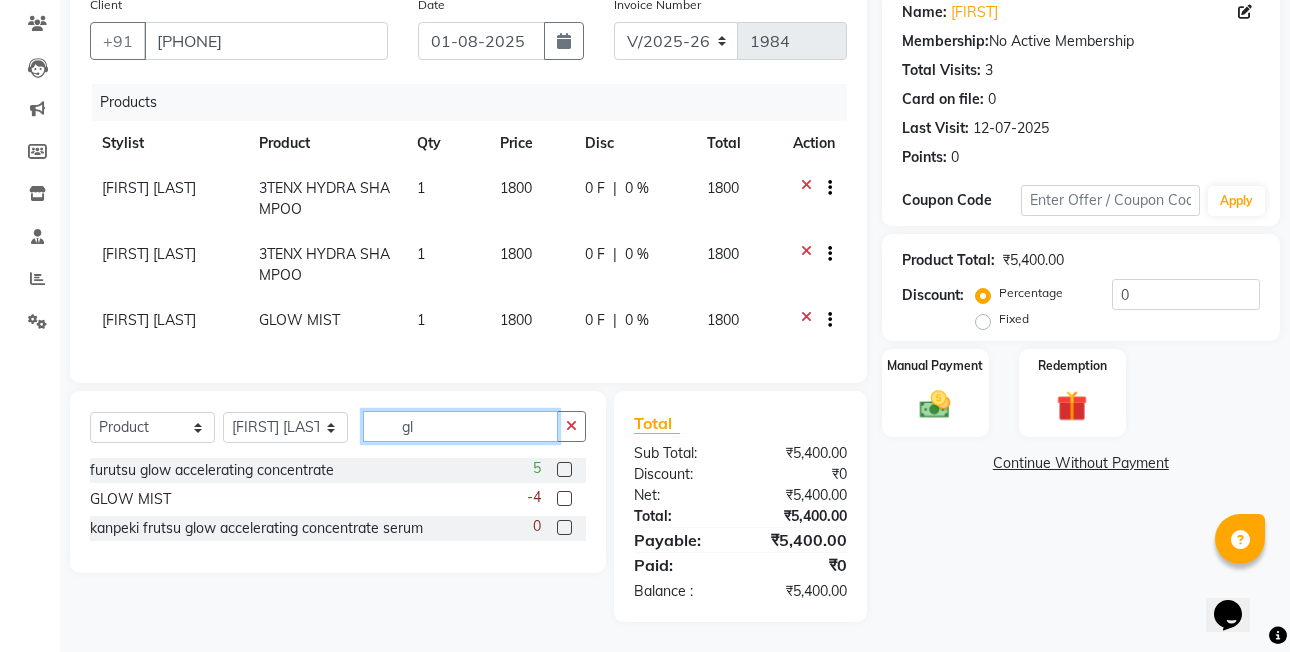 type on "g" 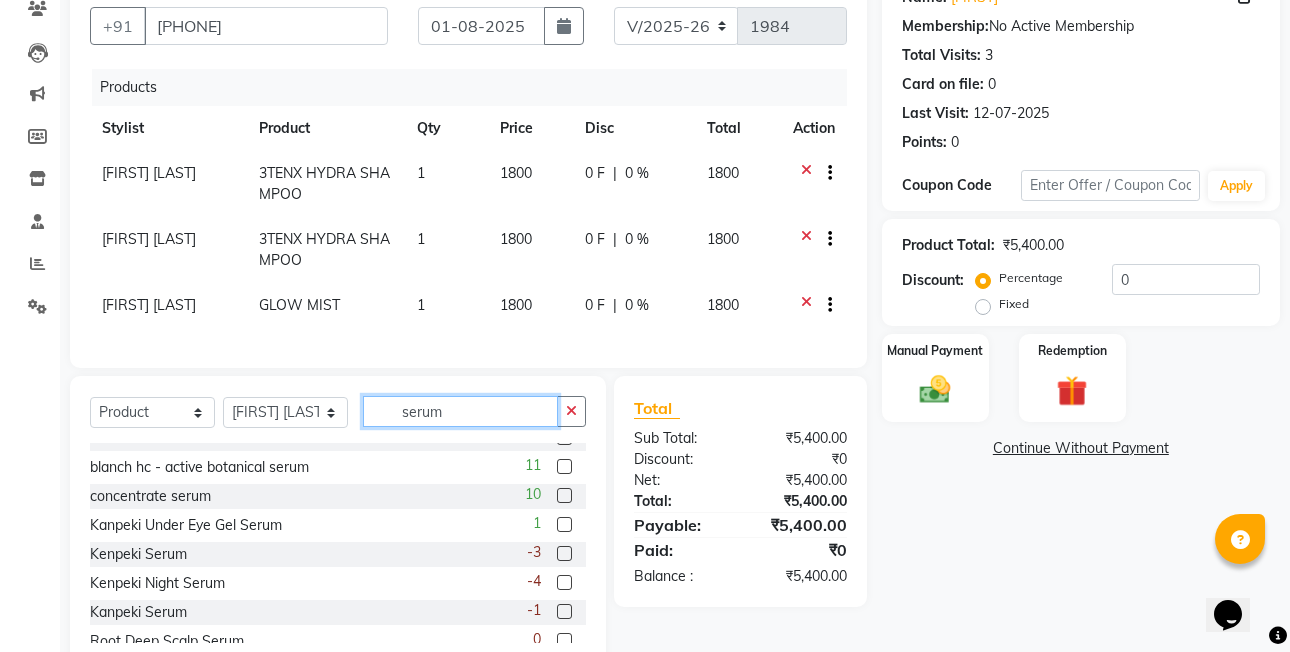 scroll, scrollTop: 61, scrollLeft: 0, axis: vertical 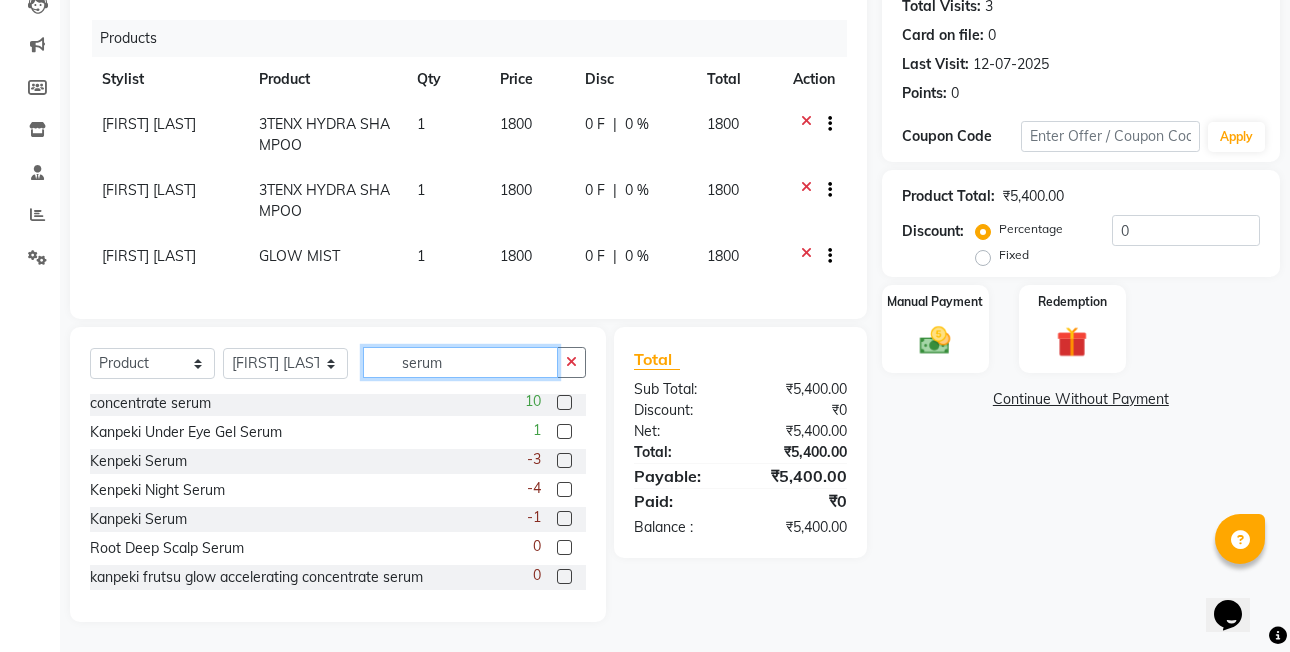 type on "serum" 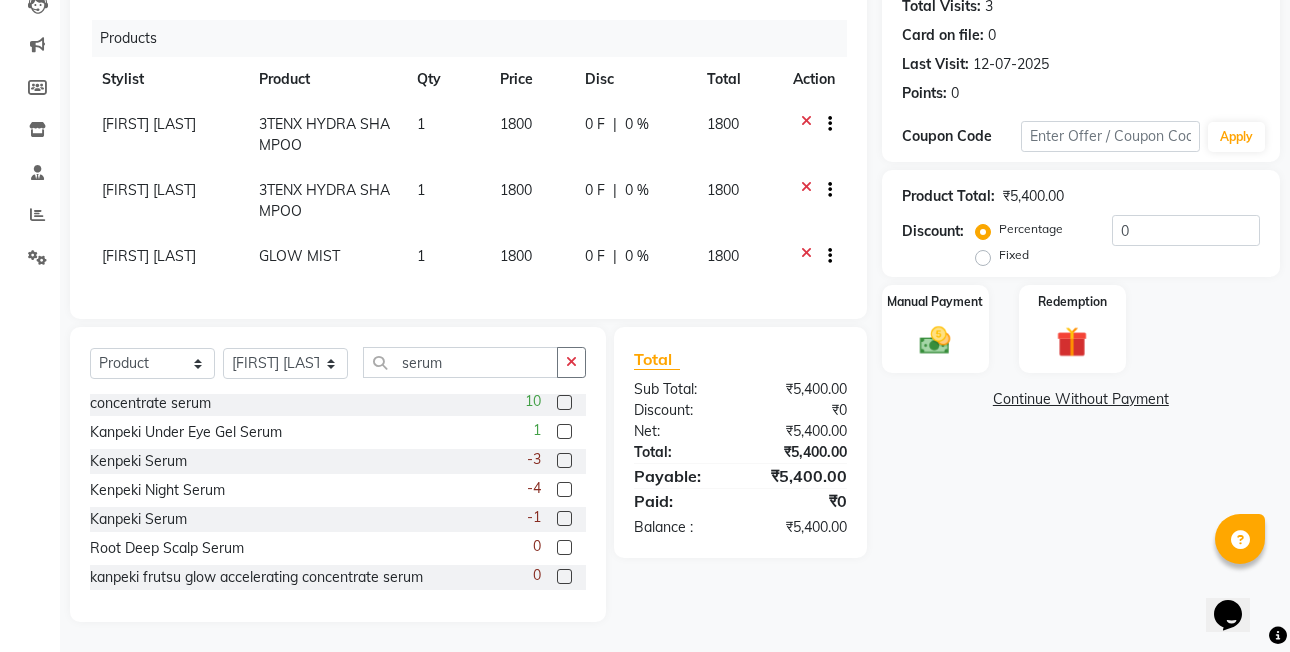 click 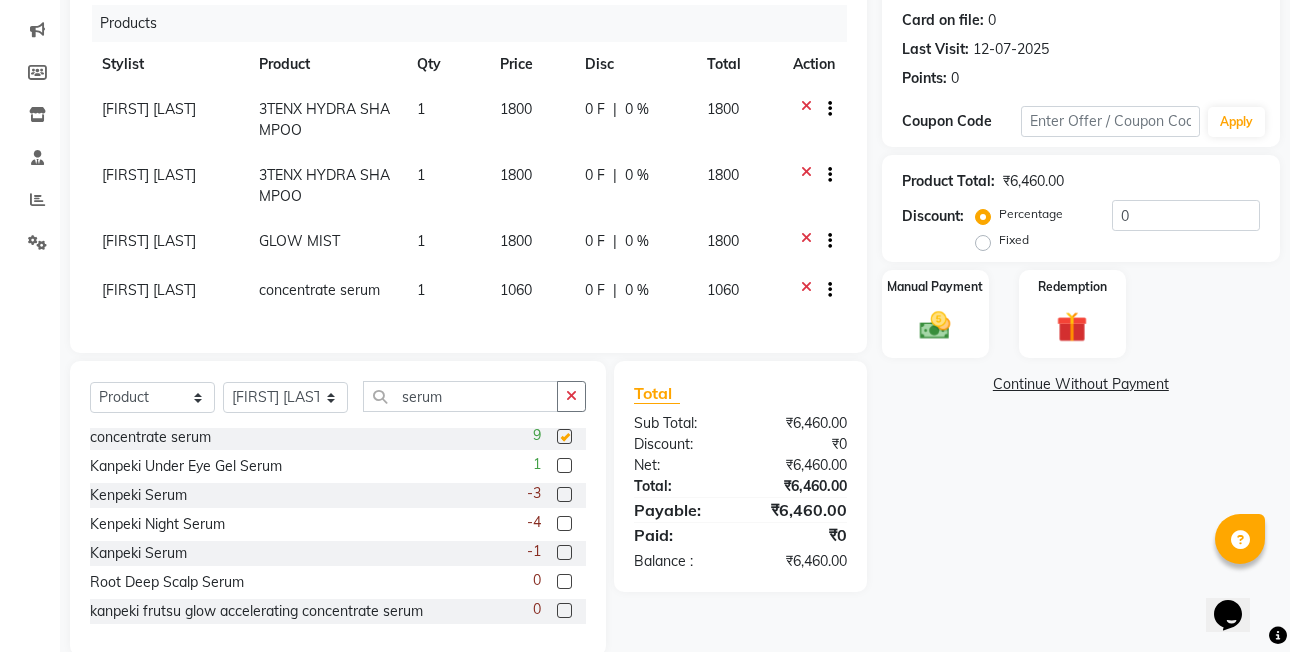 checkbox on "false" 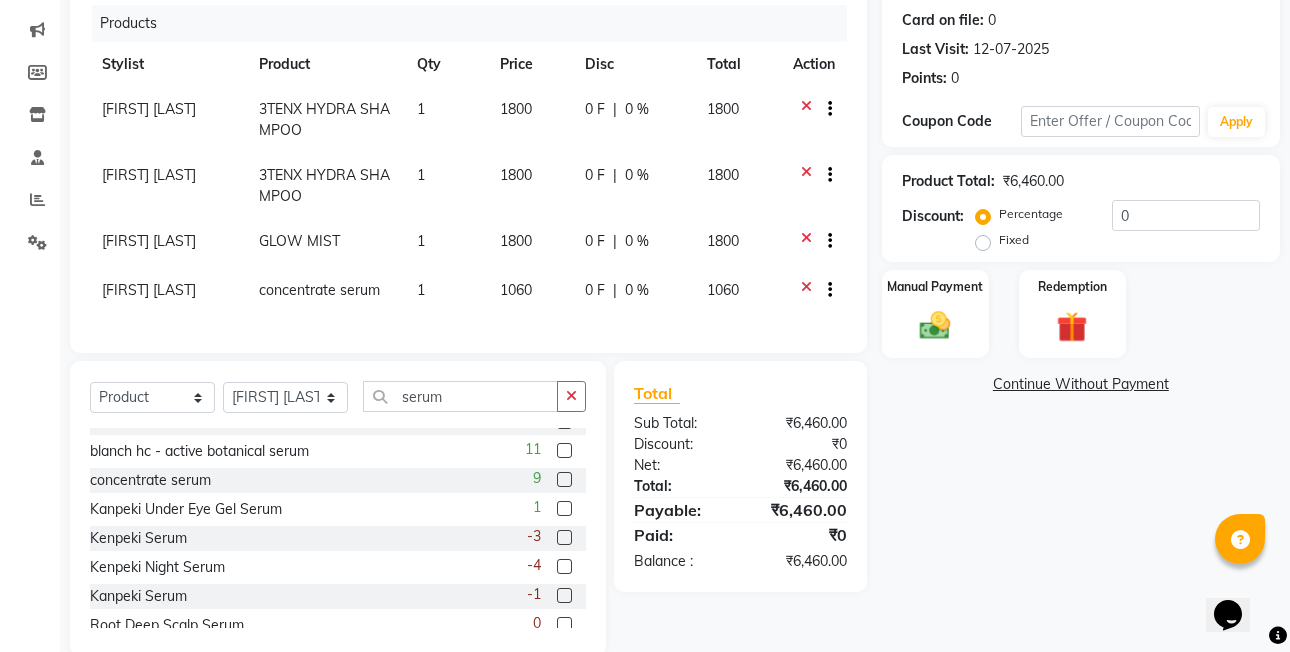 scroll, scrollTop: 0, scrollLeft: 0, axis: both 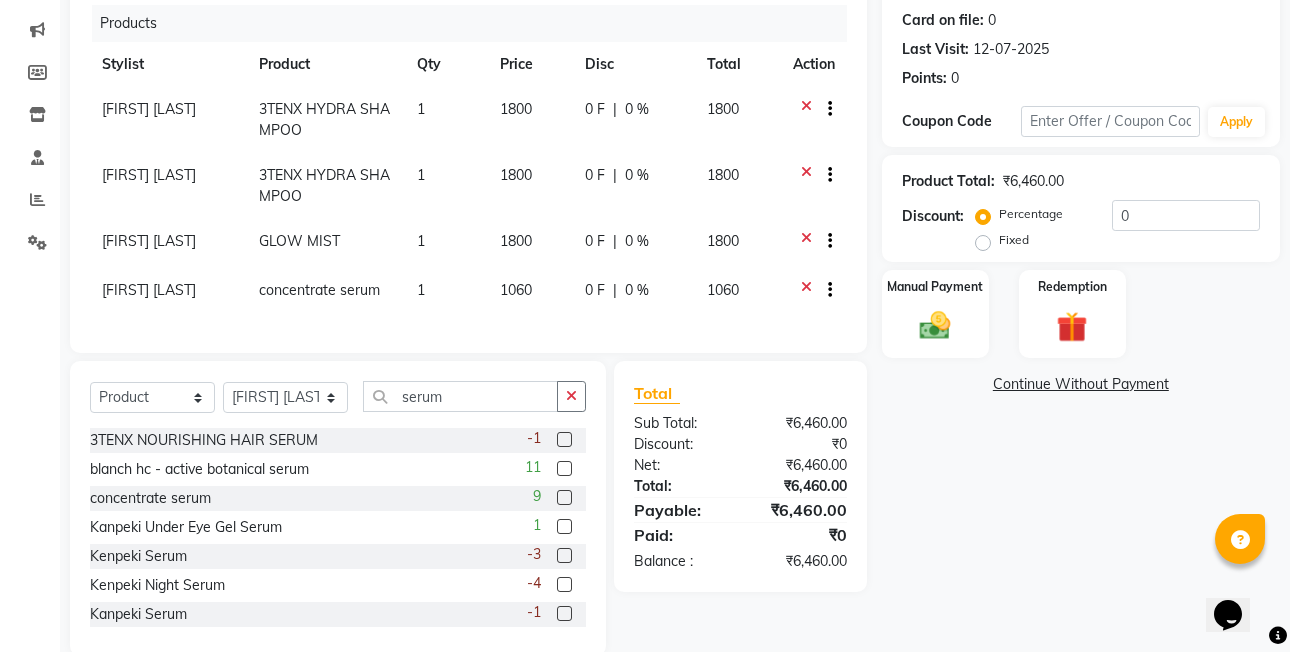 click 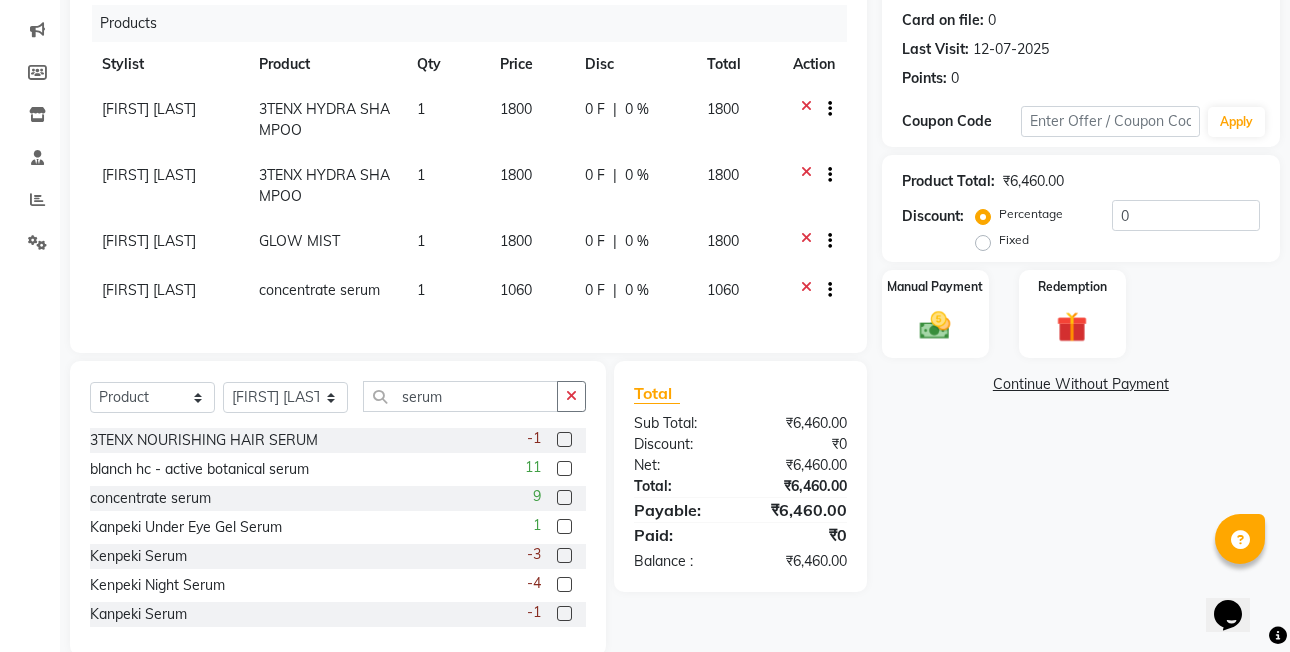 click at bounding box center [563, 469] 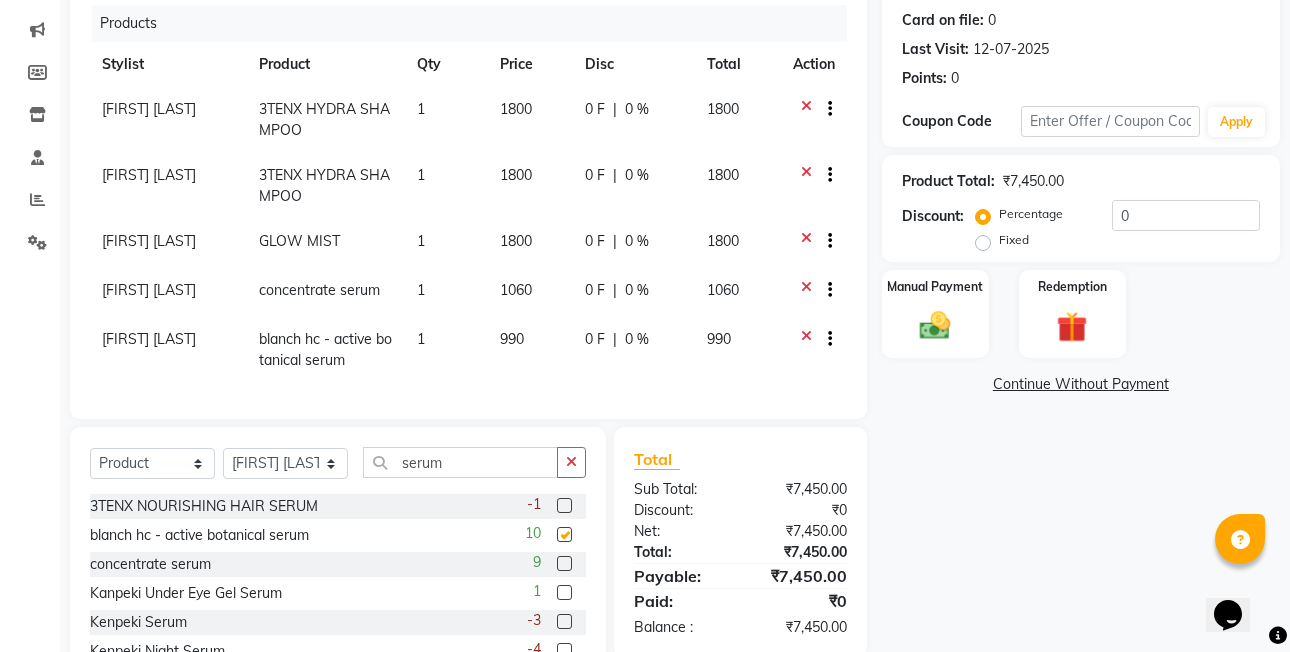 checkbox on "false" 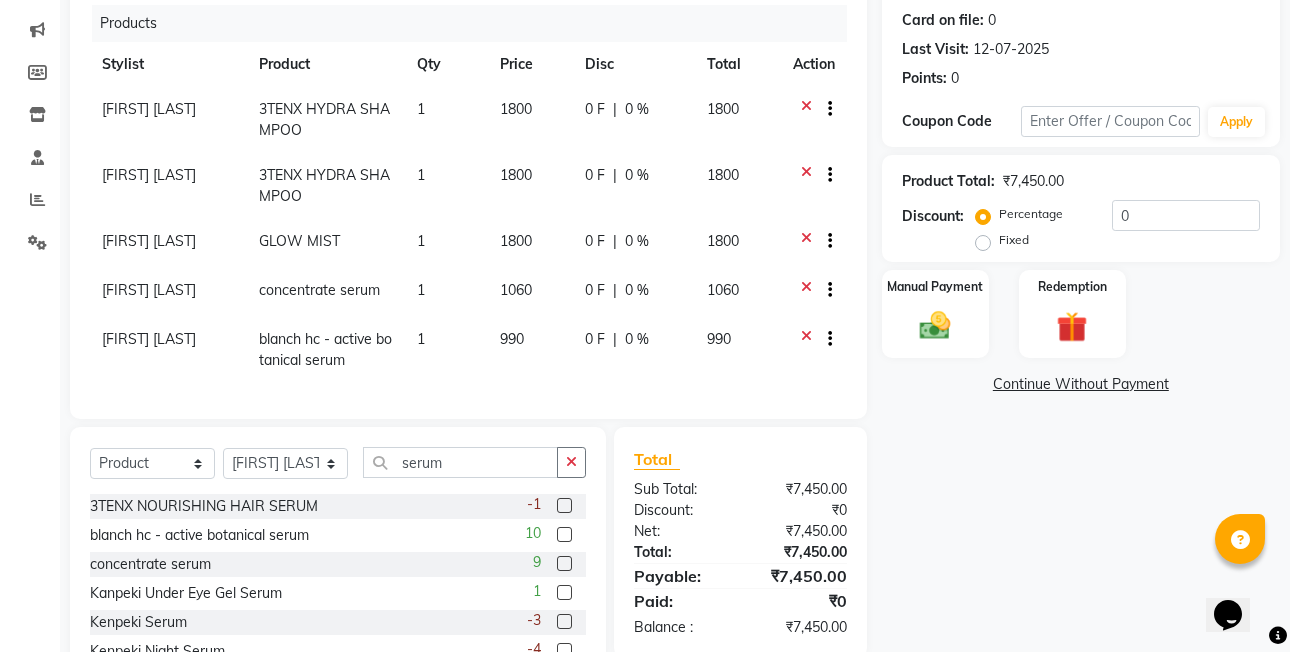 click 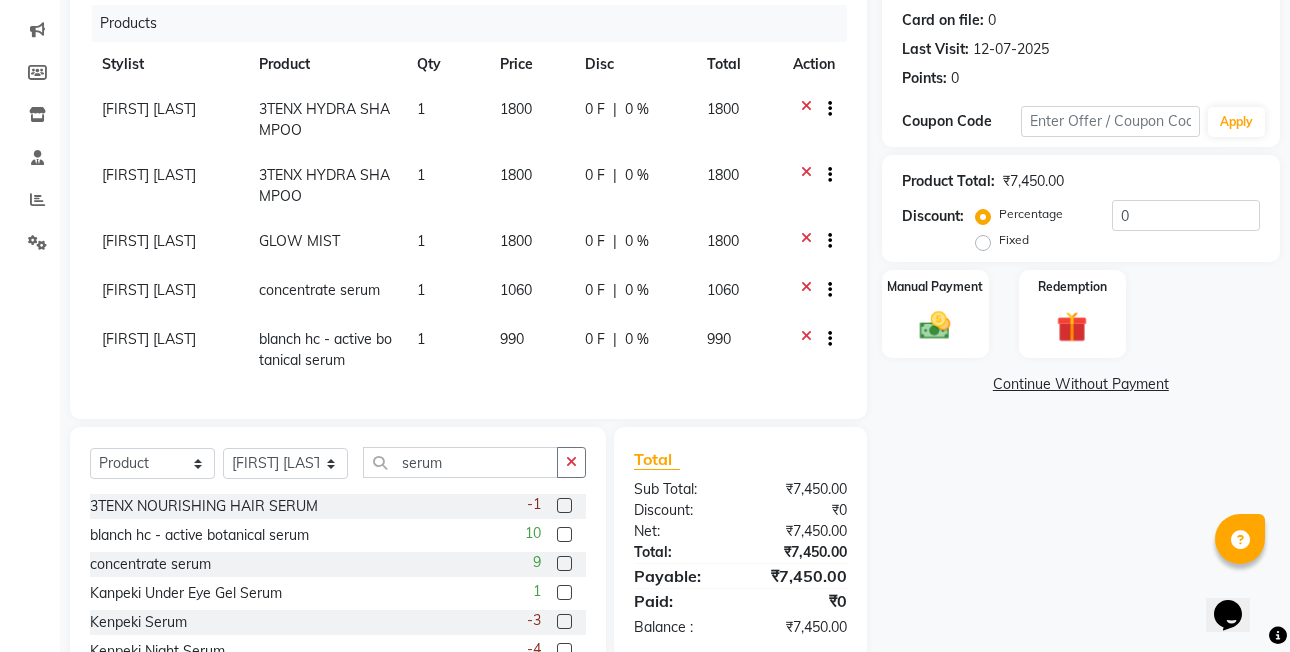 click at bounding box center (563, 506) 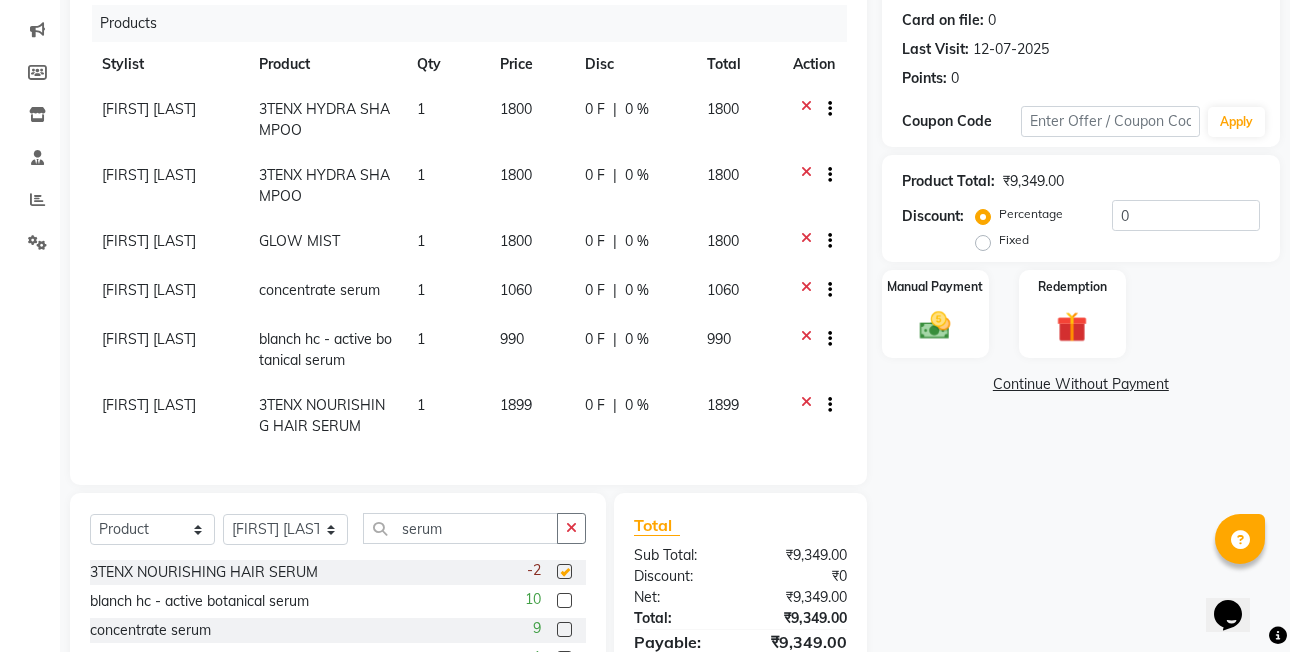 checkbox on "false" 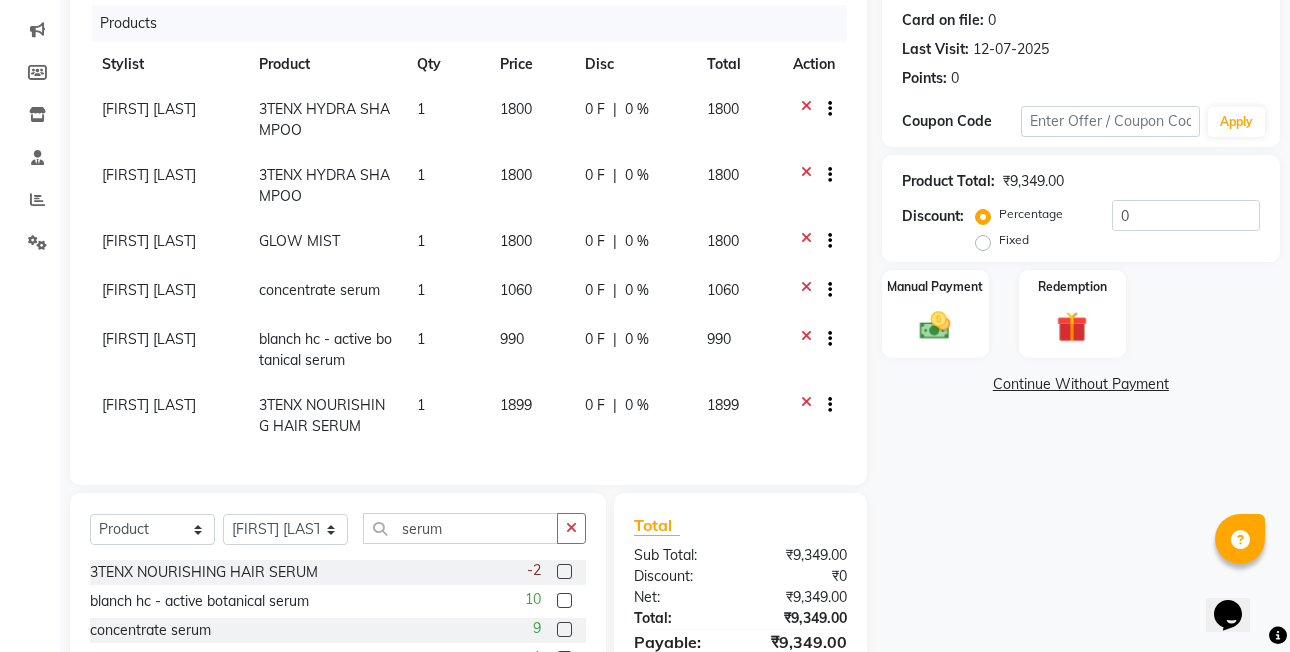 click 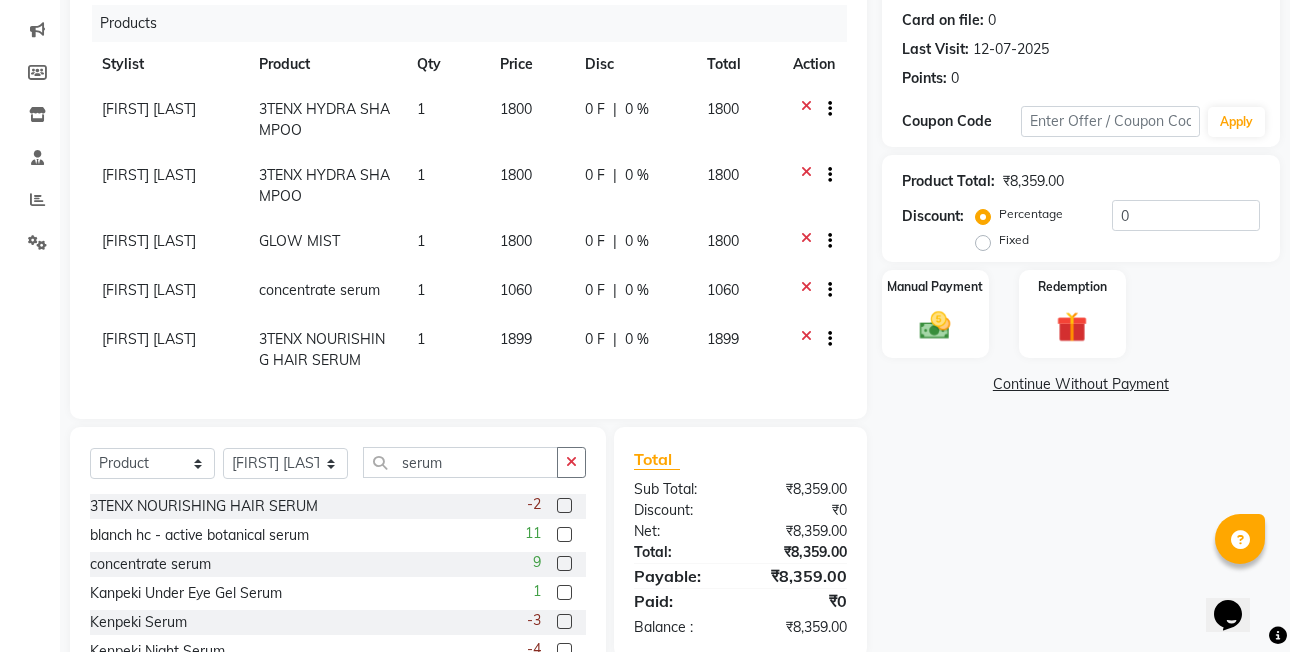 click 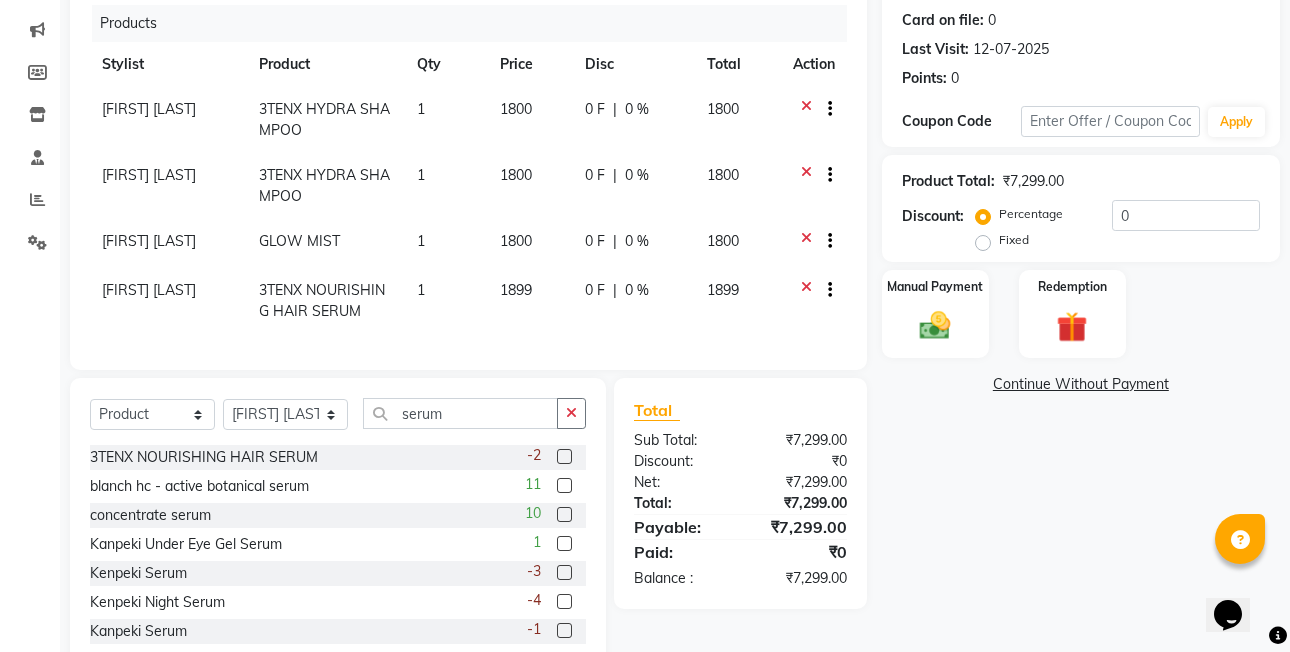 click on "1899" 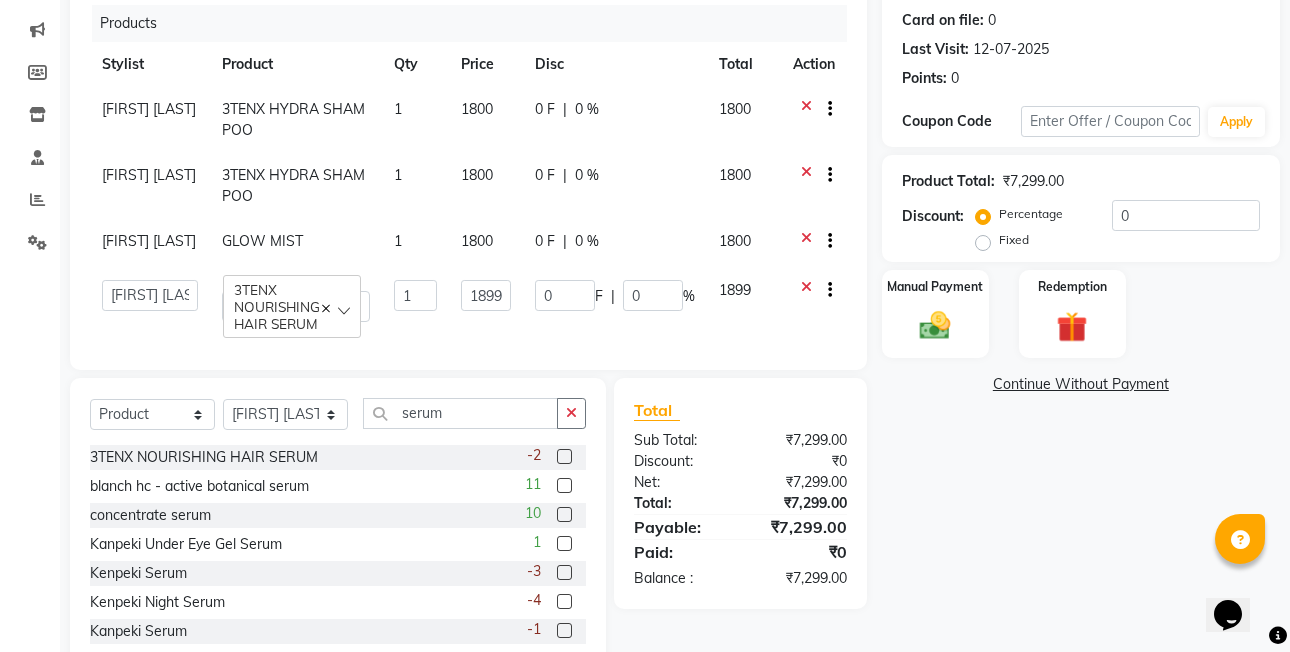 click on "1899" 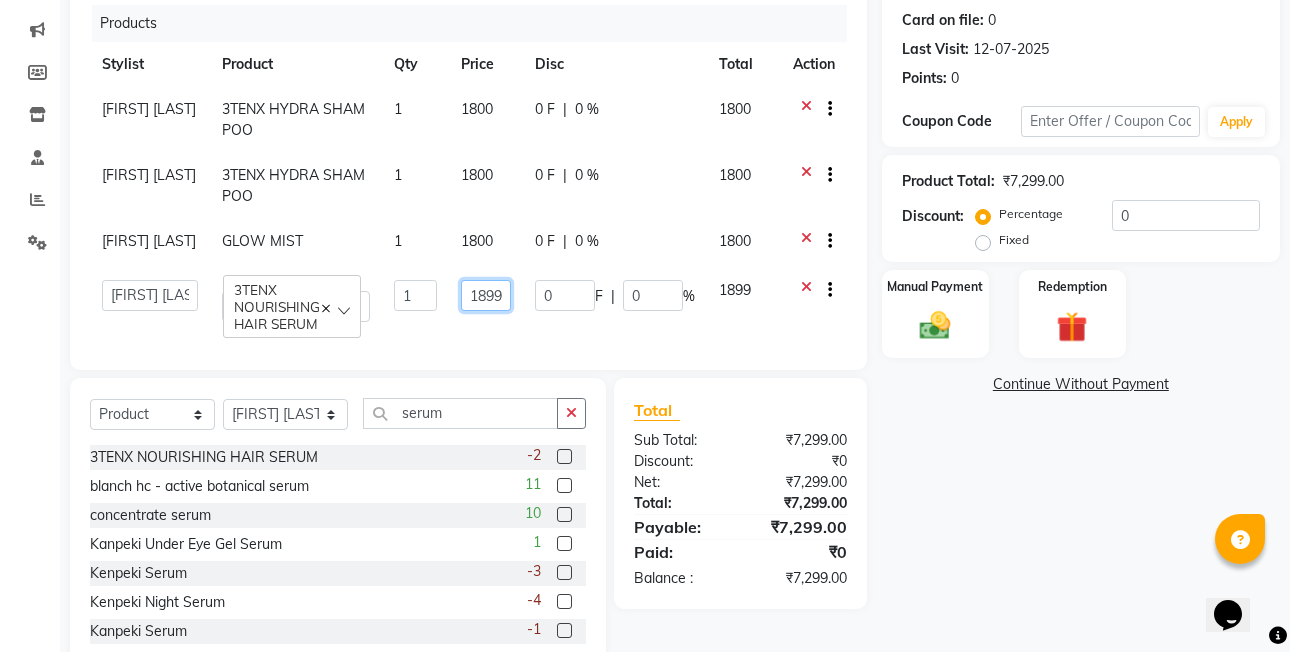 click on "1899" 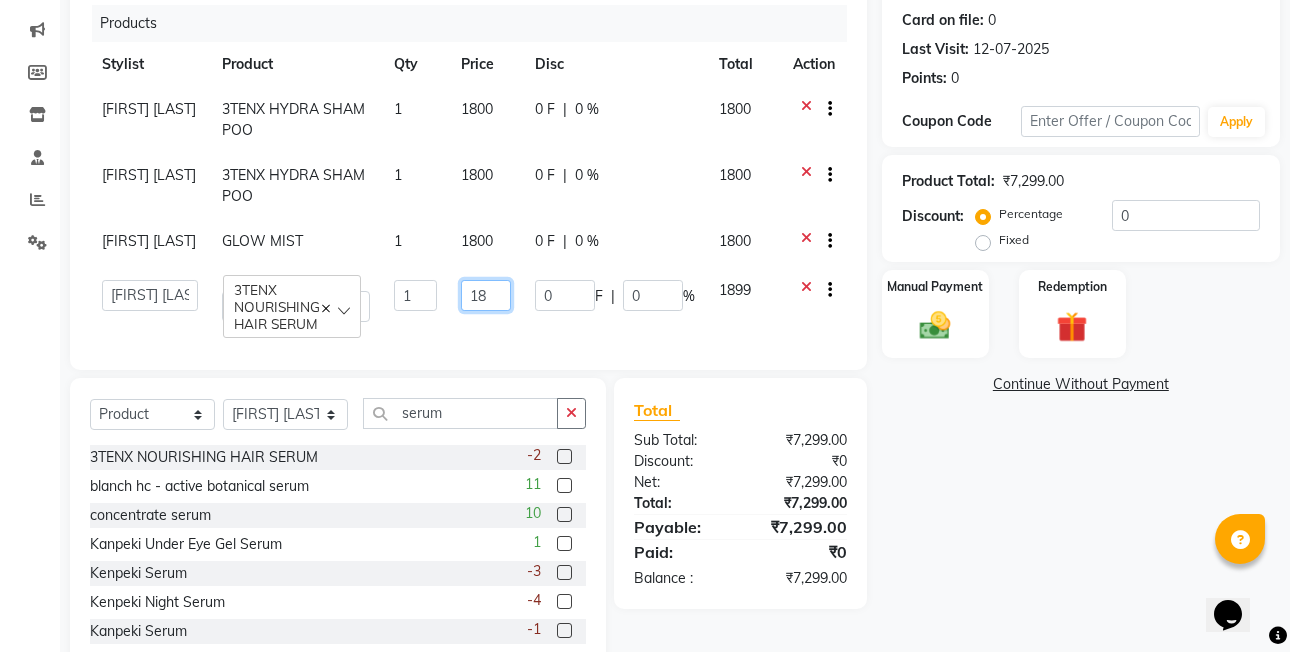 type on "1" 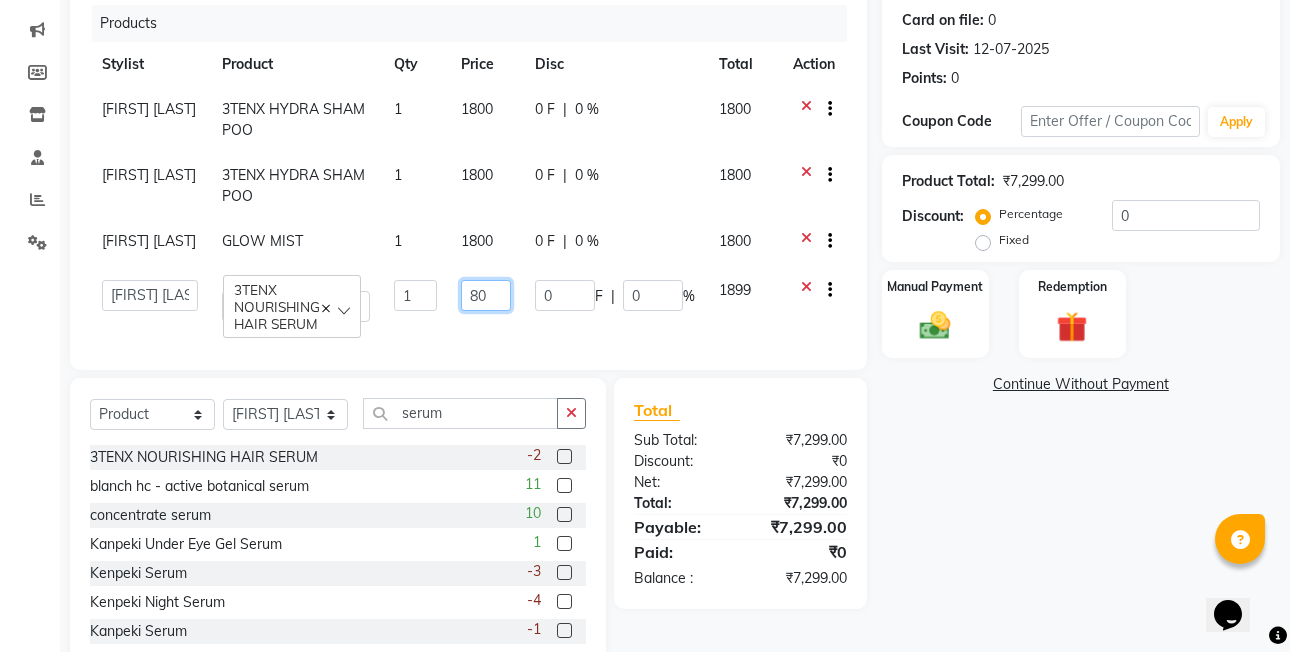 type on "800" 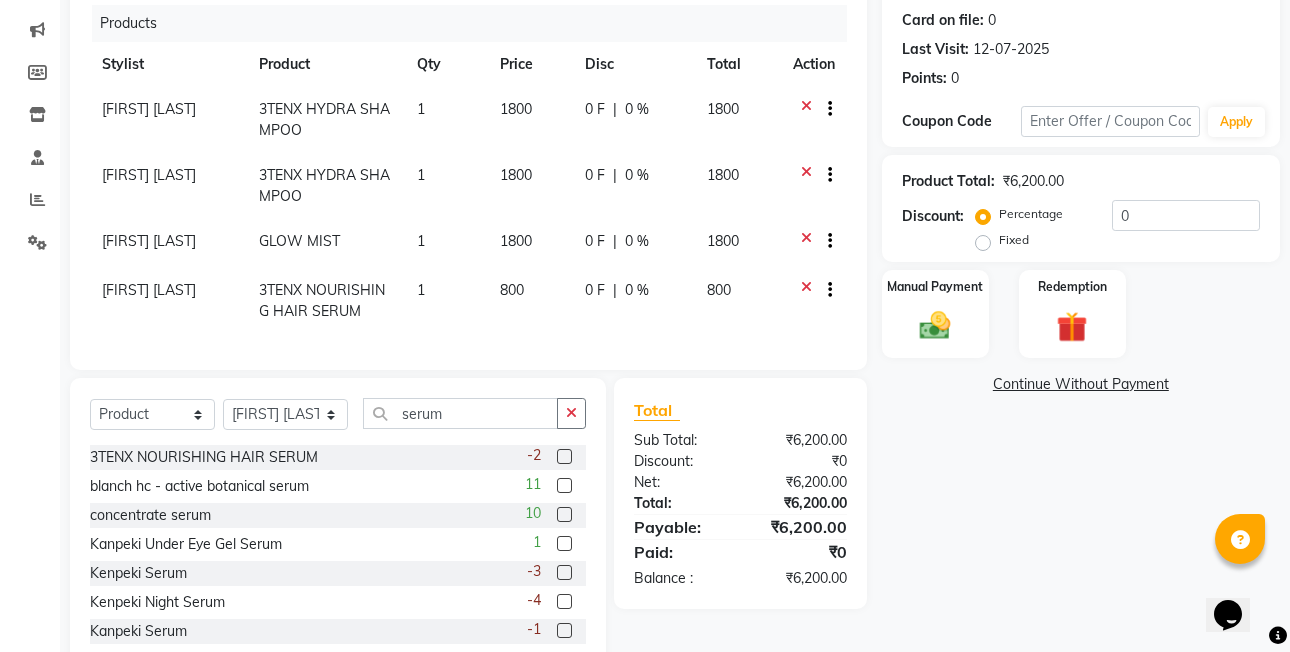 click on "0 F | 0 %" 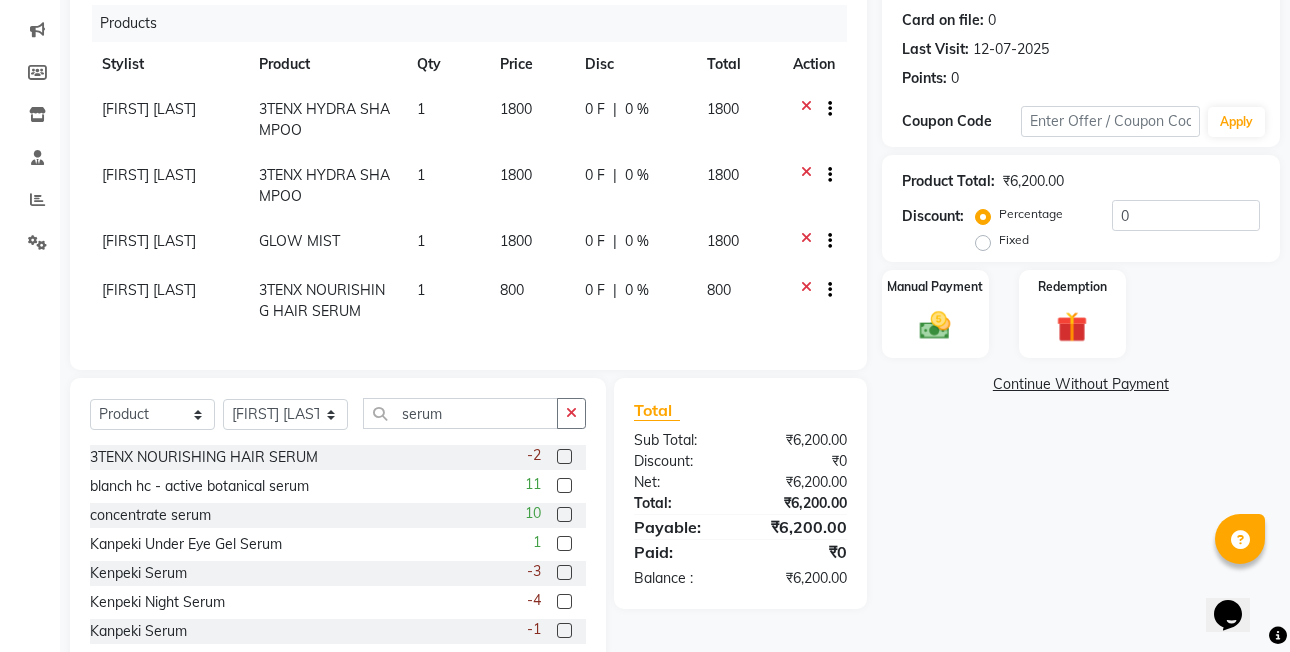 select on "75951" 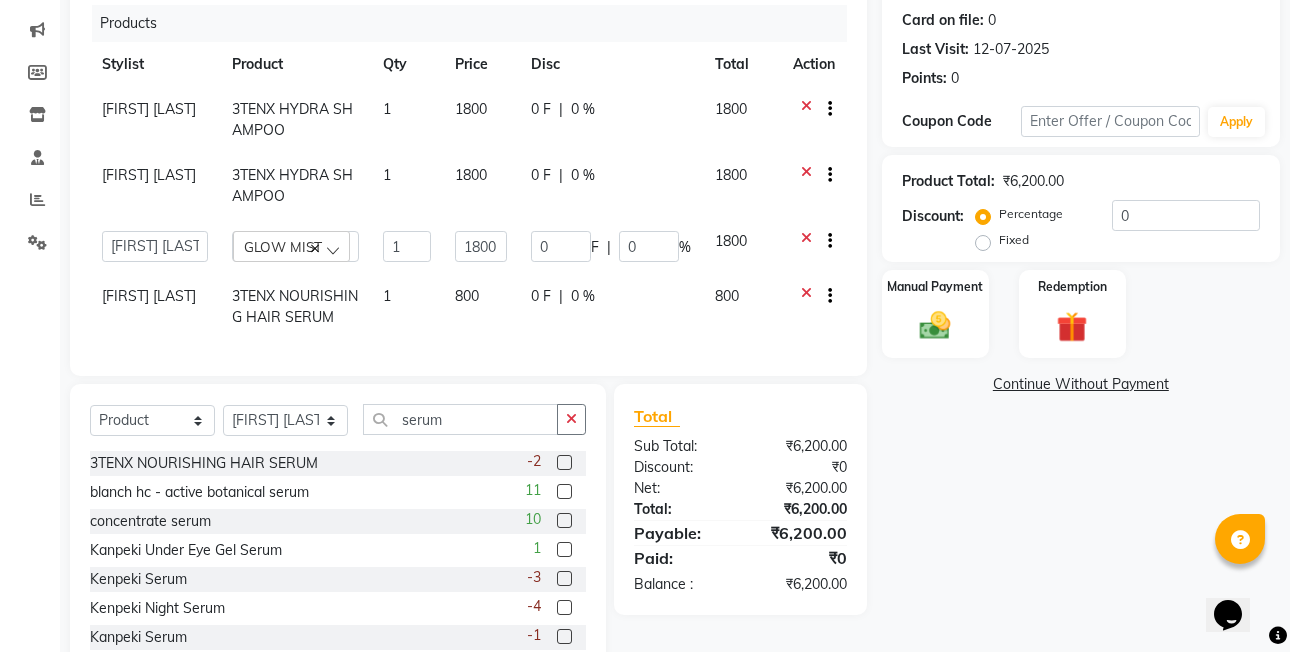 click on "Fixed" 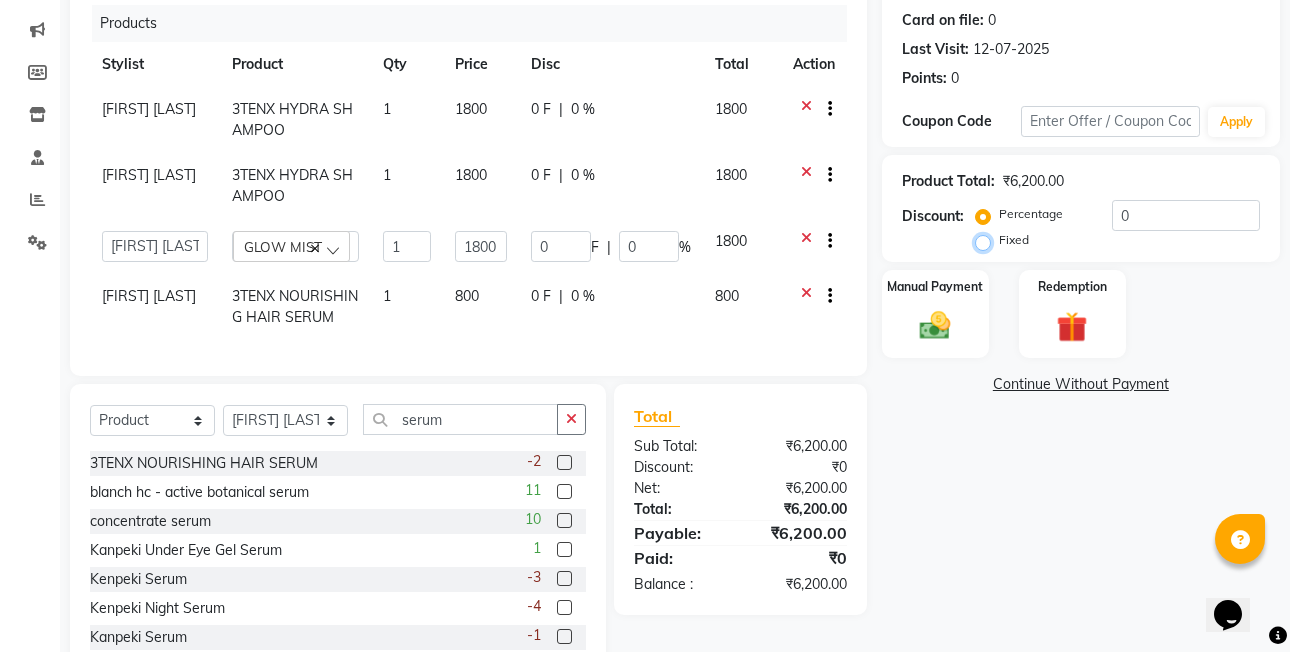 click on "Fixed" at bounding box center [987, 240] 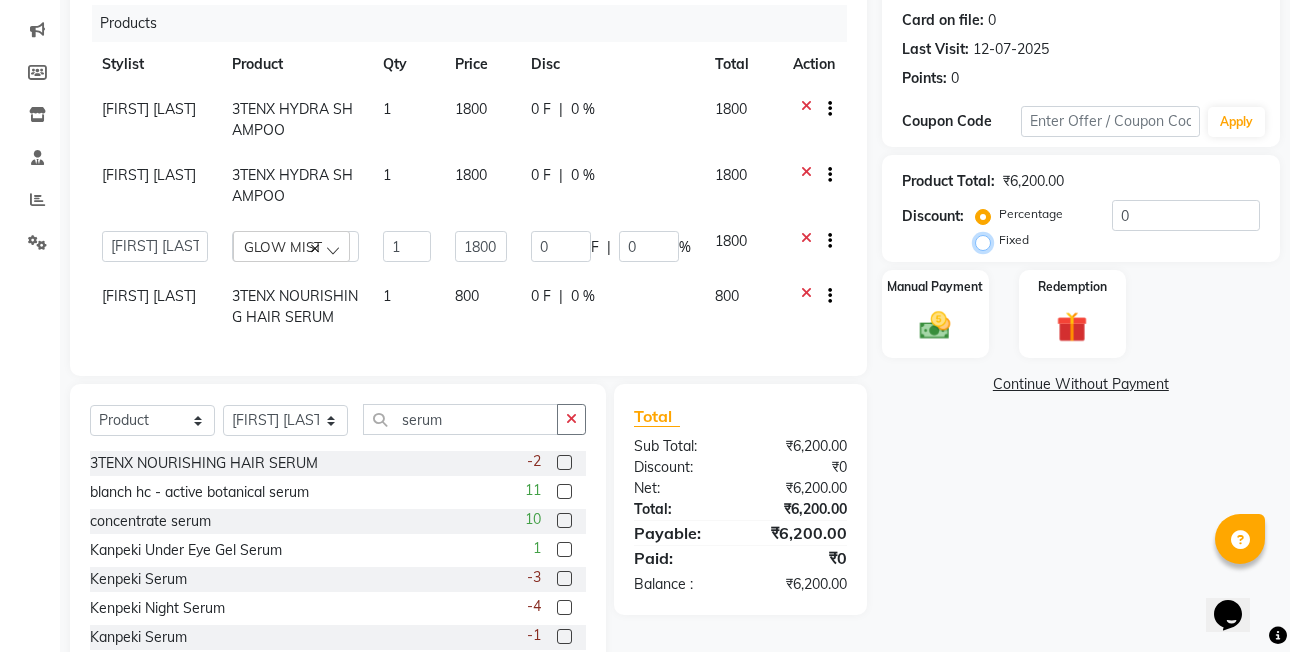 radio on "true" 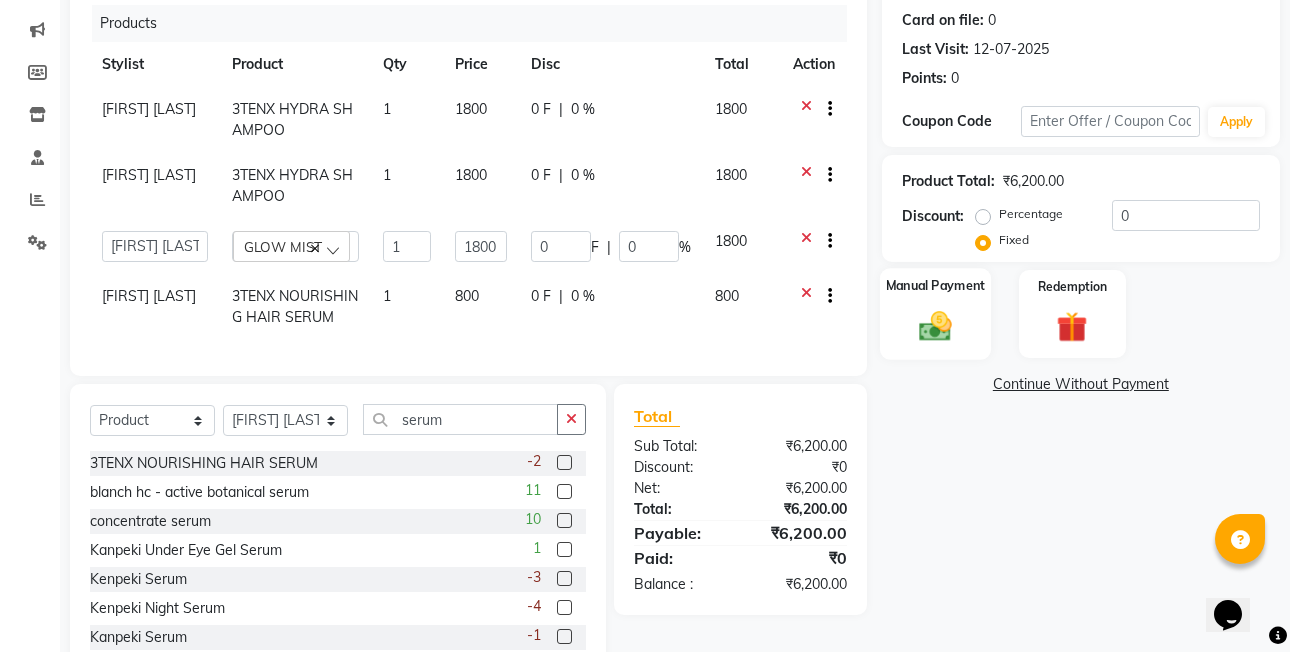 click 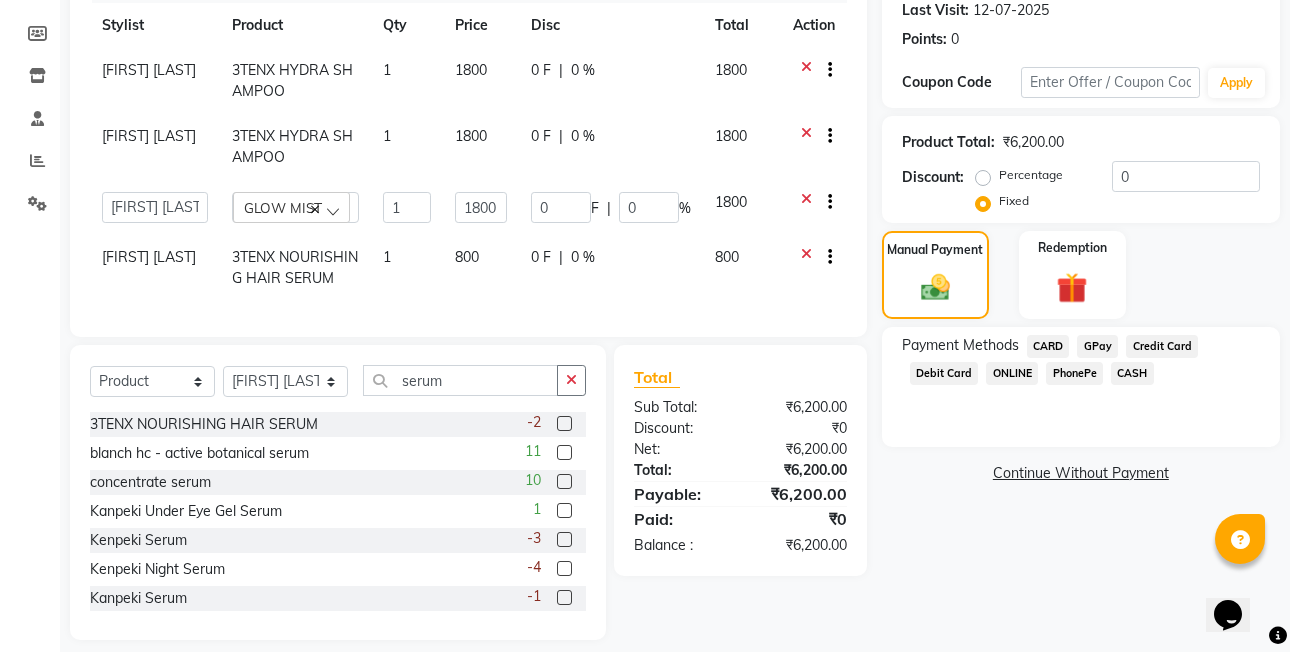 scroll, scrollTop: 315, scrollLeft: 0, axis: vertical 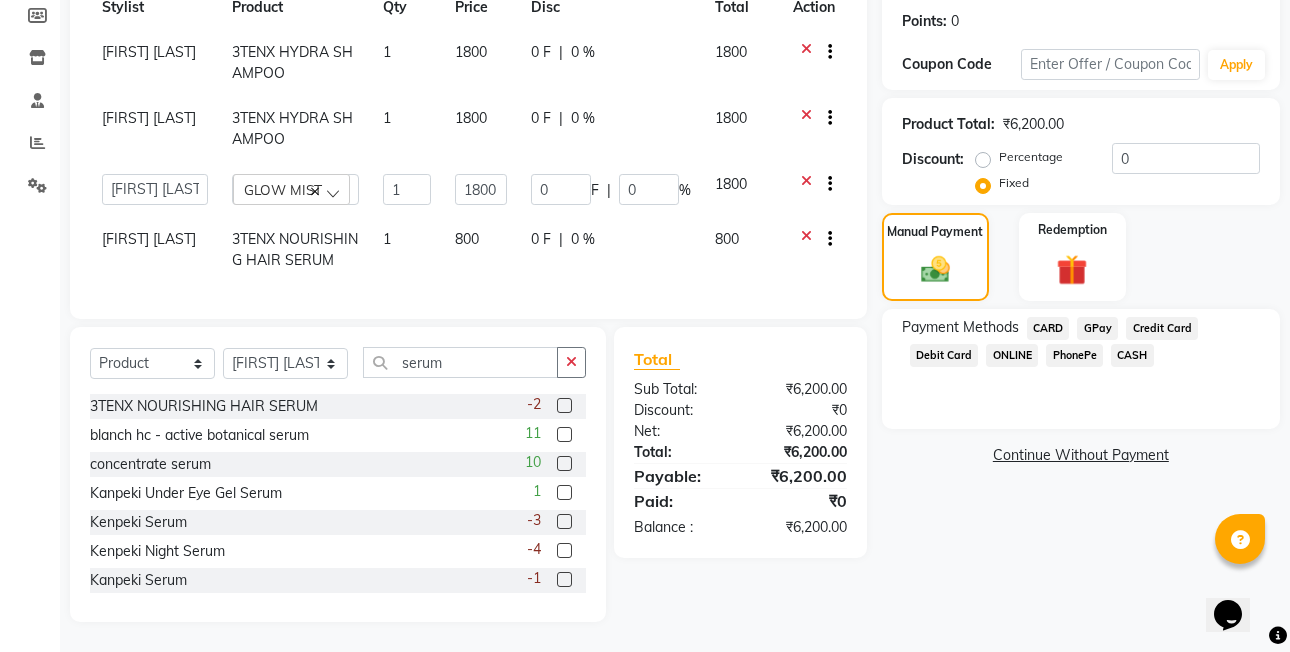 click on "CASH" 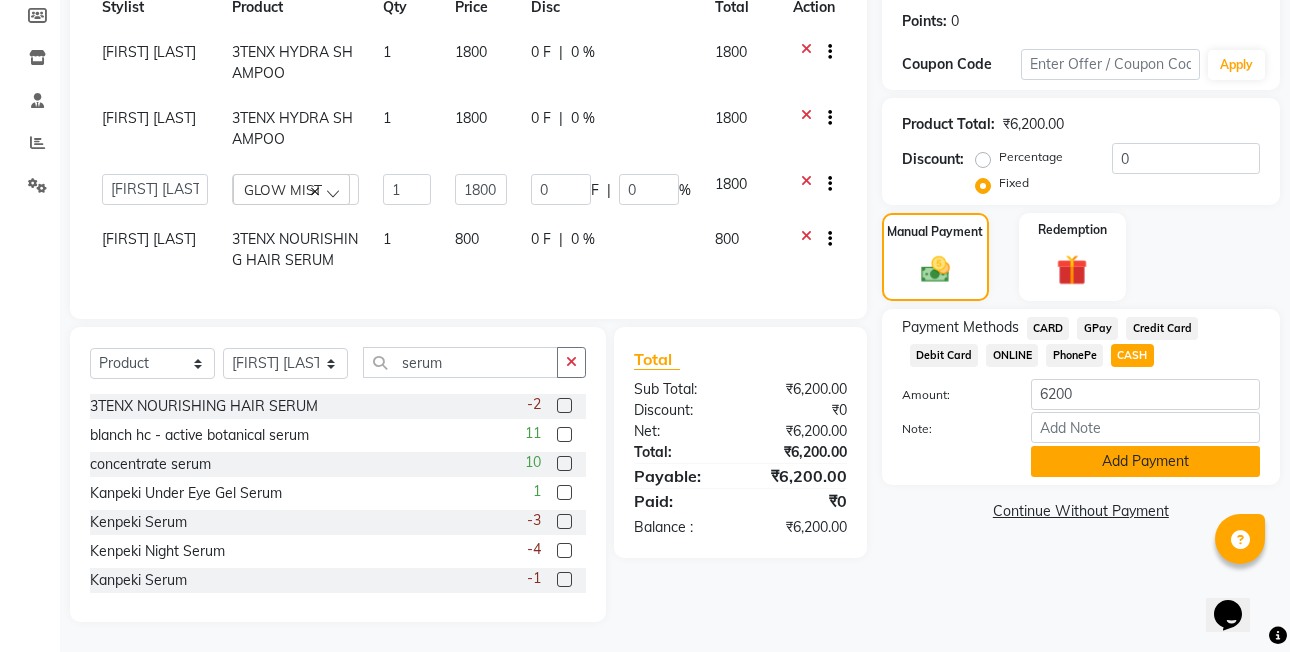 click on "Add Payment" 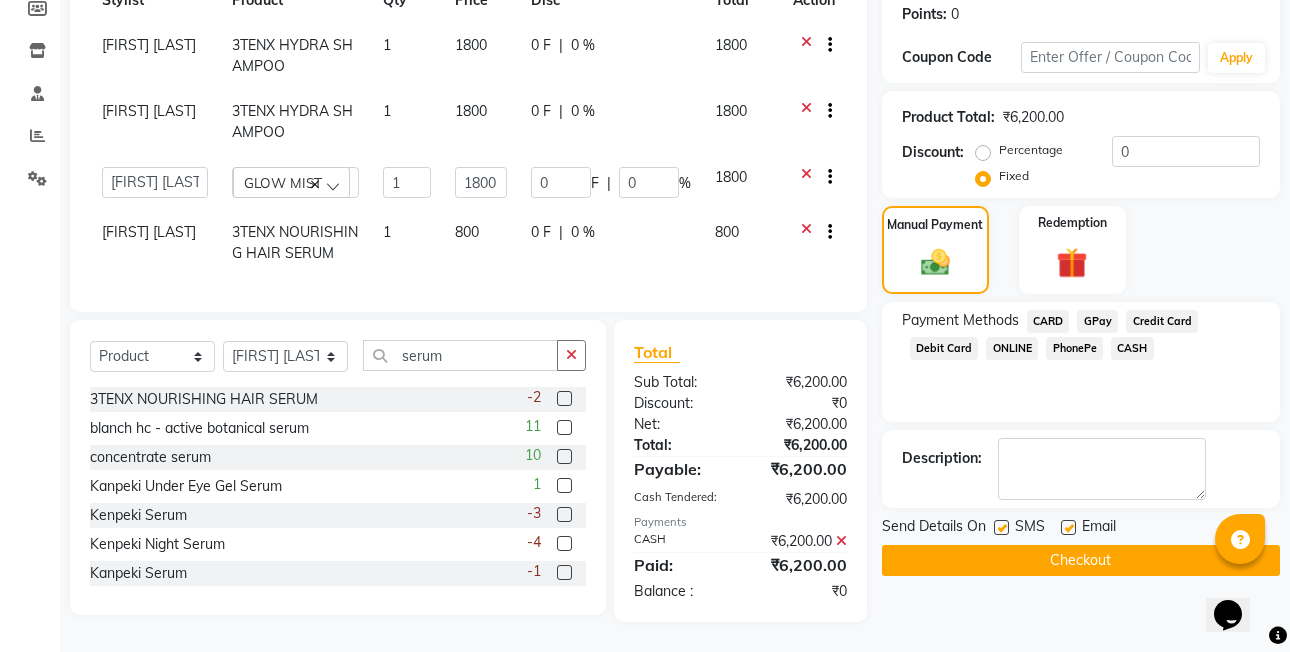 scroll, scrollTop: 322, scrollLeft: 0, axis: vertical 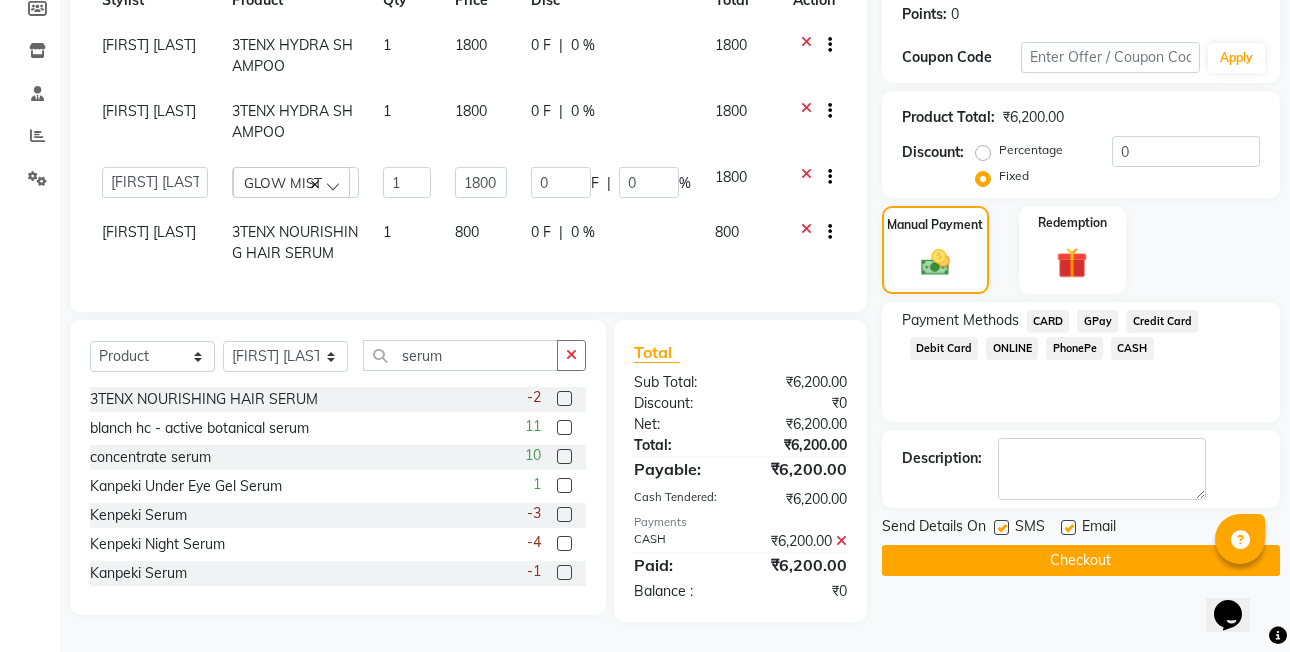click on "Checkout" 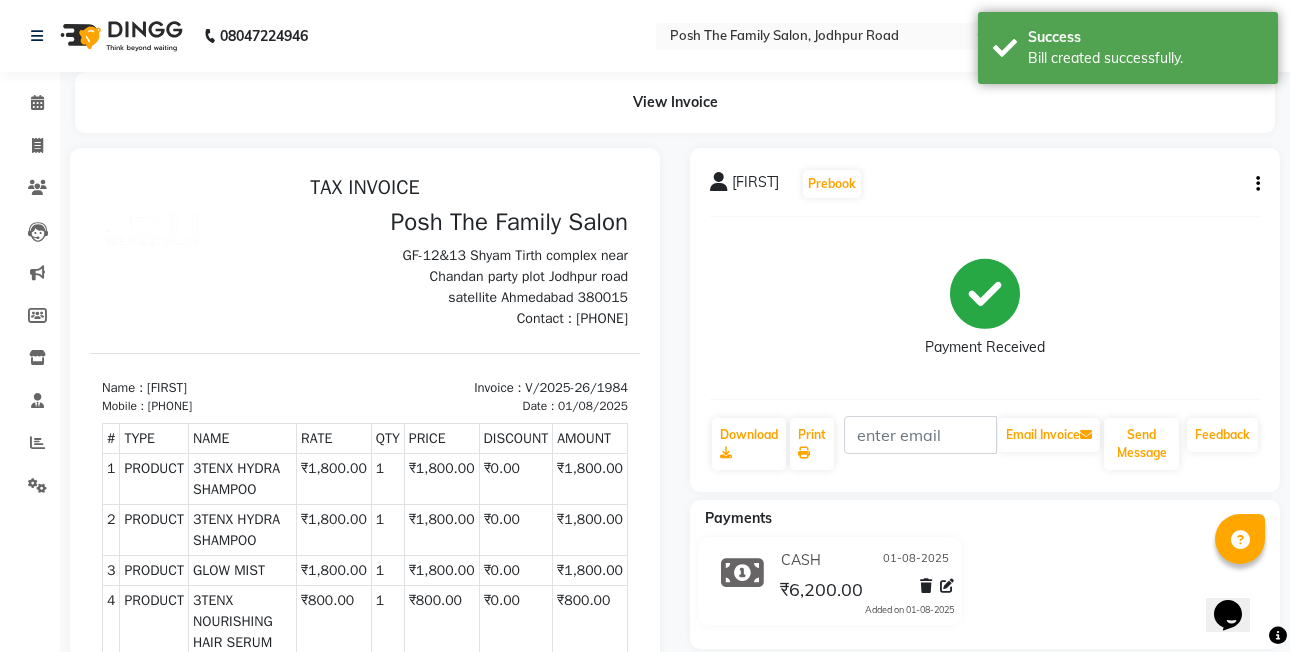 scroll, scrollTop: 0, scrollLeft: 0, axis: both 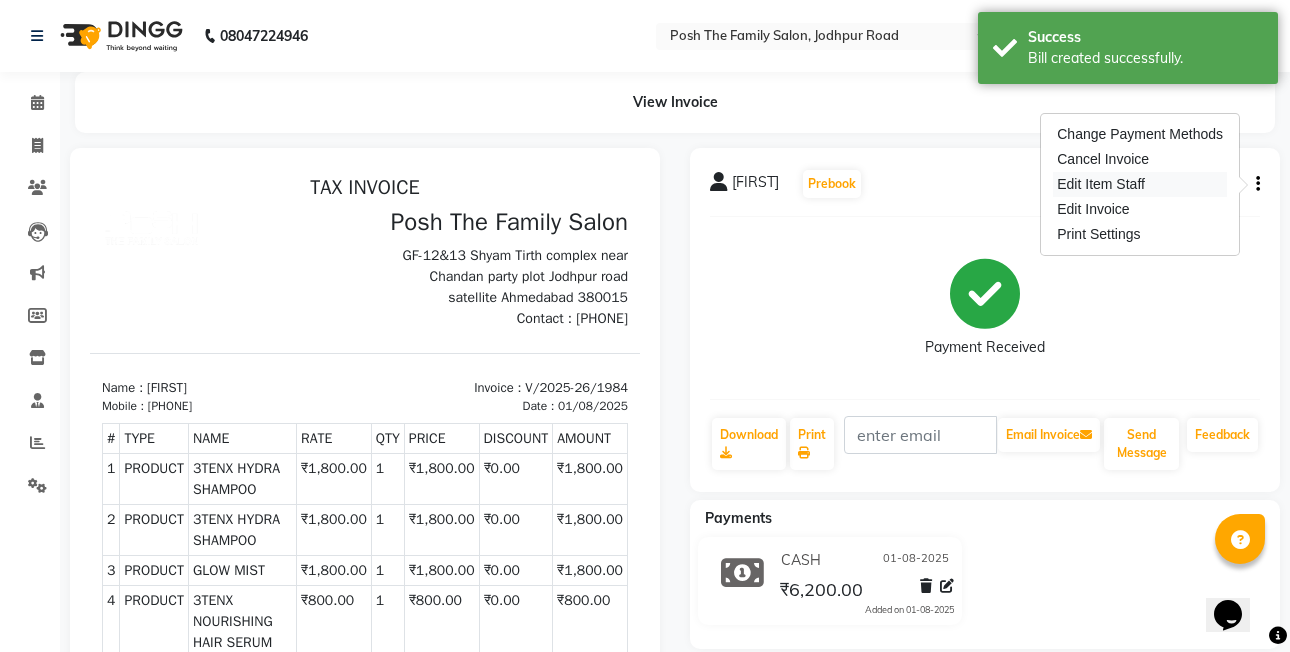 click on "Edit Item Staff" at bounding box center [1140, 184] 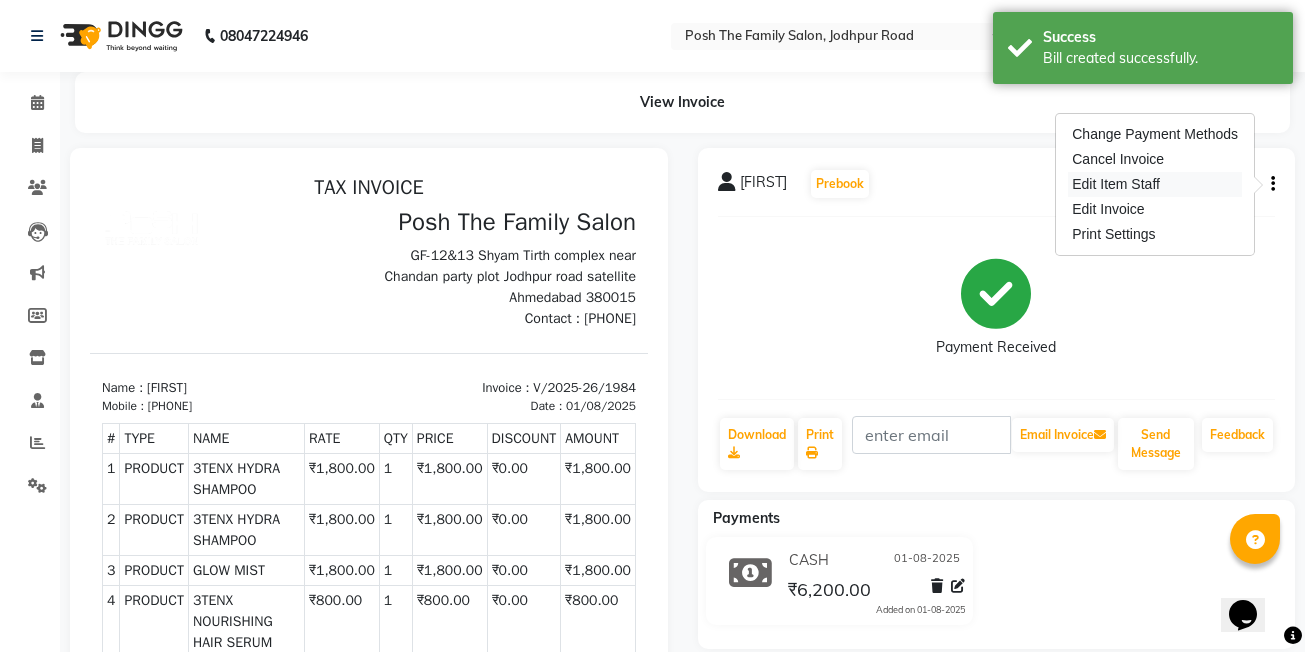 select on "75951" 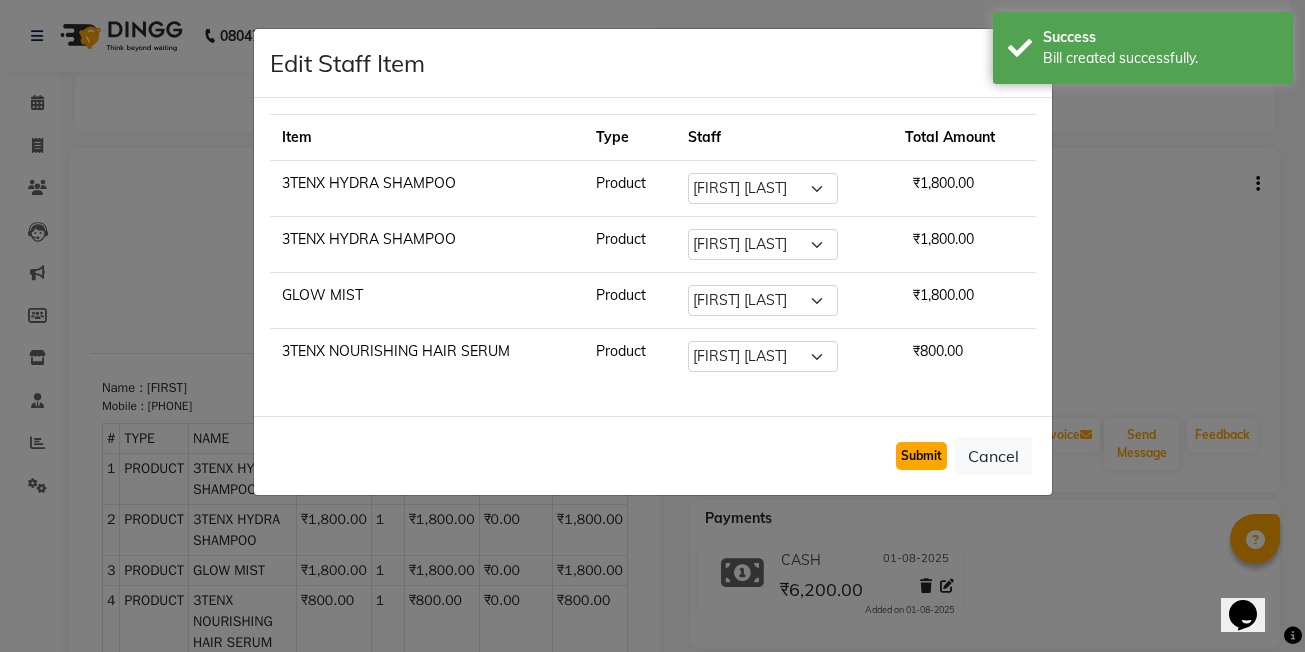 click on "Submit" 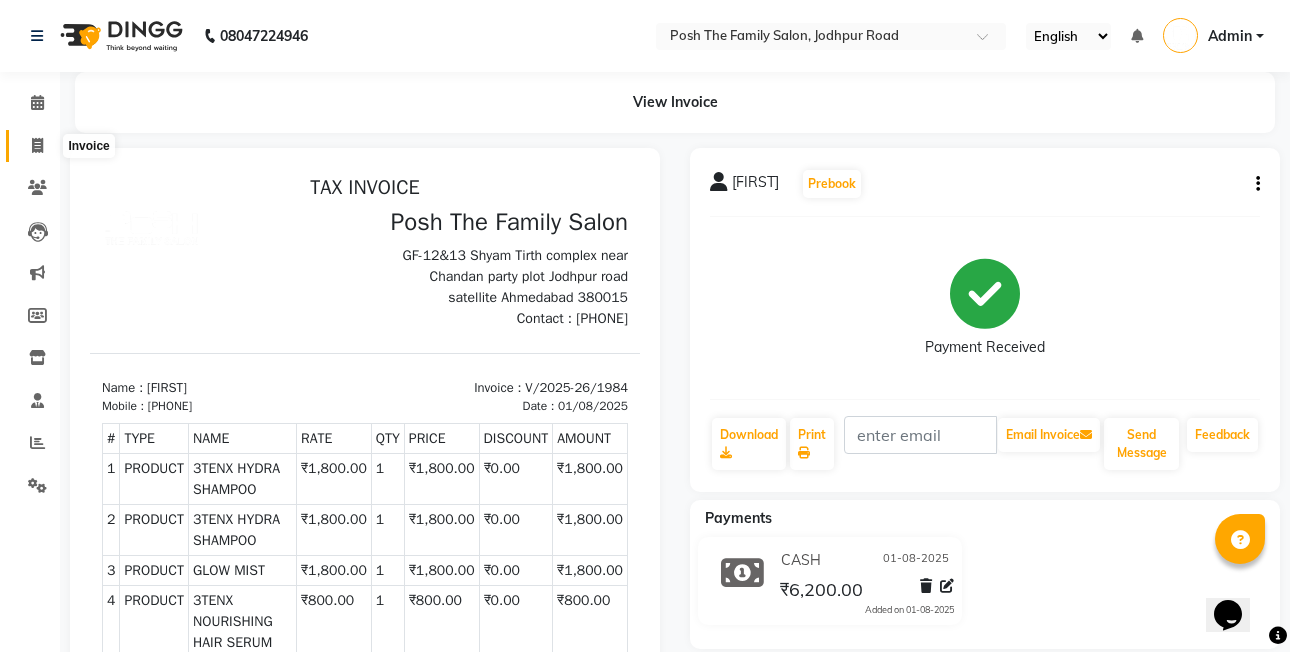 click 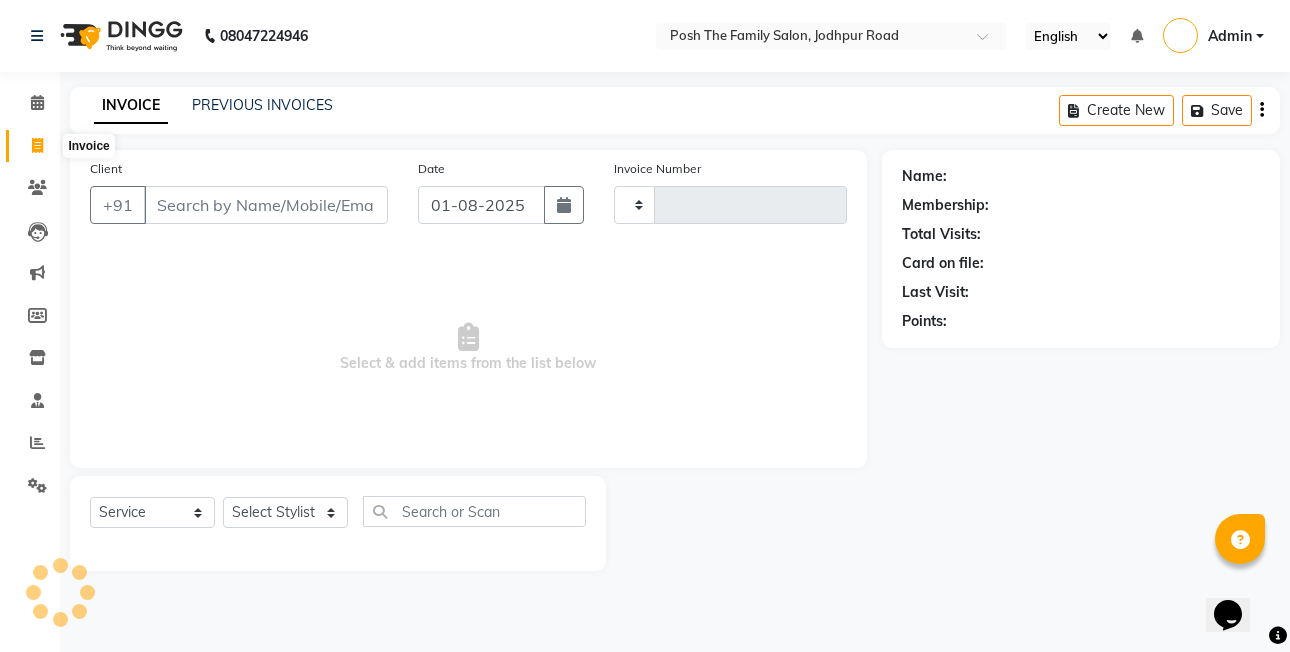 type on "1985" 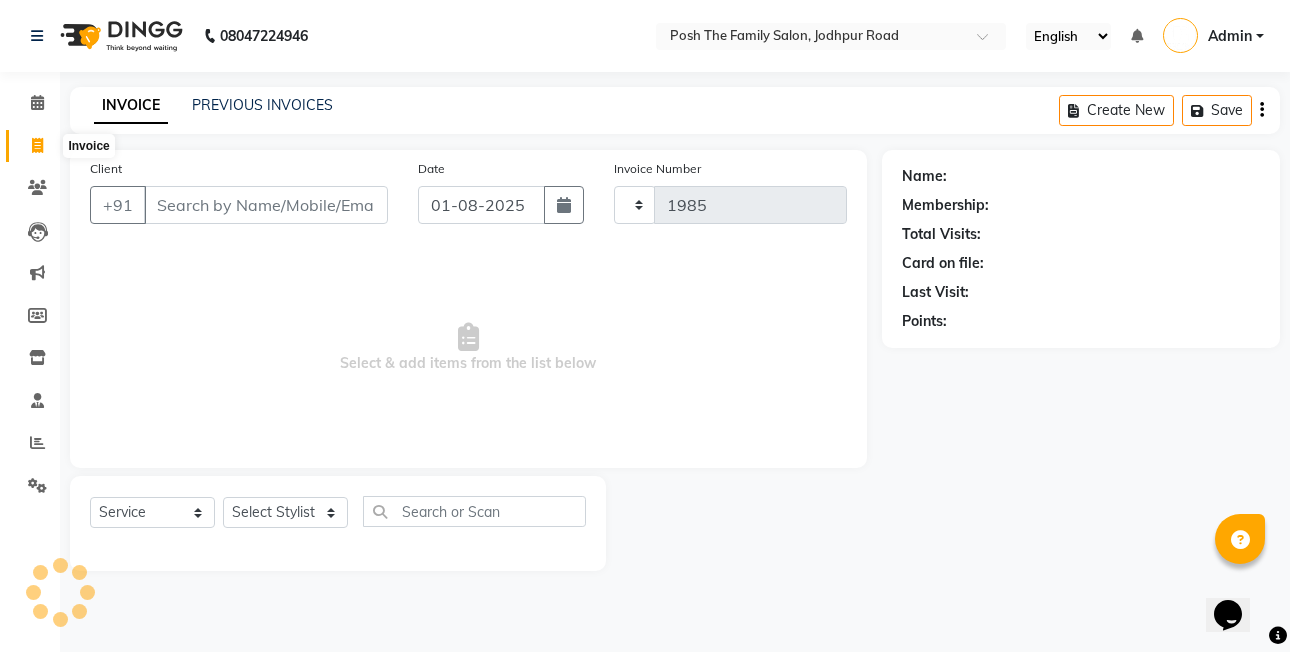 select on "6199" 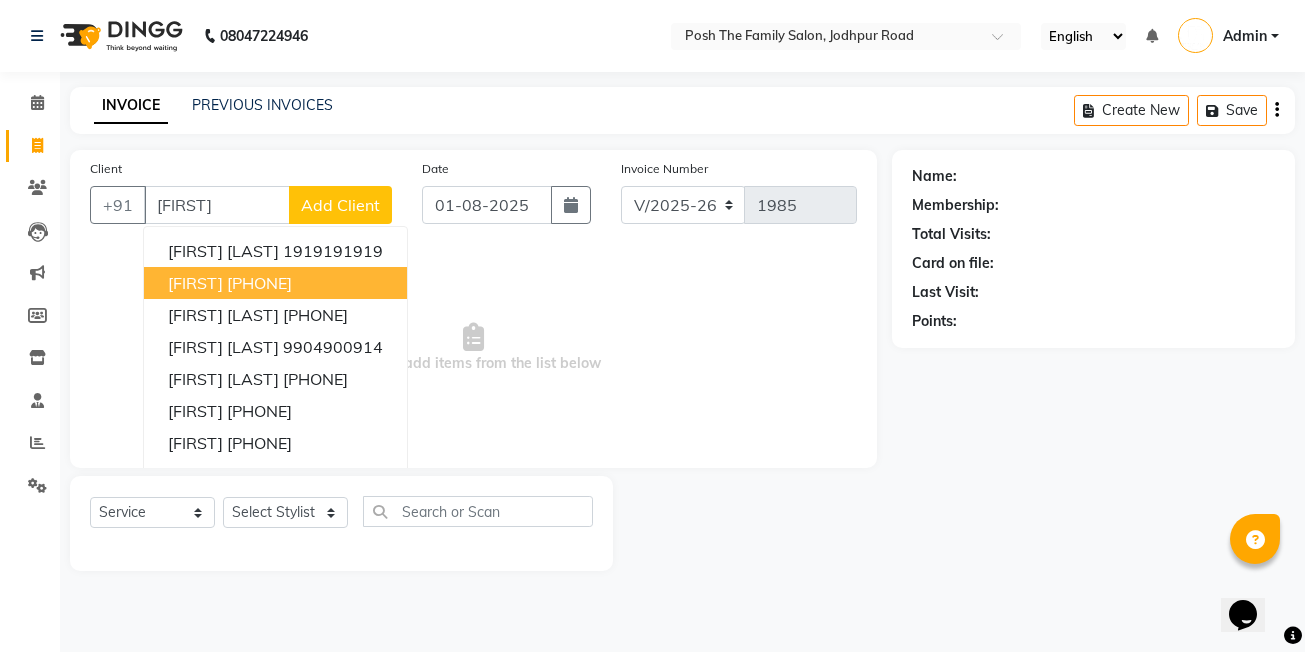 click on "[FIRST] [PHONE]" at bounding box center (275, 283) 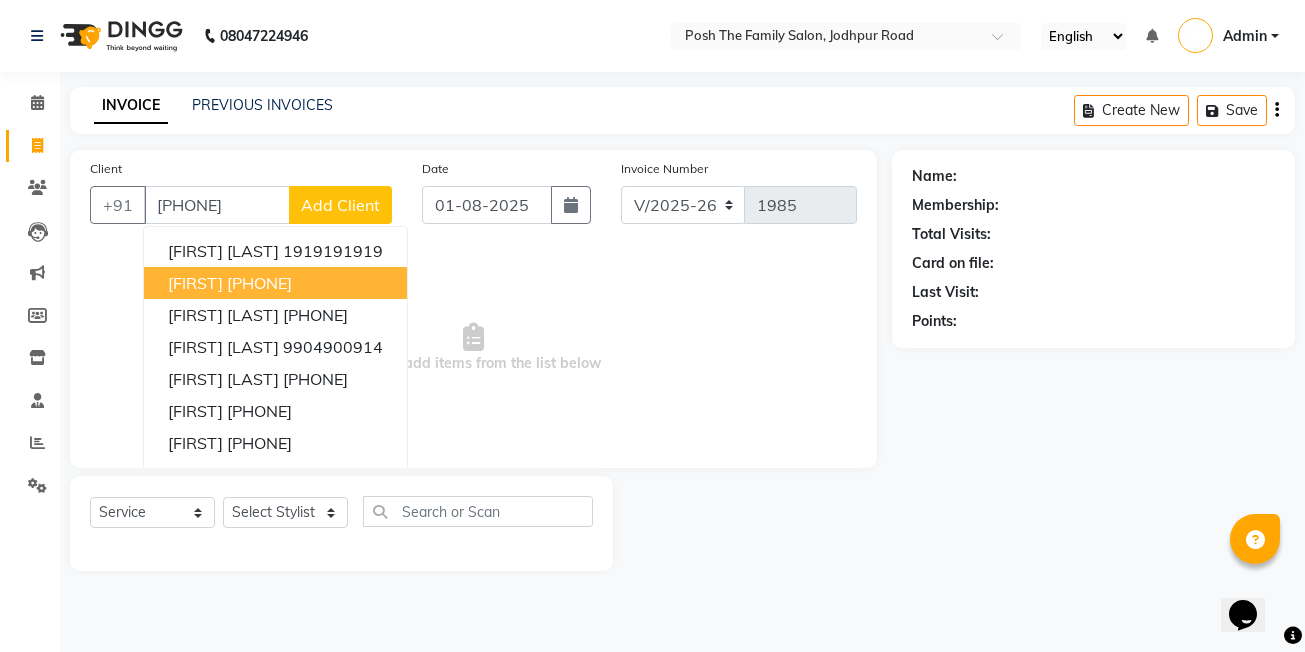 type on "[PHONE]" 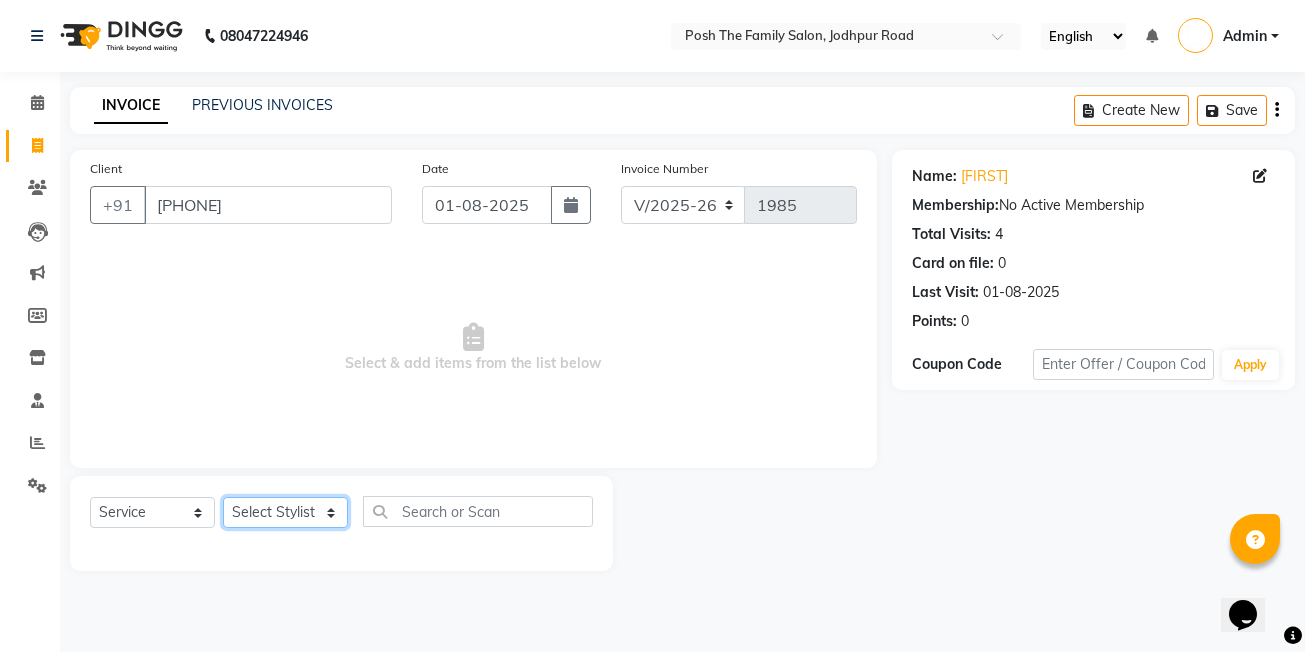 click on "Select Stylist [FIRST] [LAST] [FIRST] [LAST] [FIRST] [LAST] [FIRST] [LAST] [FIRST] [LAST] [FIRST] [LAST] [FIRST] [LAST] [FIRST] [LAST] [FIRST] [LAST] [FIRST] [LAST] [FIRST] [LAST] [FIRST] [LAST] [FIRST] [LAST] [FIRST] [LAST] [FIRST] [LAST]" 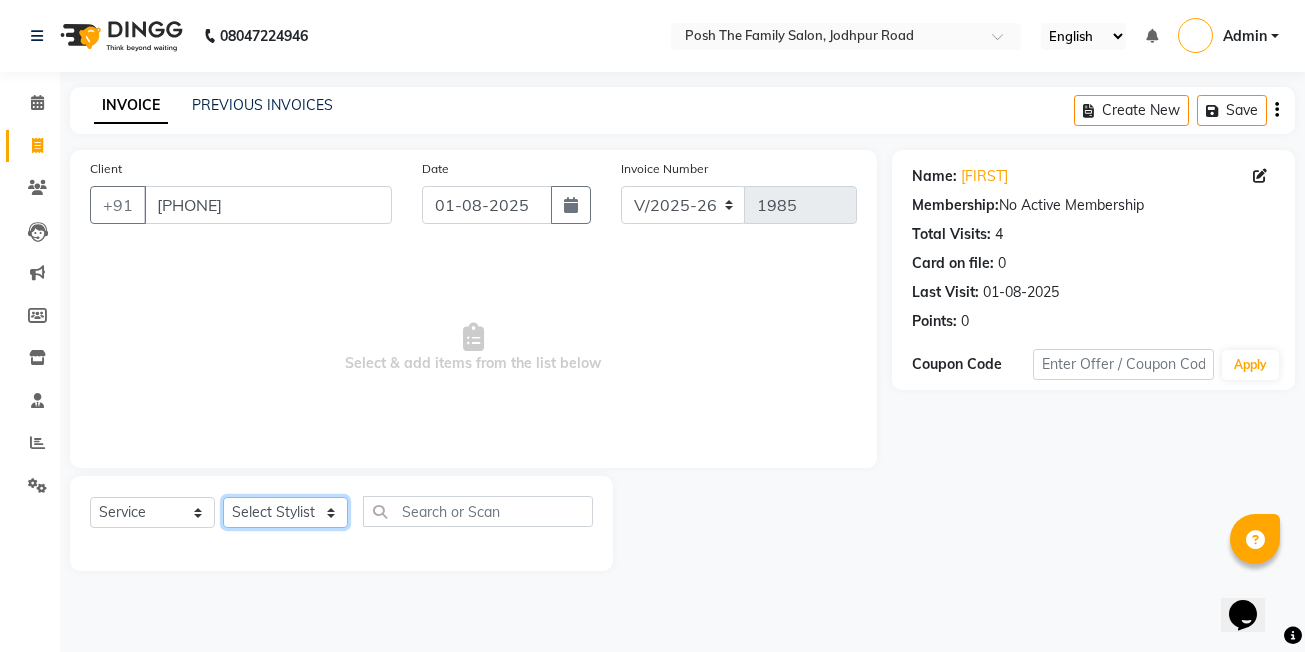 select on "75951" 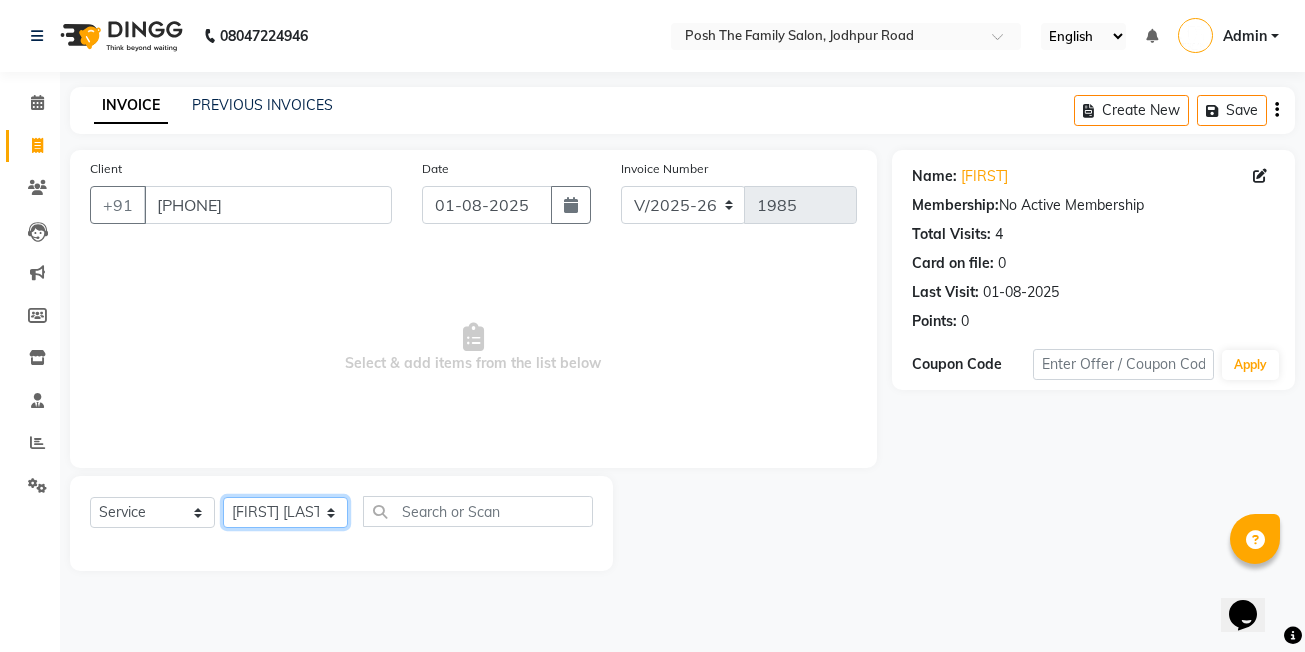 click on "Select Stylist [FIRST] [LAST] [FIRST] [LAST] [FIRST] [LAST] [FIRST] [LAST] [FIRST] [LAST] [FIRST] [LAST] [FIRST] [LAST] [FIRST] [LAST] [FIRST] [LAST] [FIRST] [LAST] [FIRST] [LAST] [FIRST] [LAST] [FIRST] [LAST] [FIRST] [LAST] [FIRST] [LAST]" 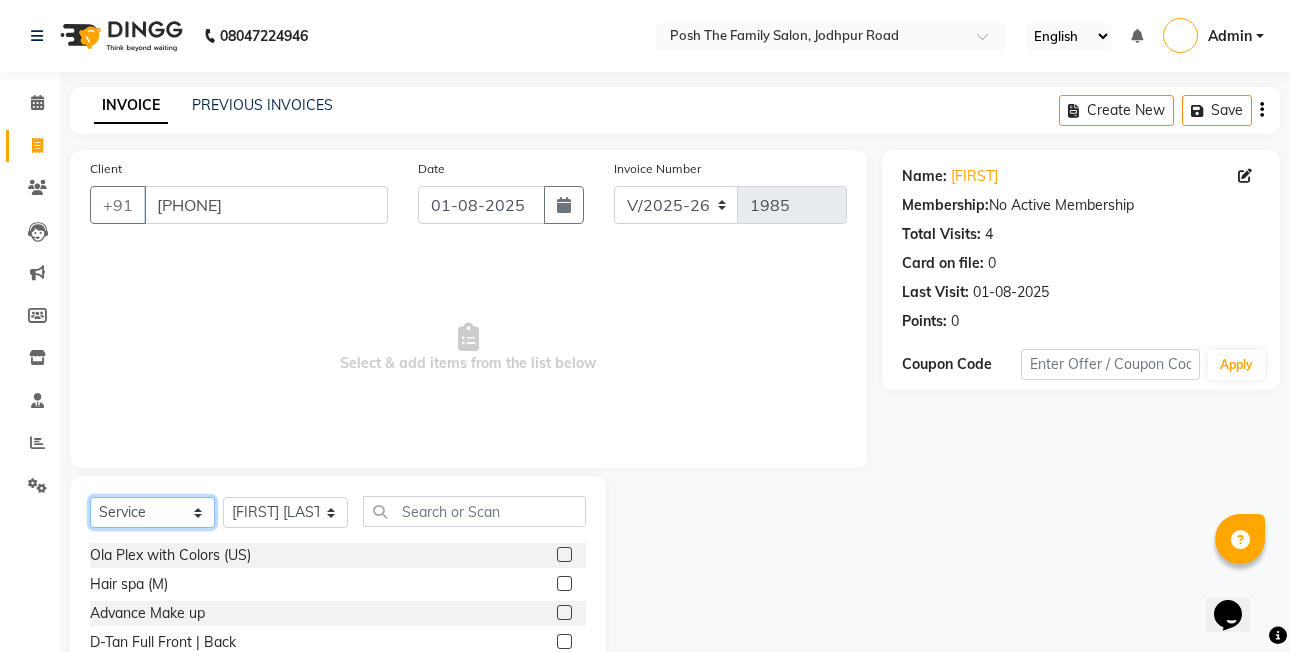click on "Select  Service  Product  Membership  Package Voucher Prepaid Gift Card" 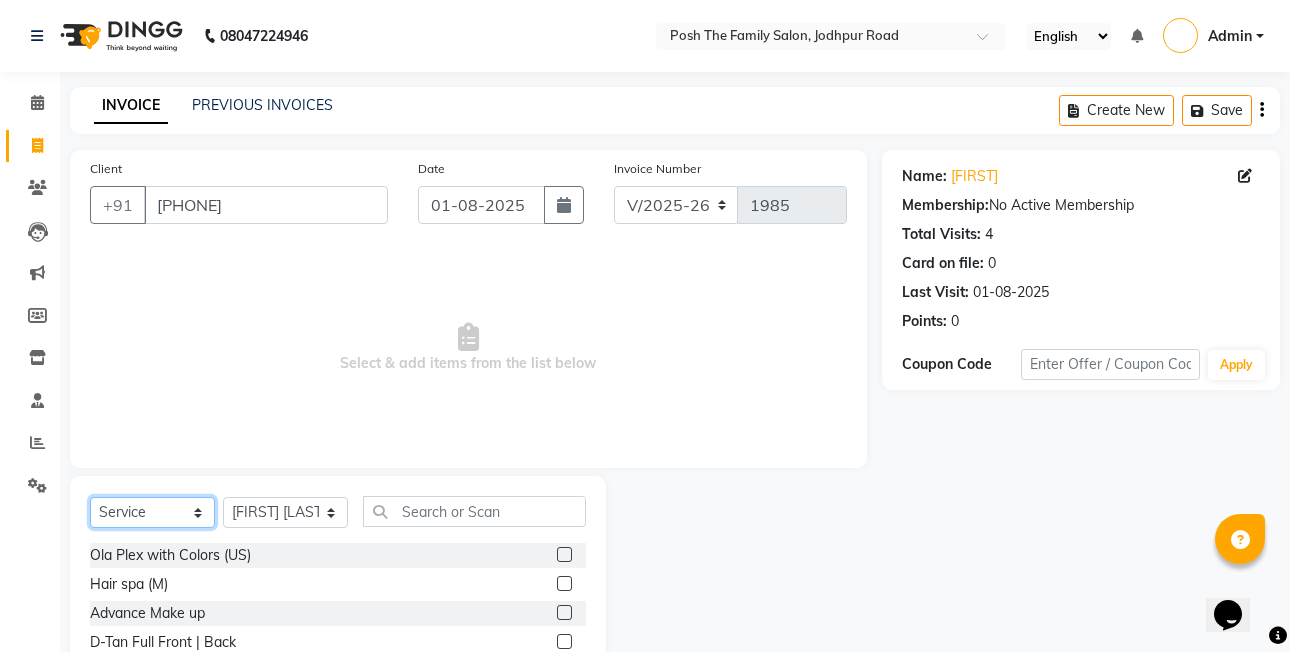 select on "product" 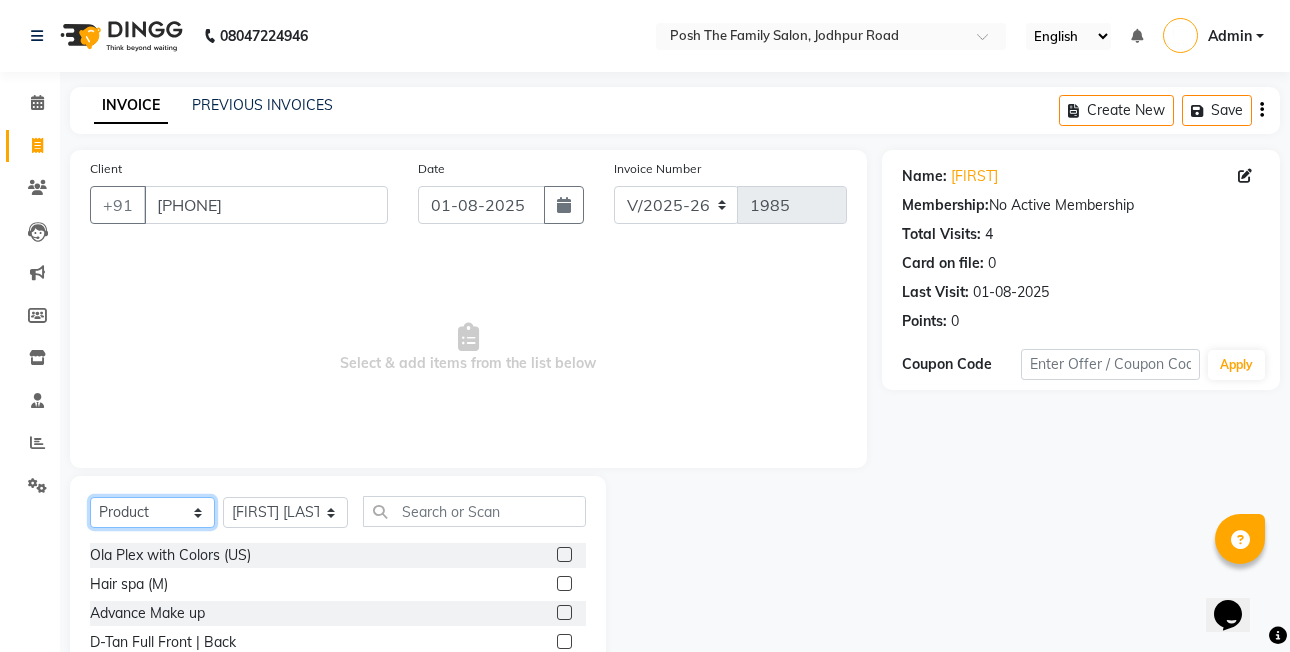 click on "Select  Service  Product  Membership  Package Voucher Prepaid Gift Card" 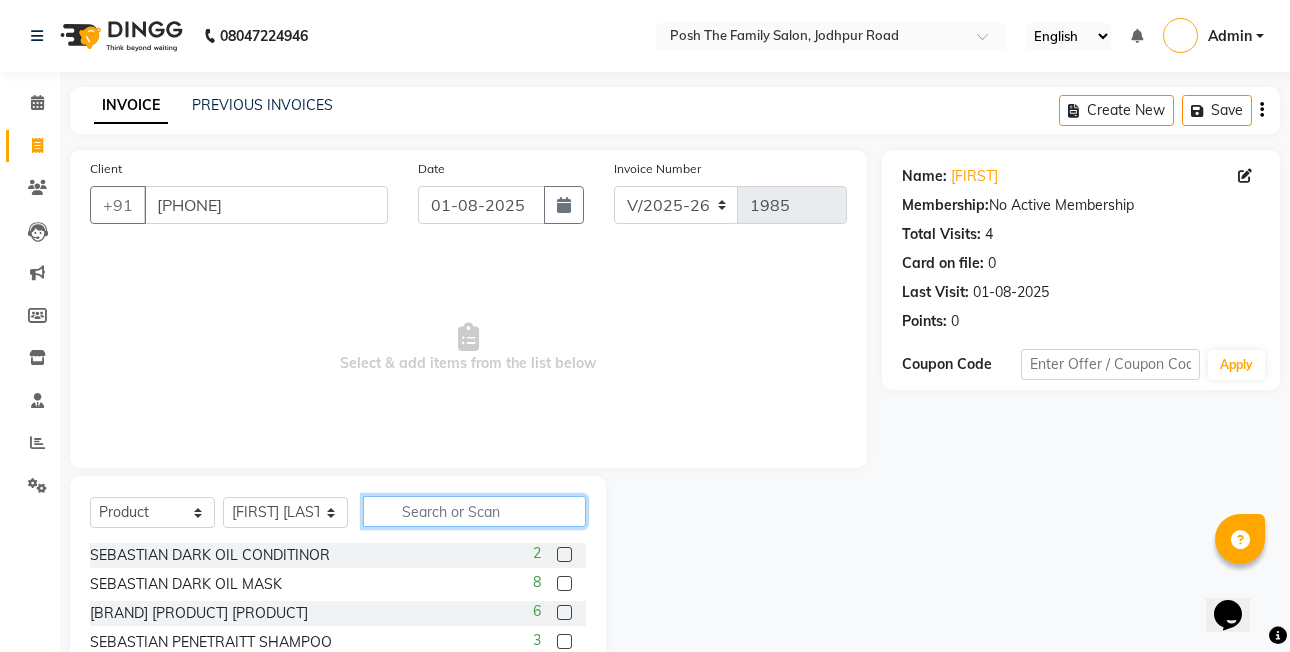 click 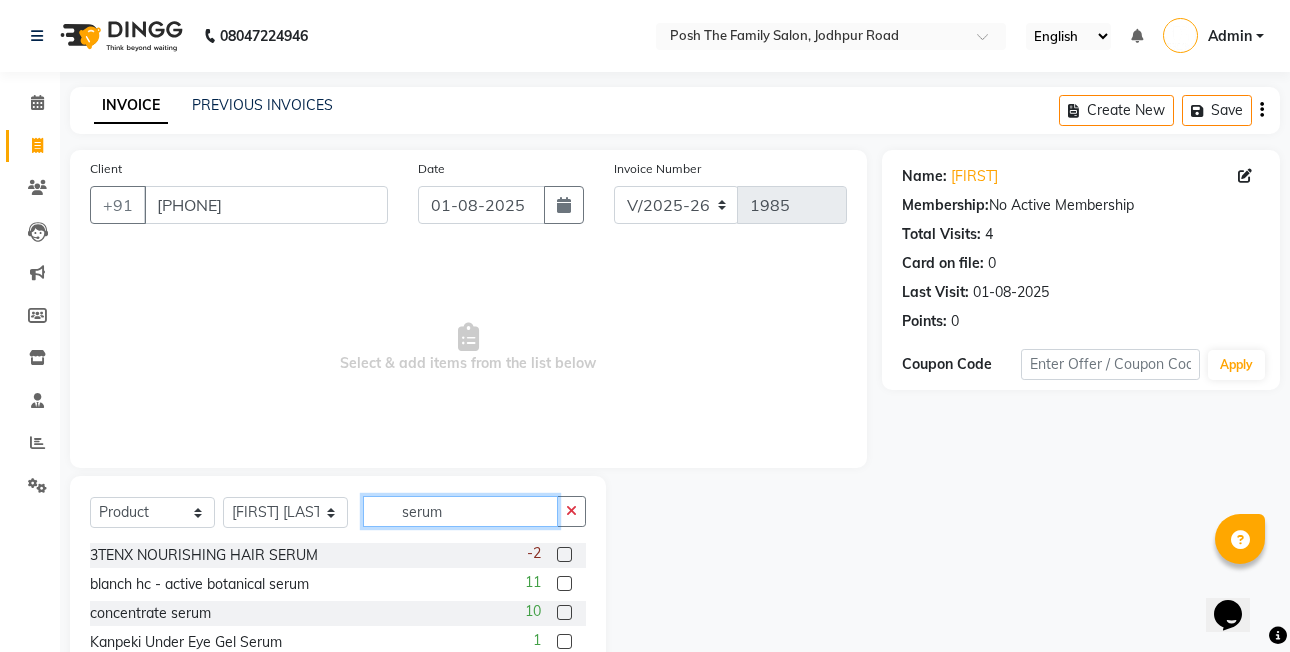 type on "serum" 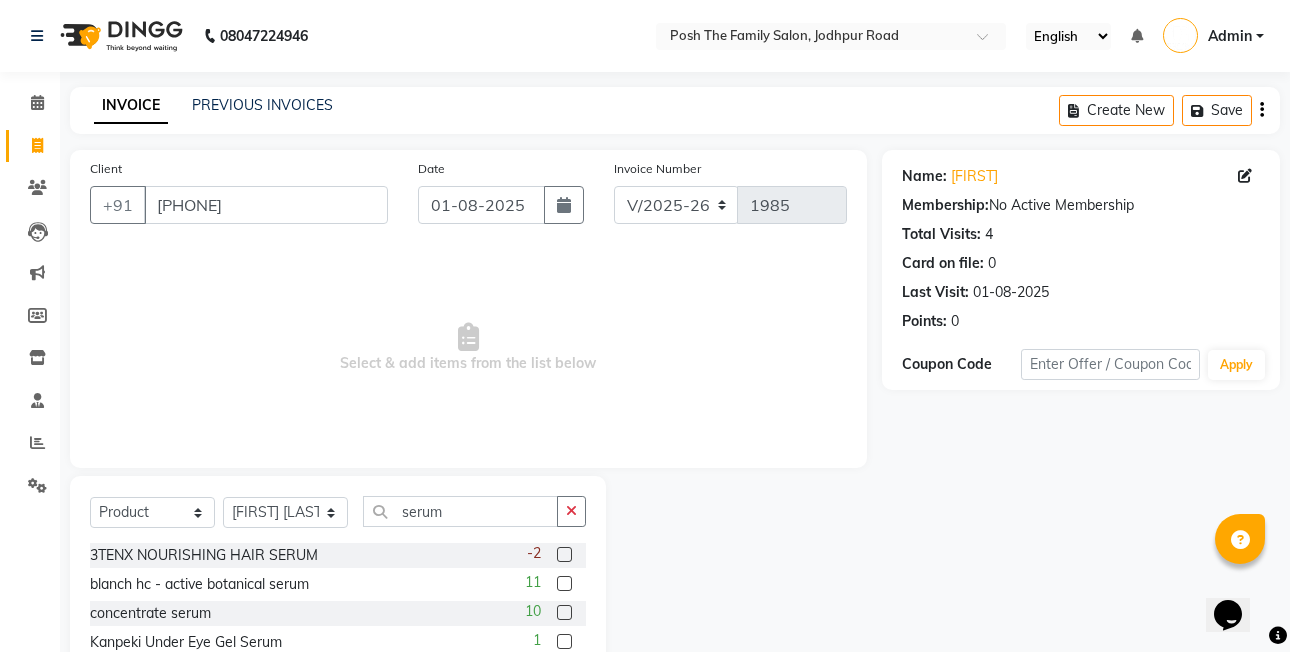 click 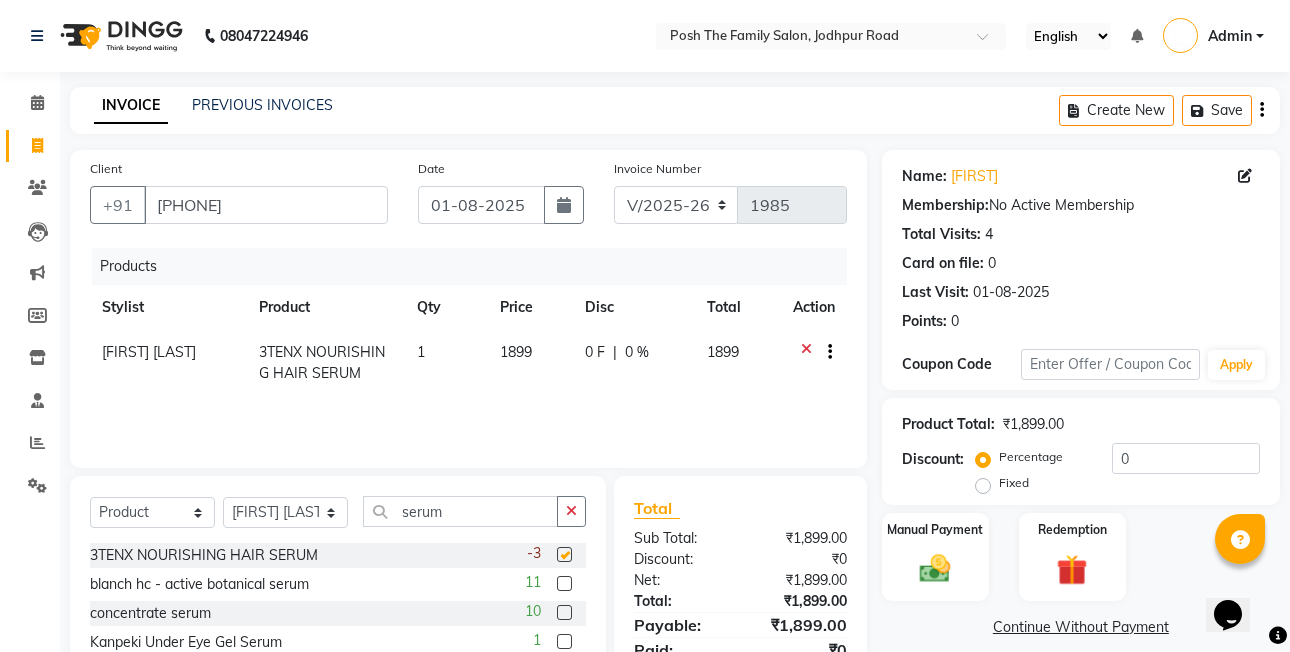 checkbox on "false" 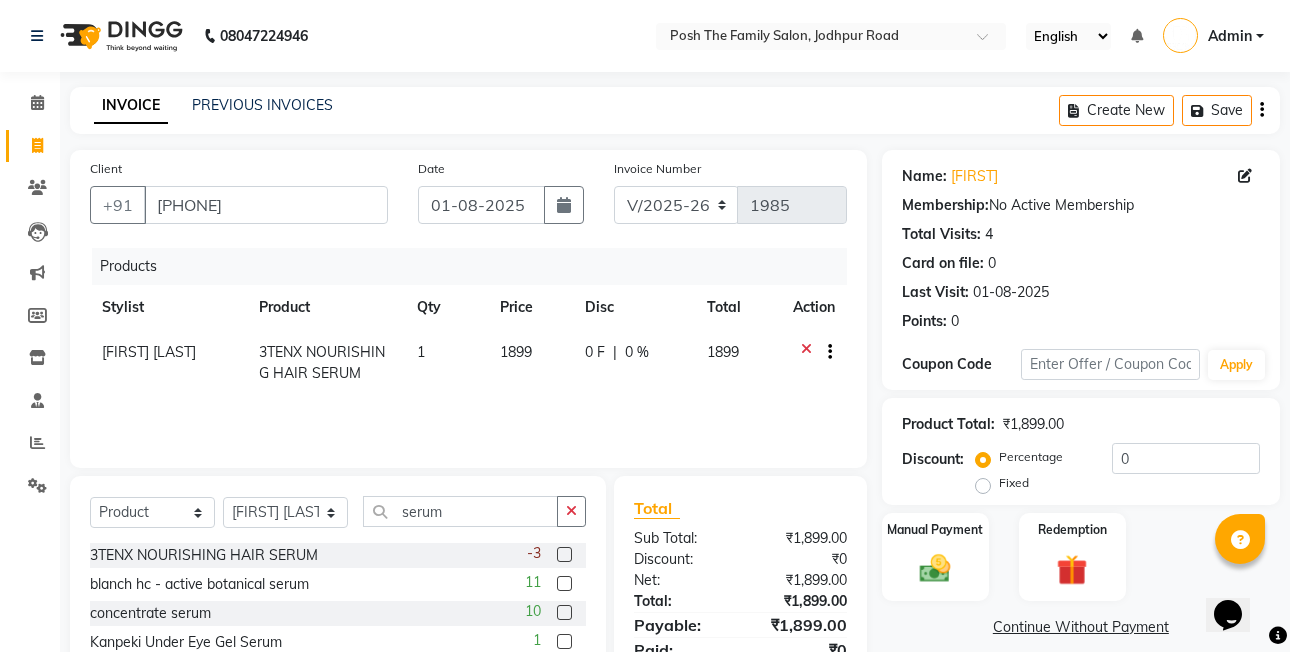 click on "1899" 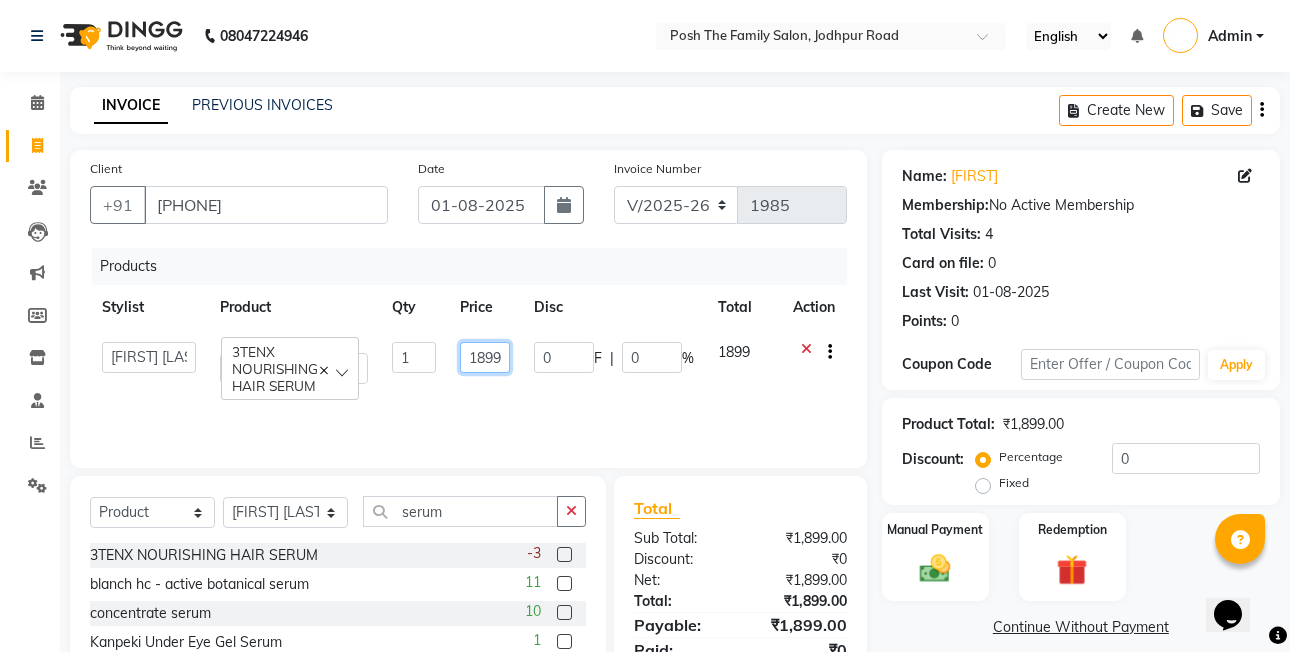 click on "1899" 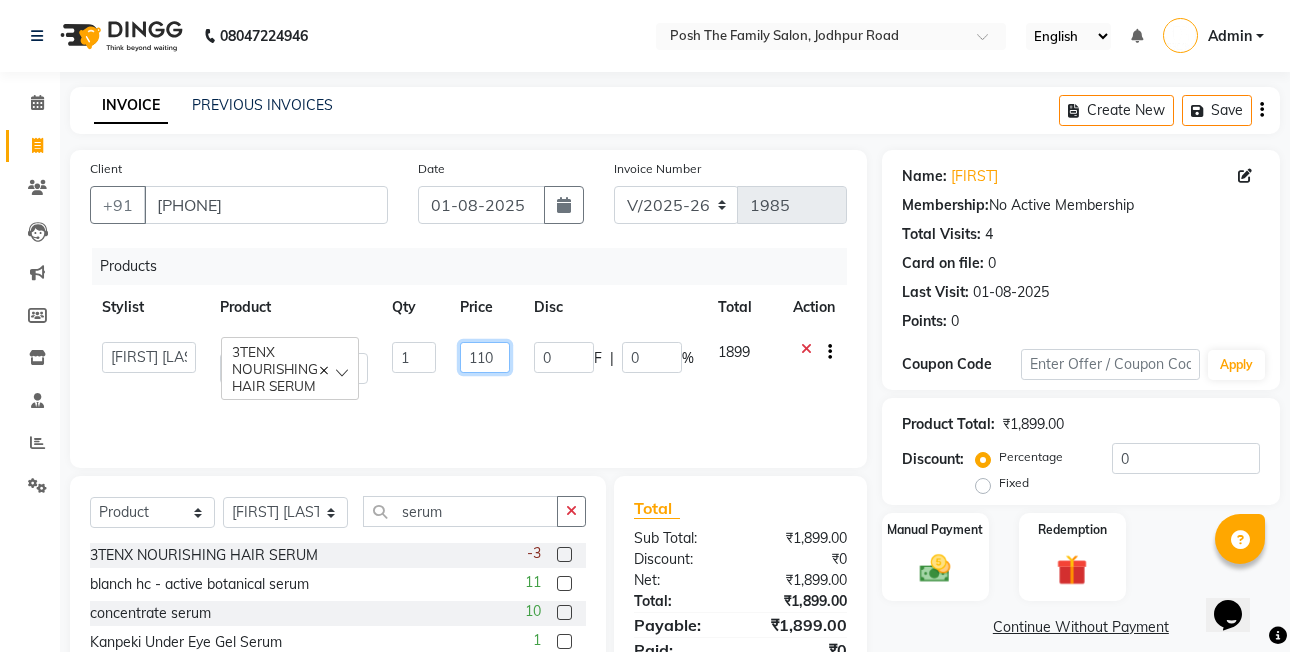 type on "1100" 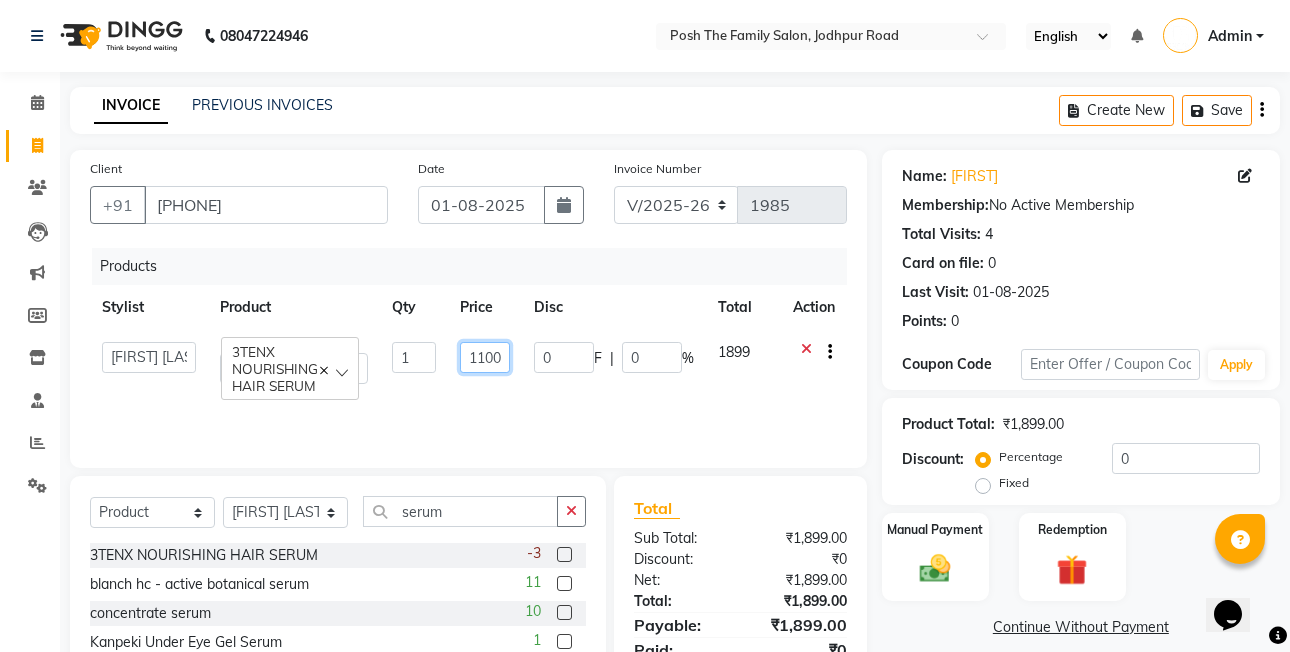 scroll, scrollTop: 0, scrollLeft: 2, axis: horizontal 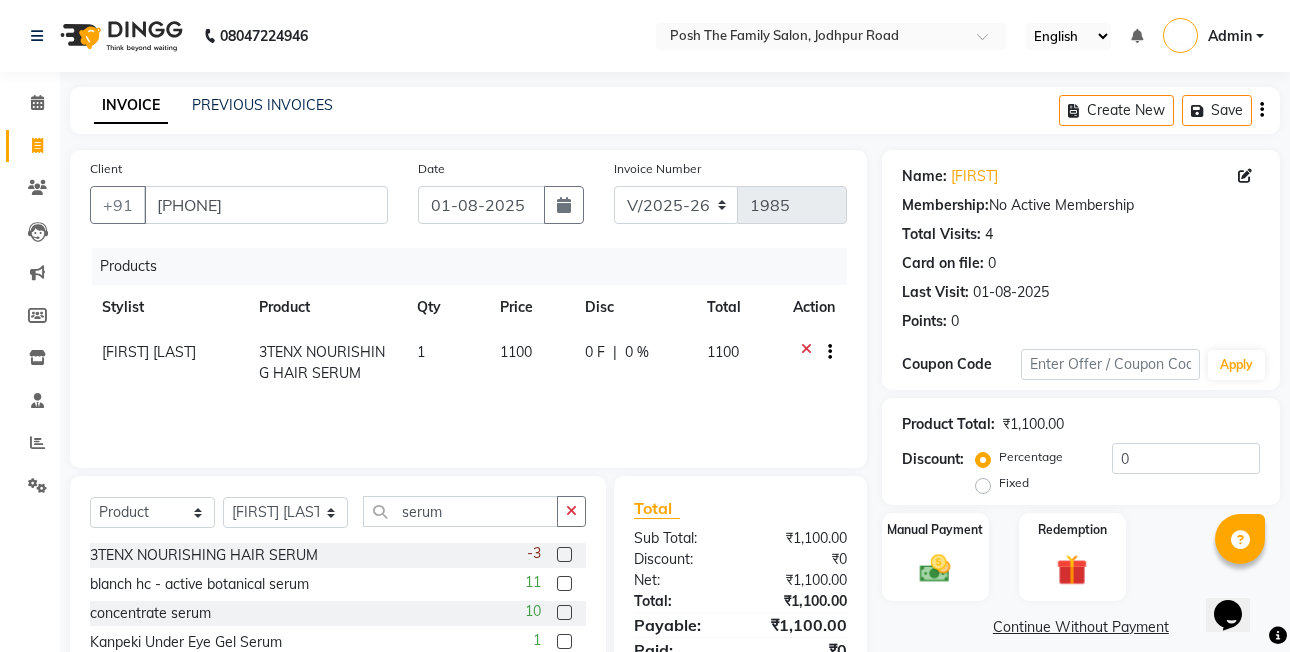 click on "1100" 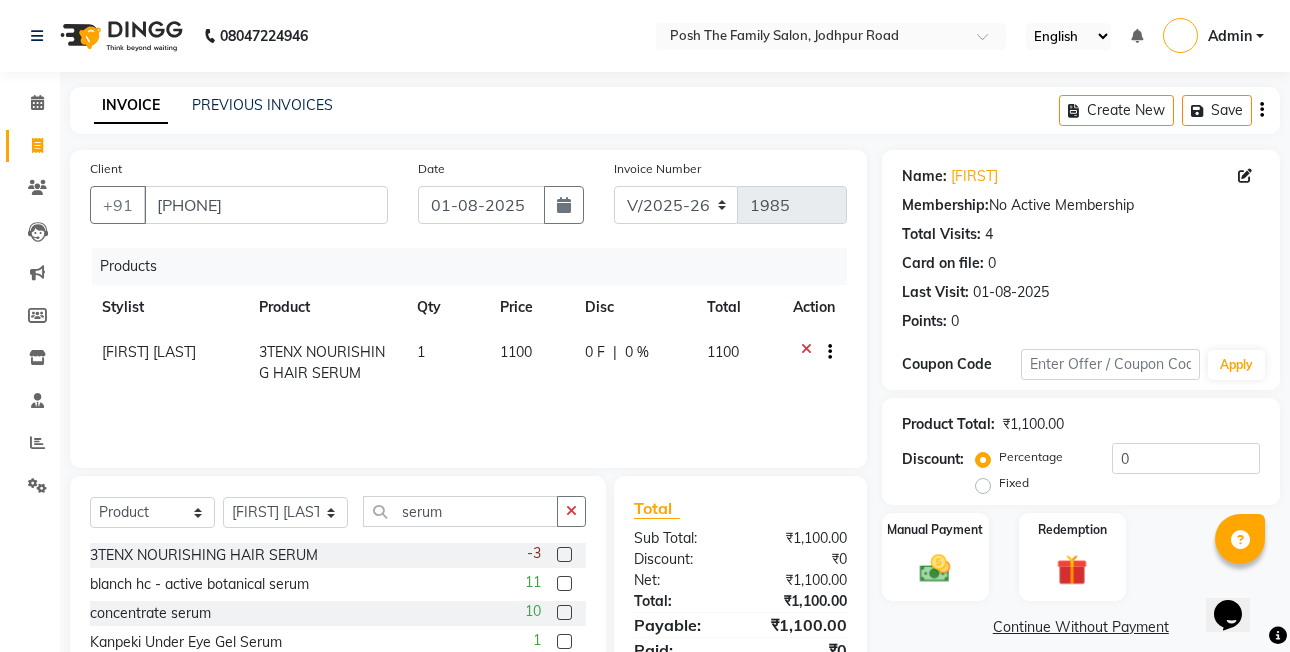 select on "75951" 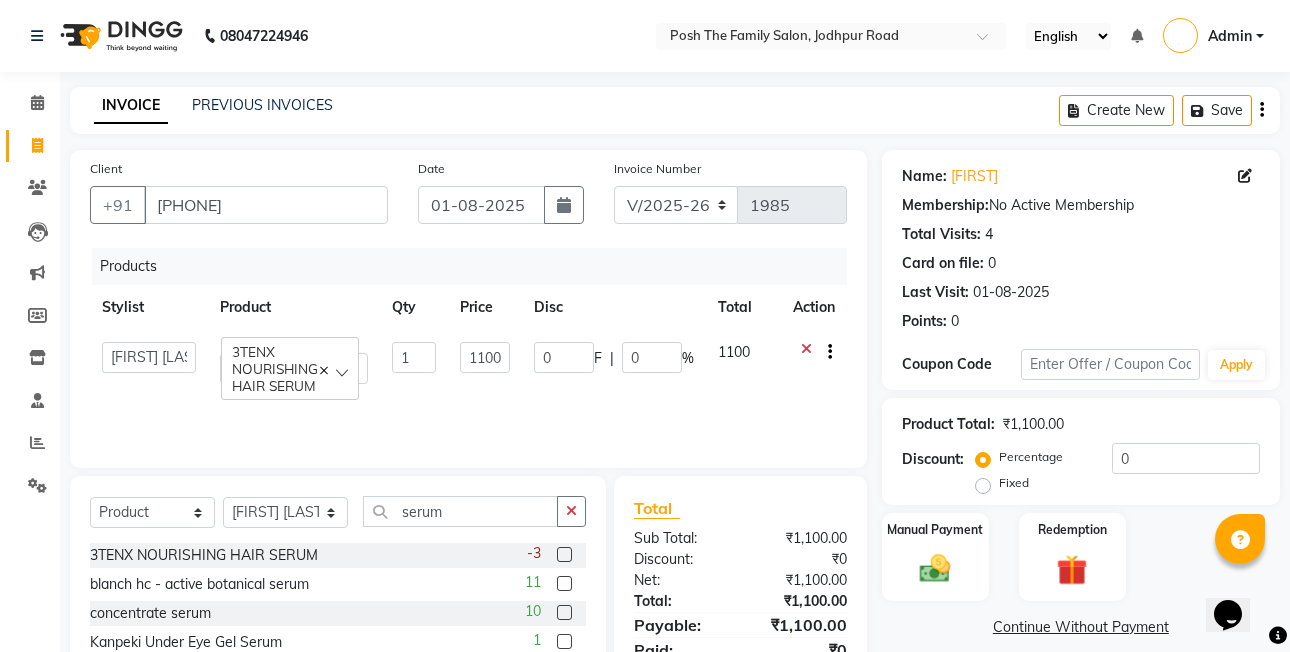 click on "Fixed" 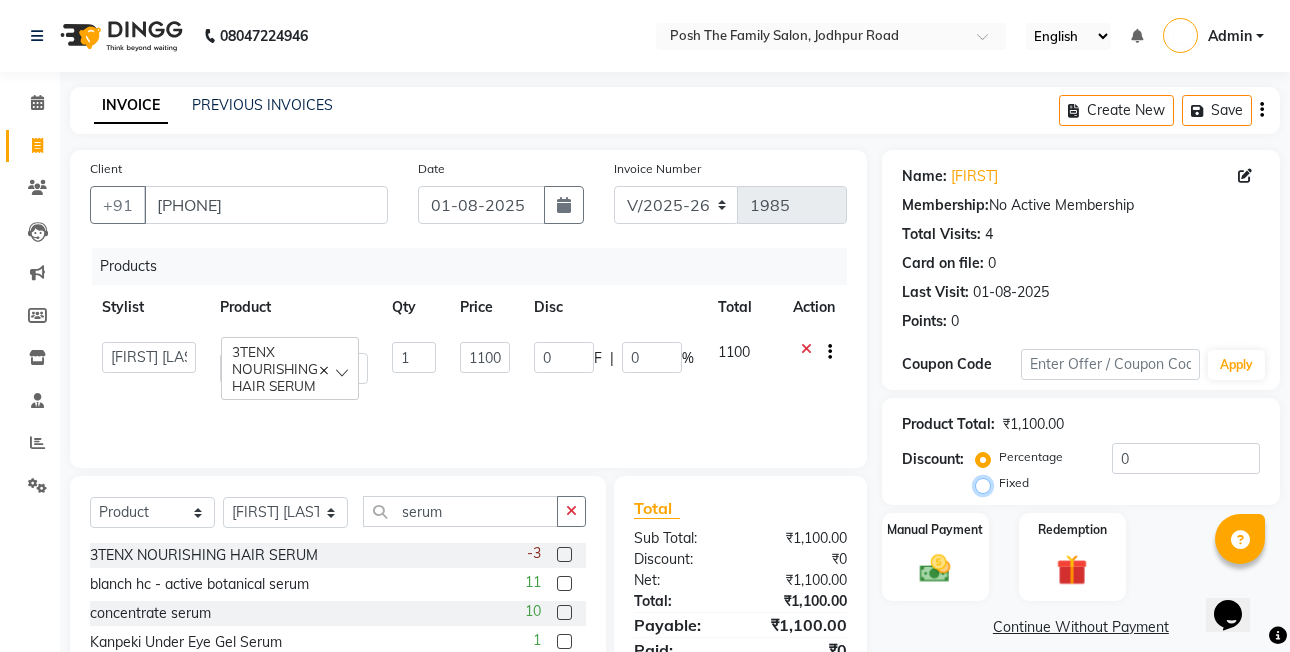 click on "Fixed" at bounding box center [987, 483] 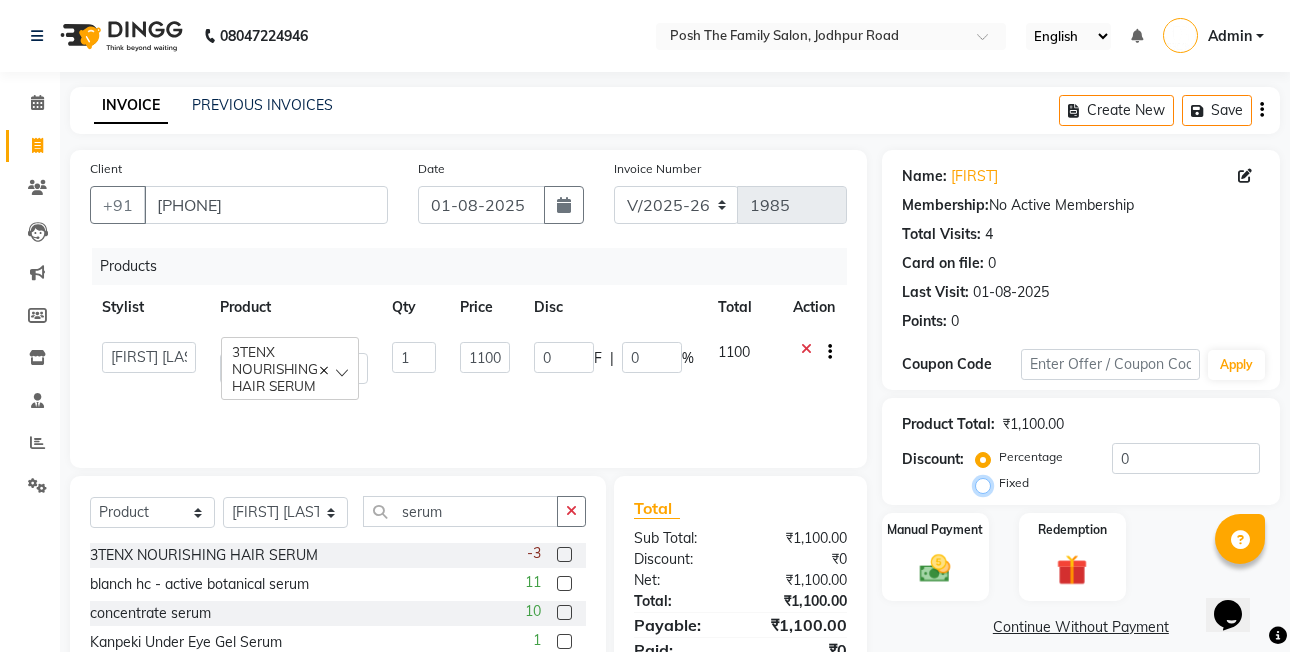 radio on "true" 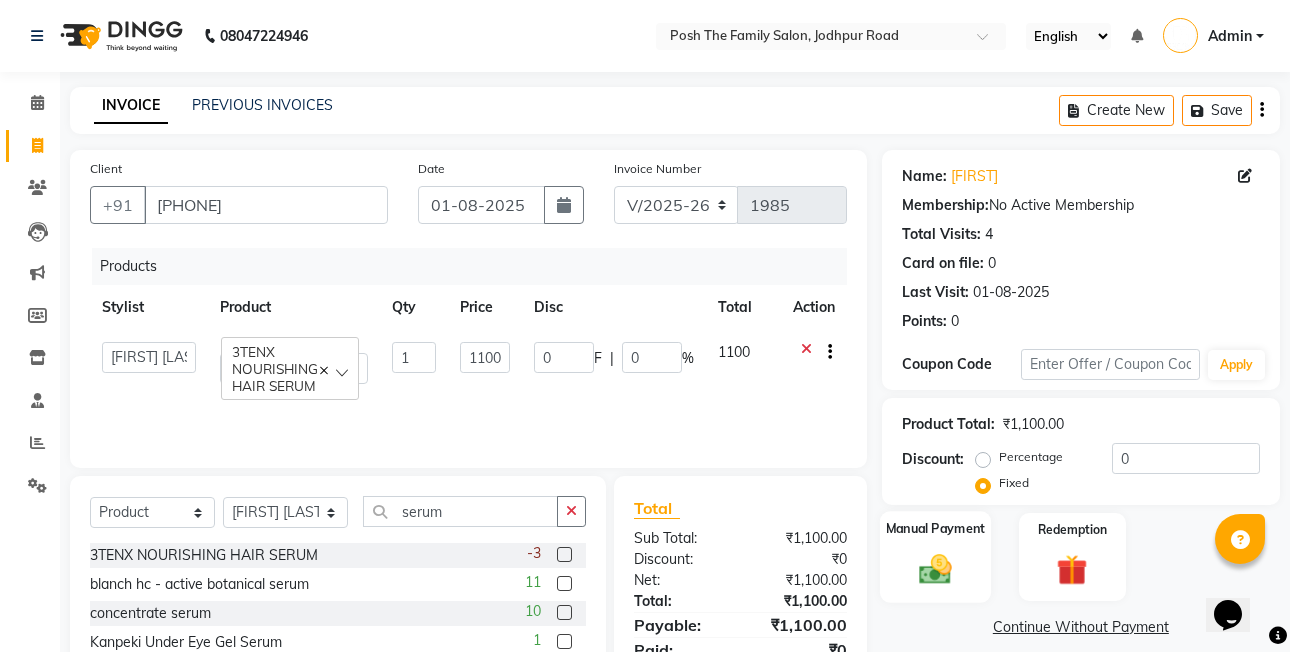 click on "Manual Payment" 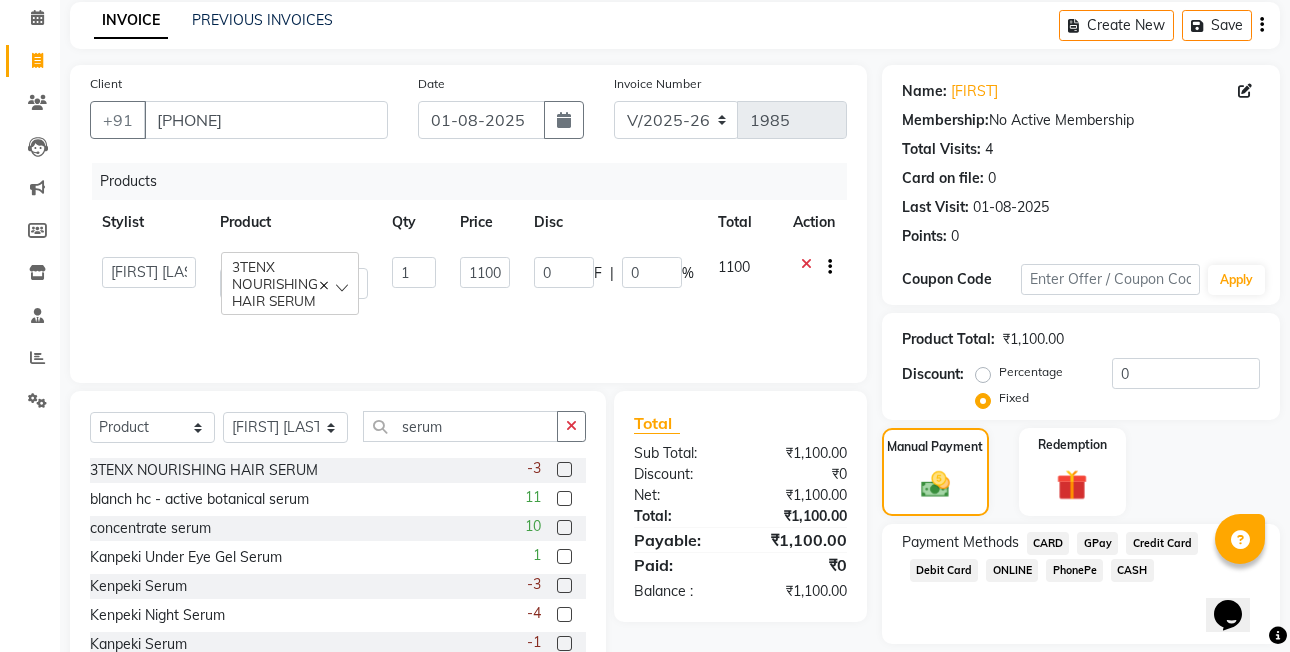 scroll, scrollTop: 149, scrollLeft: 0, axis: vertical 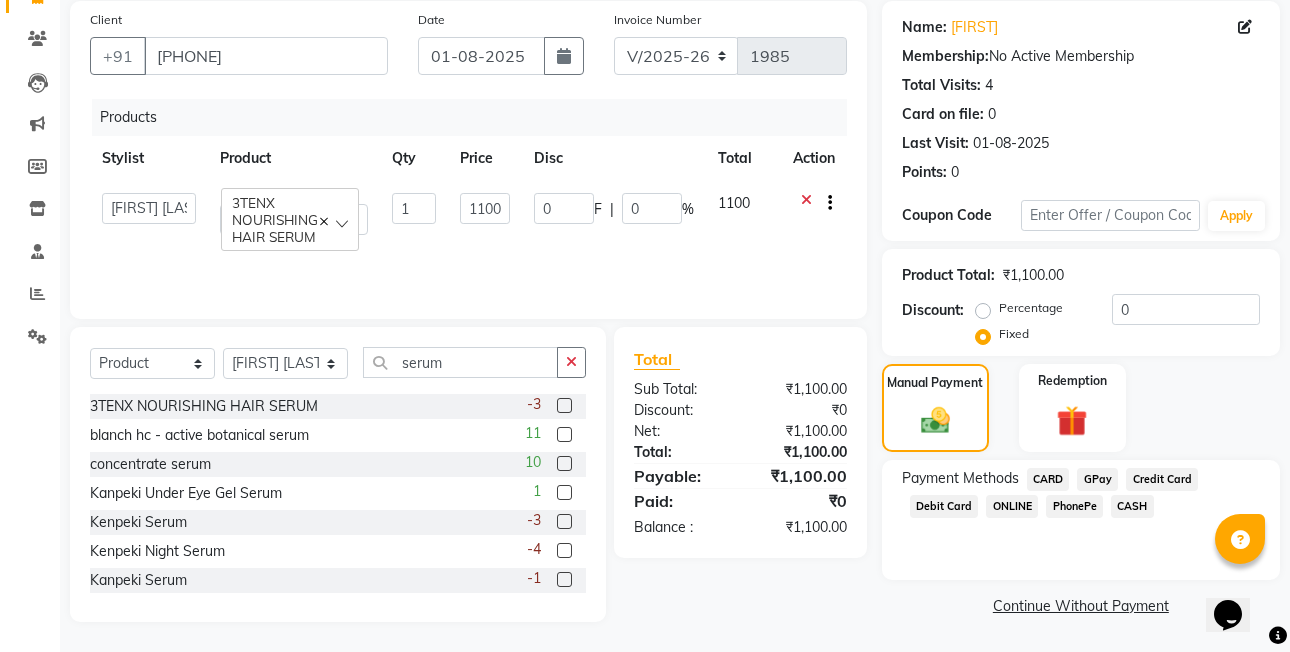 click on "PhonePe" 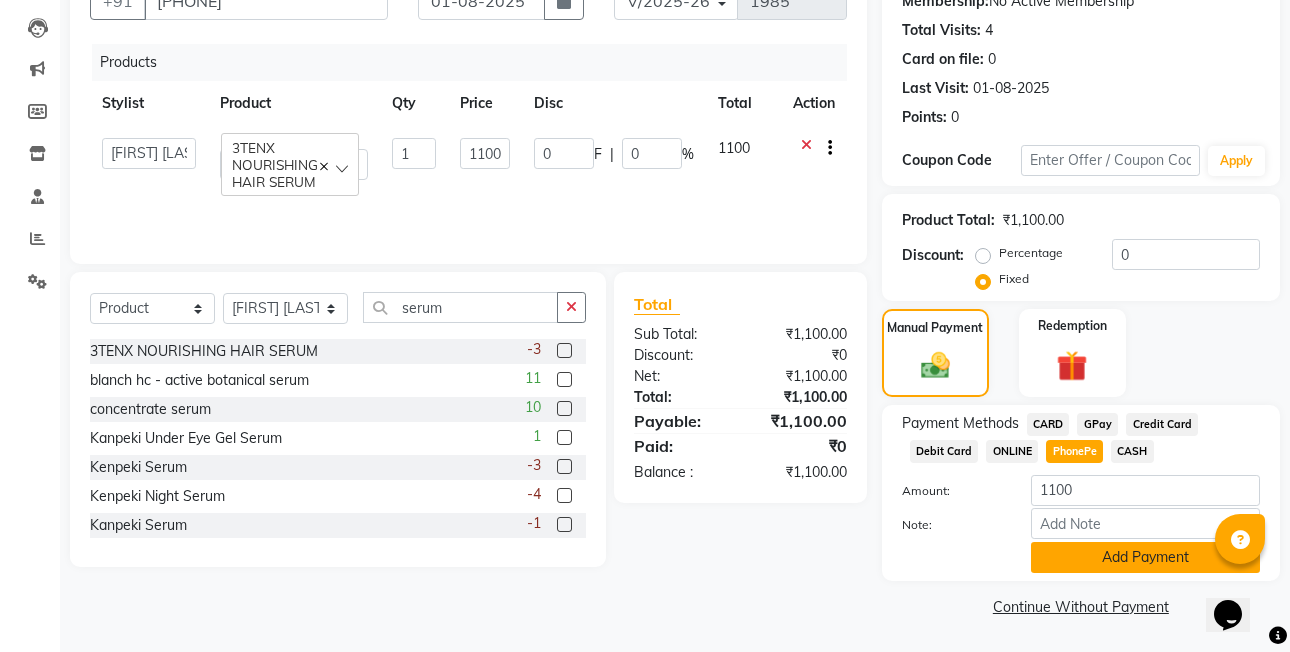 click on "Add Payment" 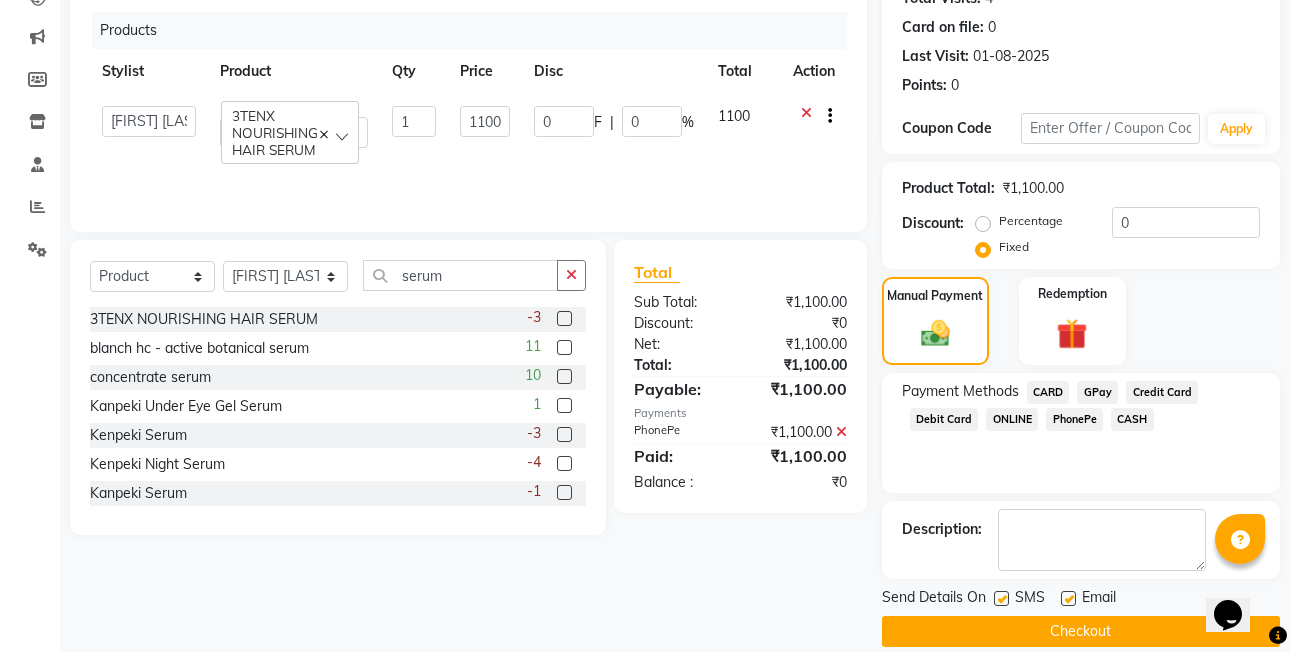 scroll, scrollTop: 261, scrollLeft: 0, axis: vertical 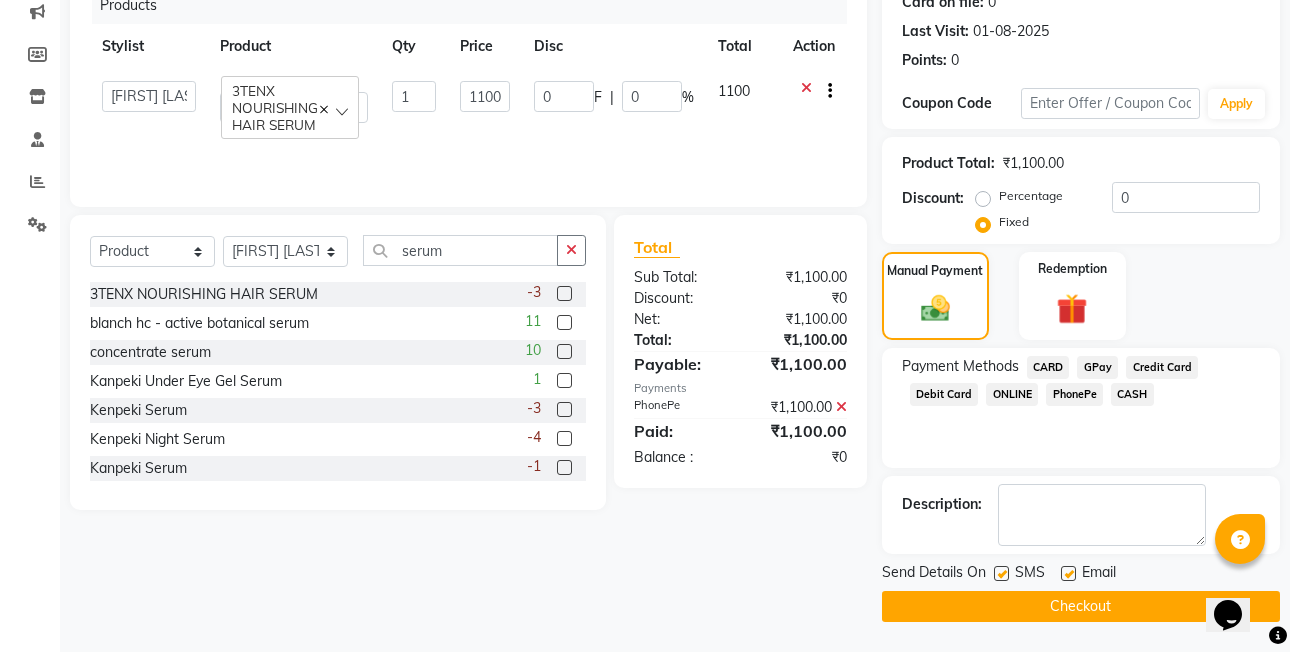click on "Checkout" 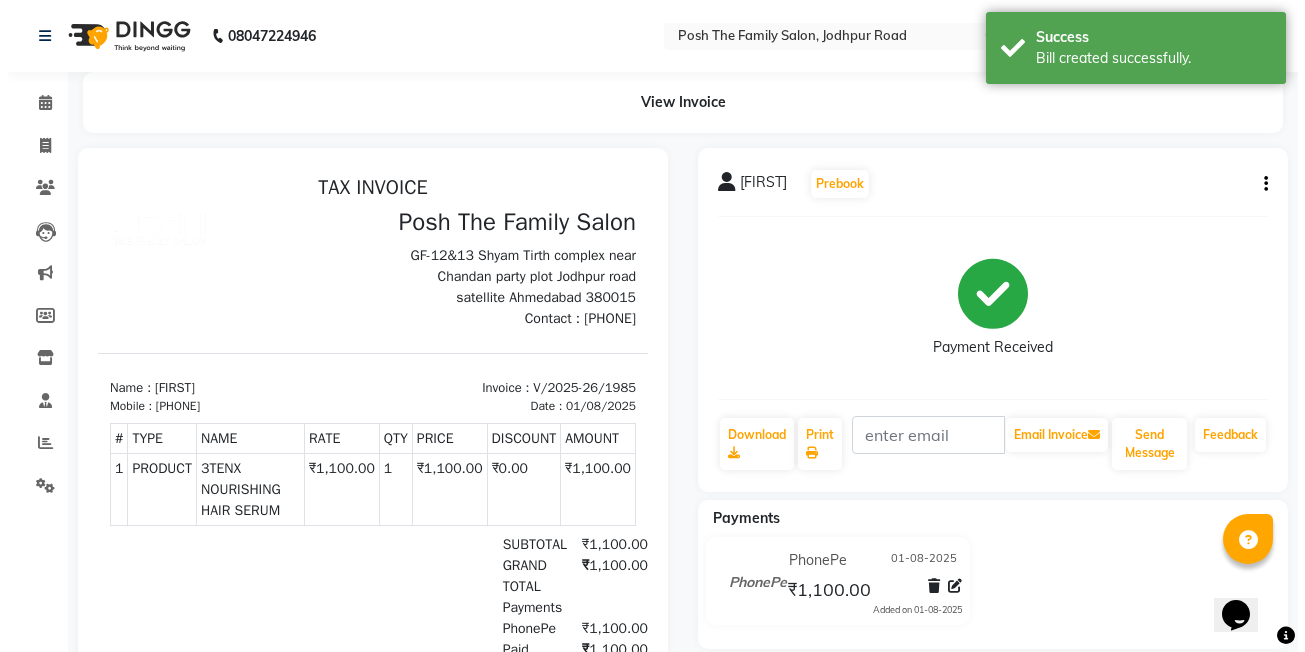scroll, scrollTop: 0, scrollLeft: 0, axis: both 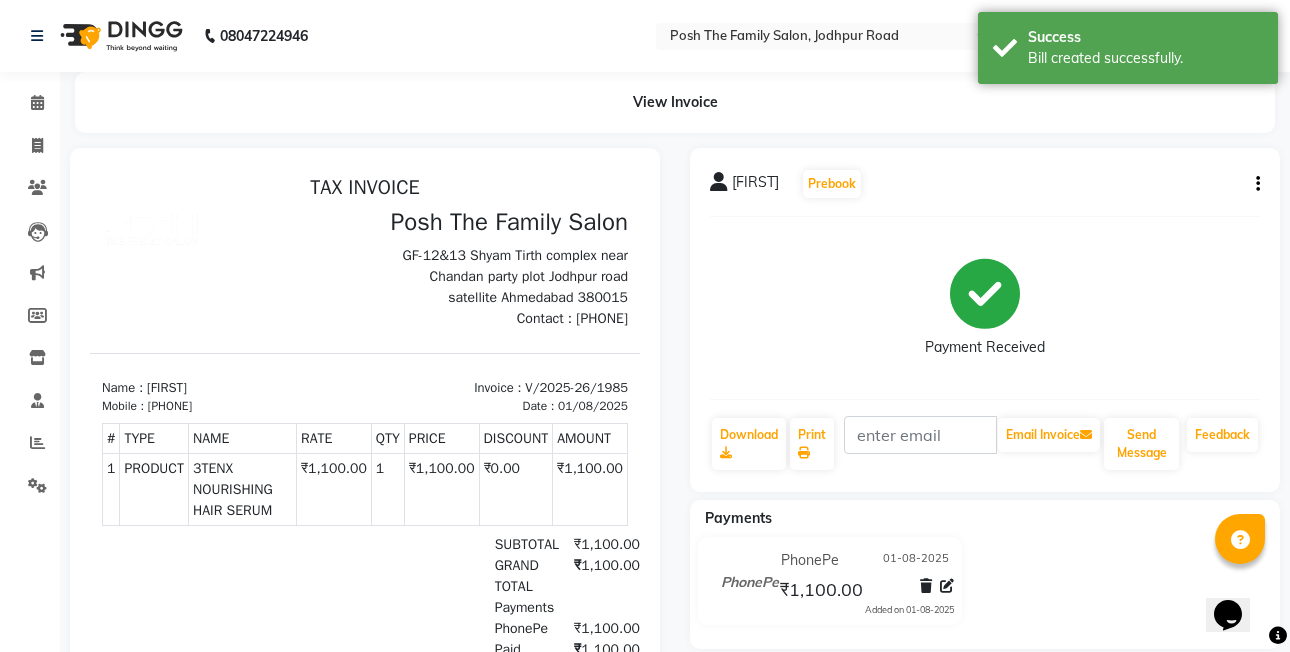 click 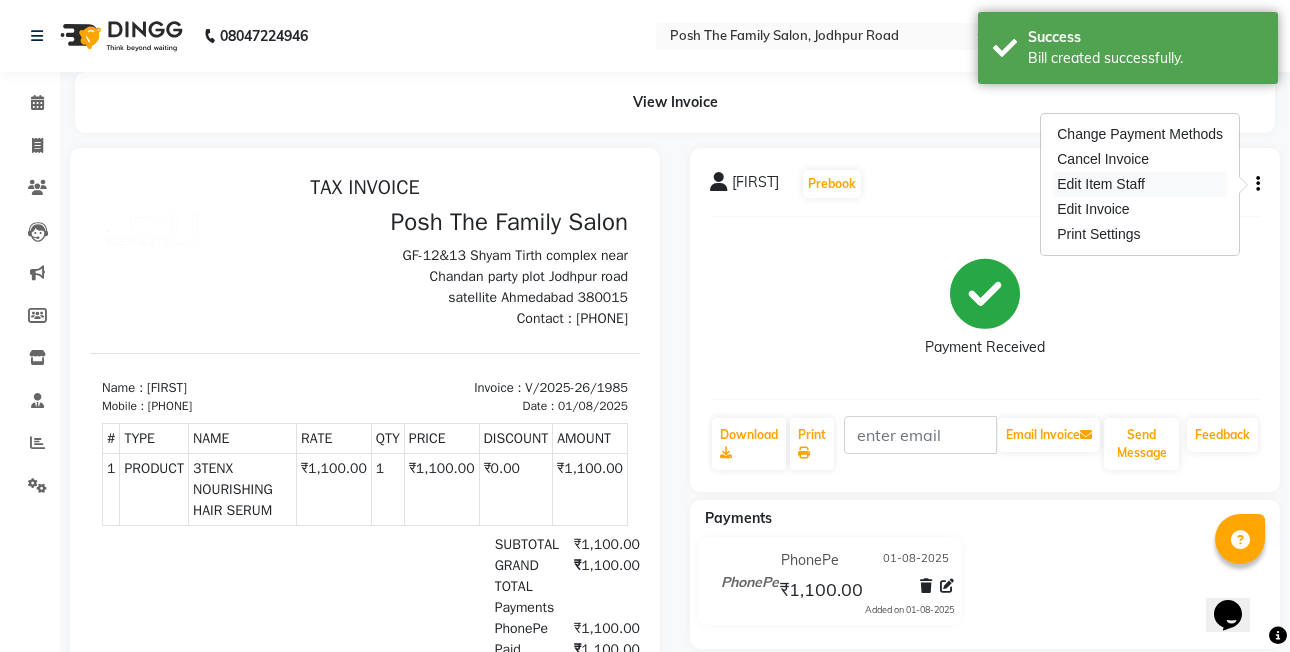 click on "Edit Item Staff" at bounding box center (1140, 184) 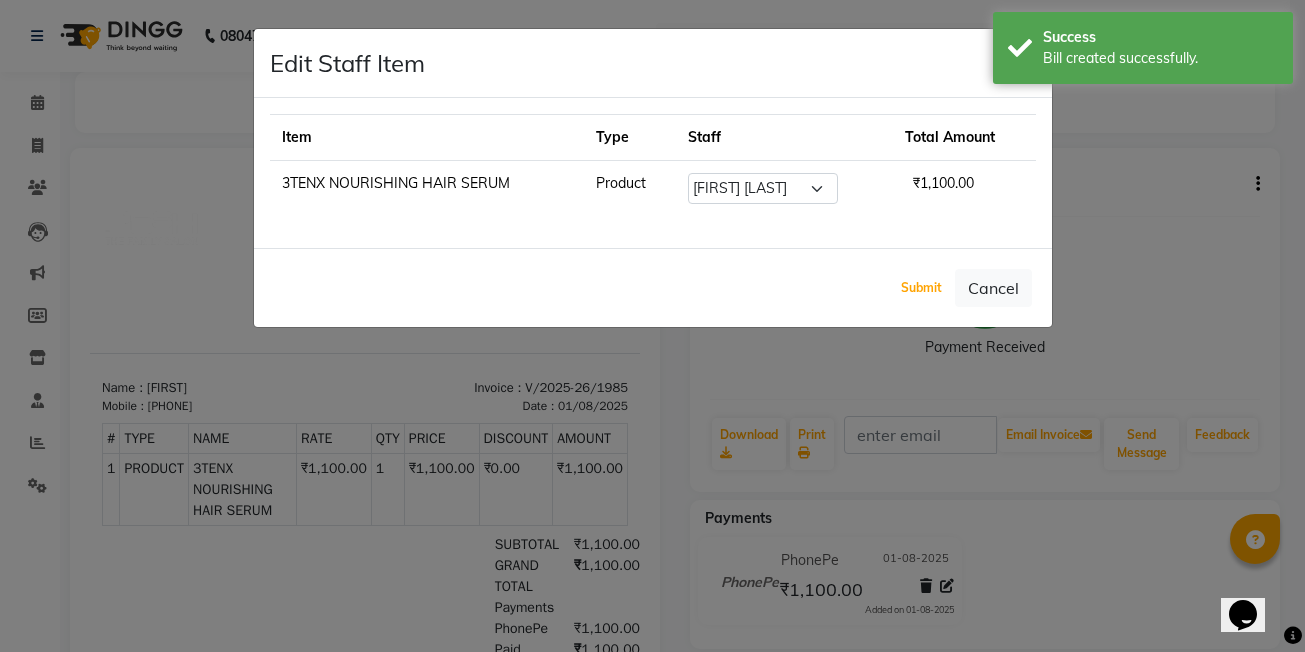 drag, startPoint x: 912, startPoint y: 288, endPoint x: 791, endPoint y: 280, distance: 121.264175 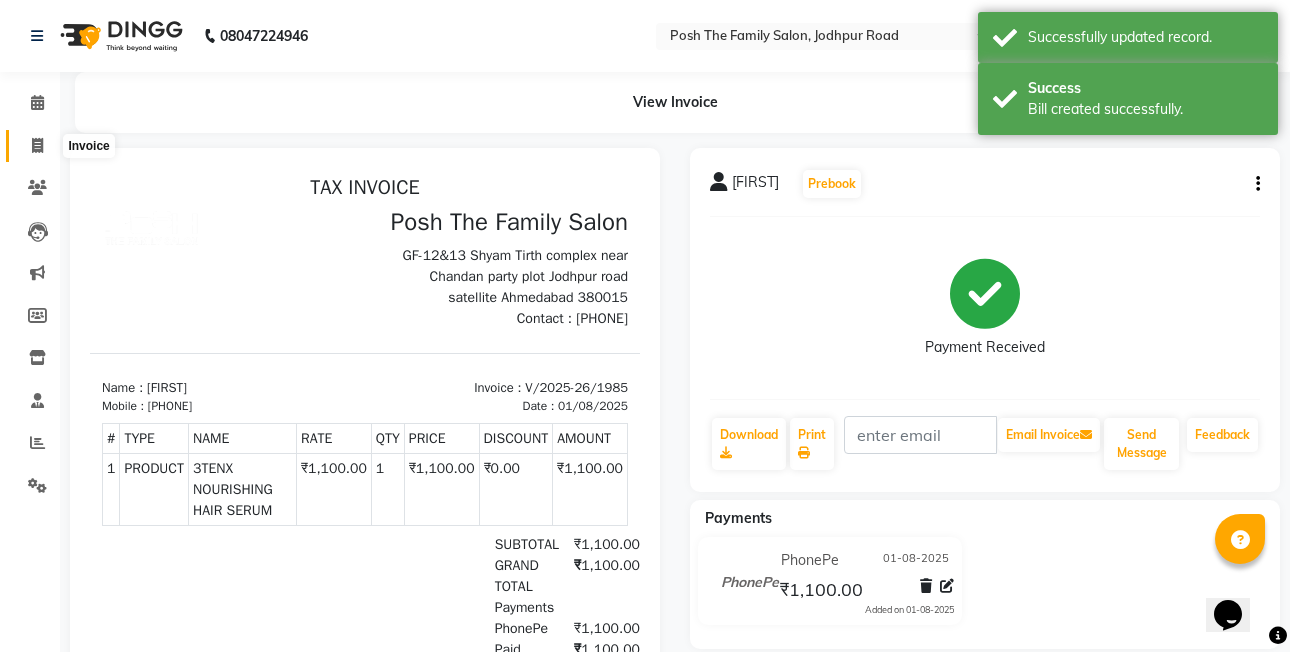 click 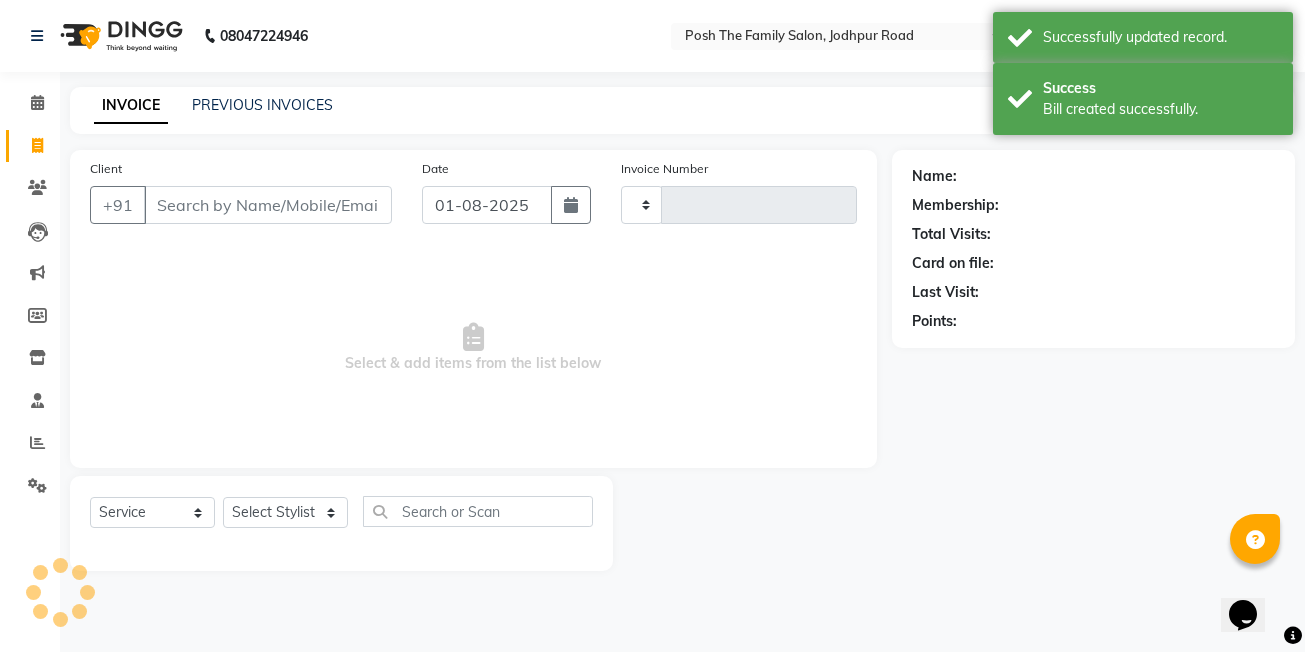type on "1986" 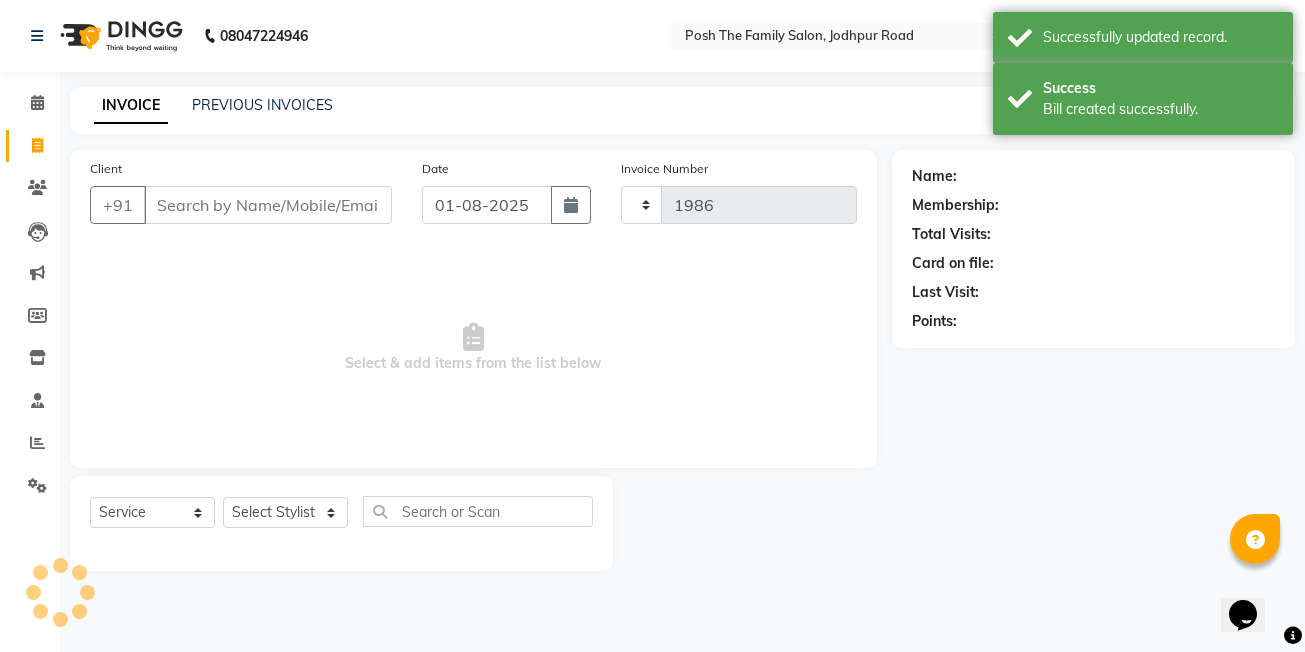 select on "6199" 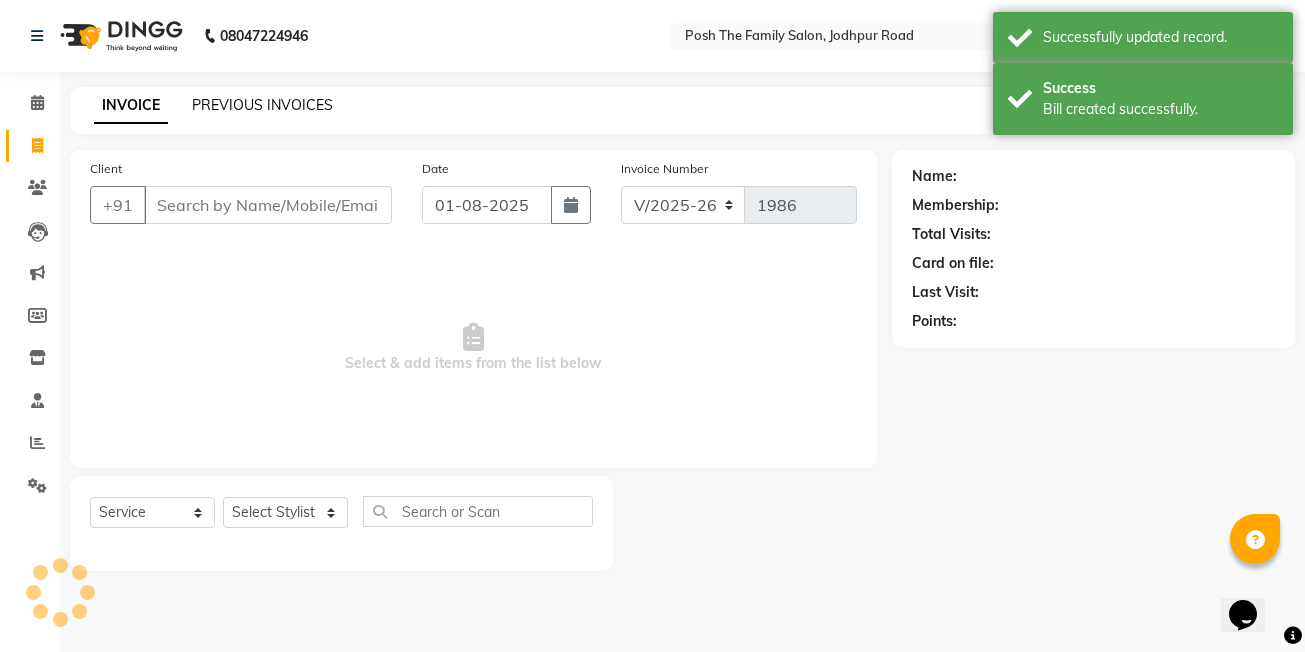 click on "PREVIOUS INVOICES" 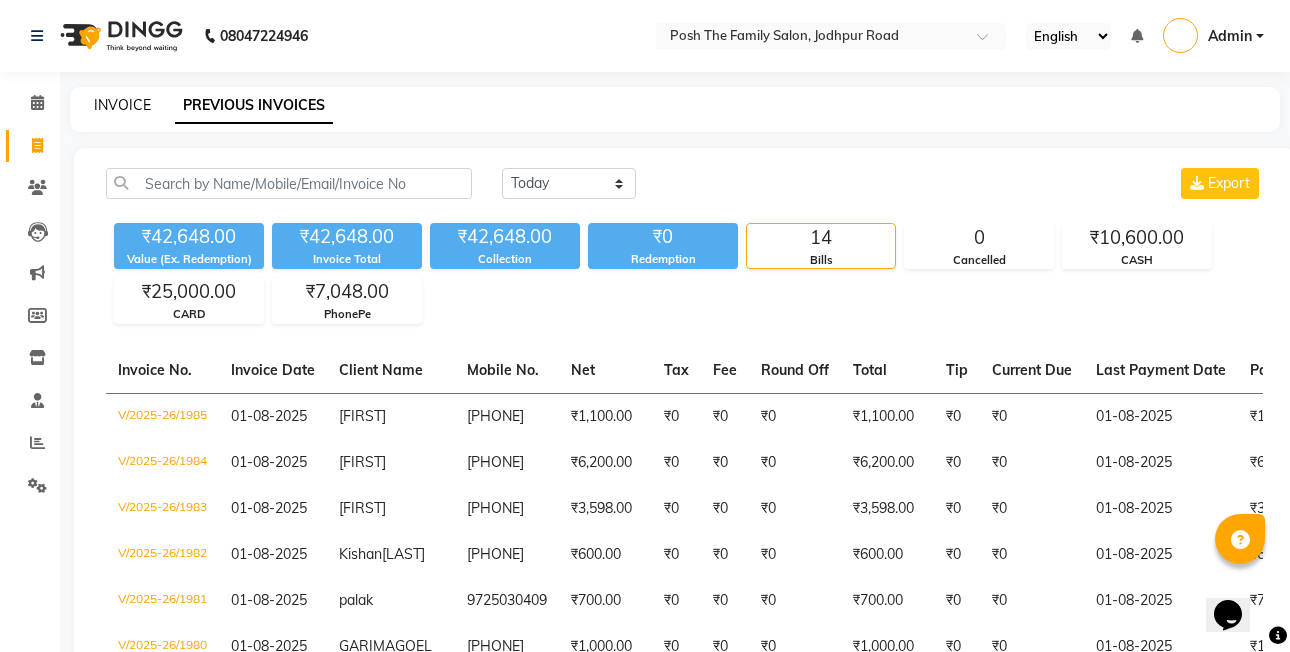 click on "INVOICE" 